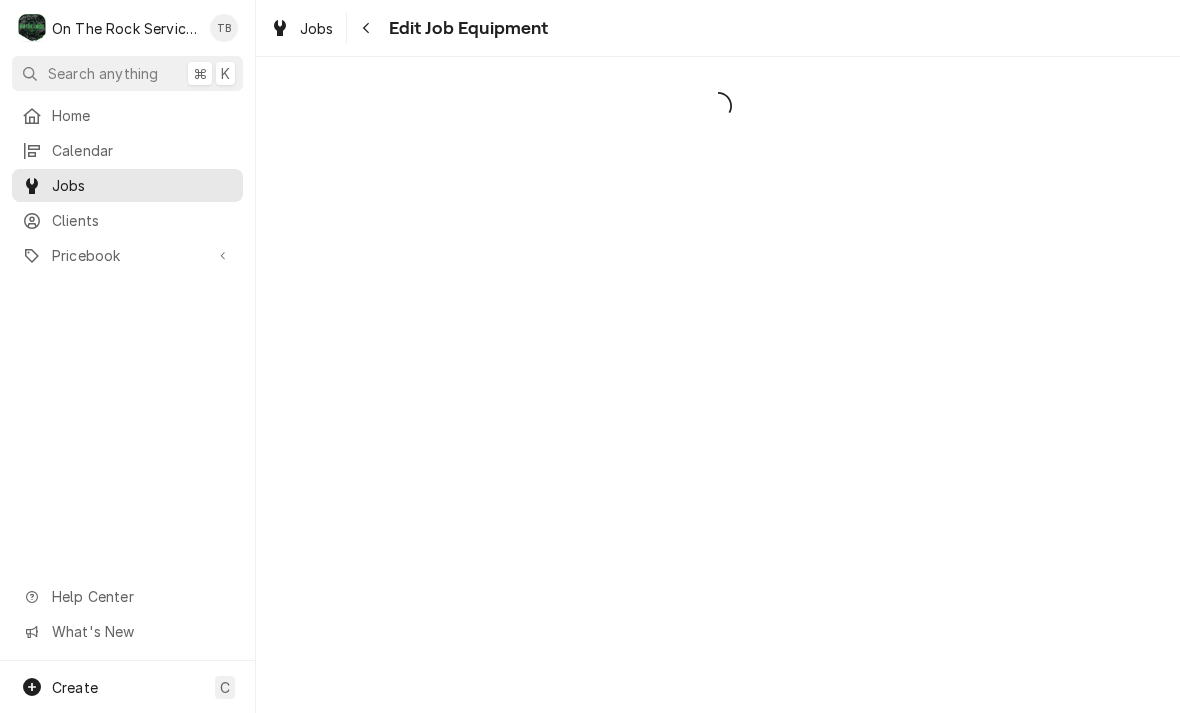 scroll, scrollTop: 0, scrollLeft: 0, axis: both 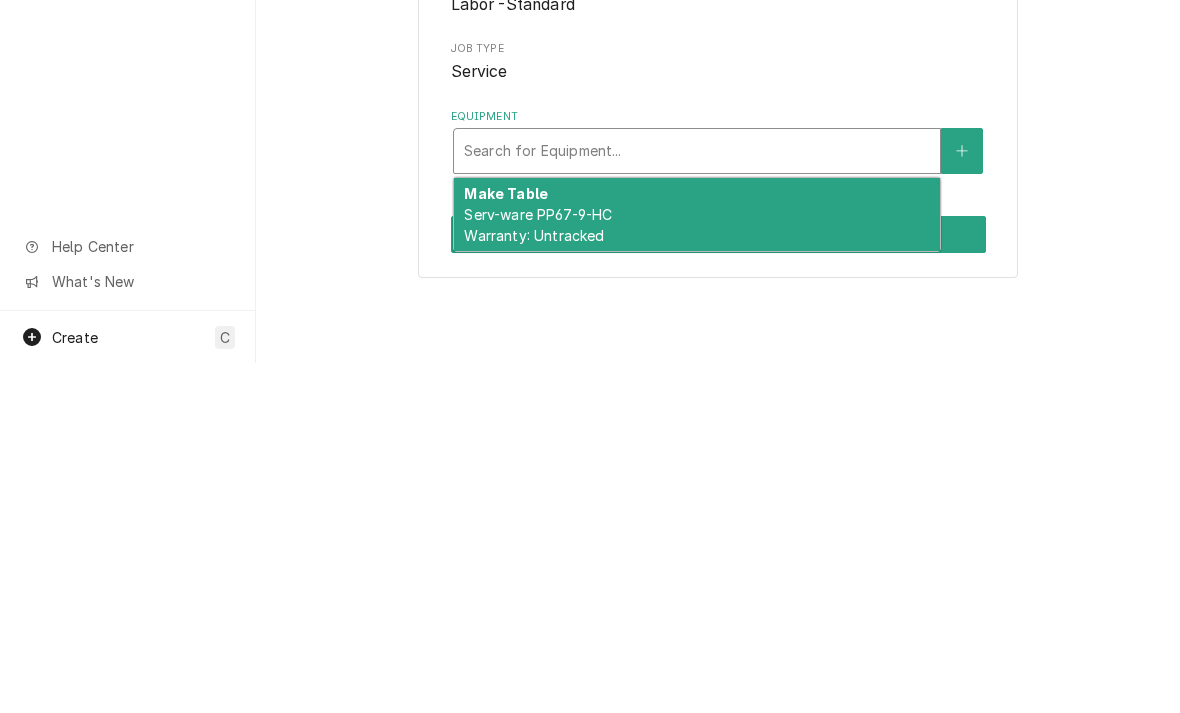 click on "Make Table Serv-ware PP67-9-HC Warranty: Untracked" at bounding box center [697, 564] 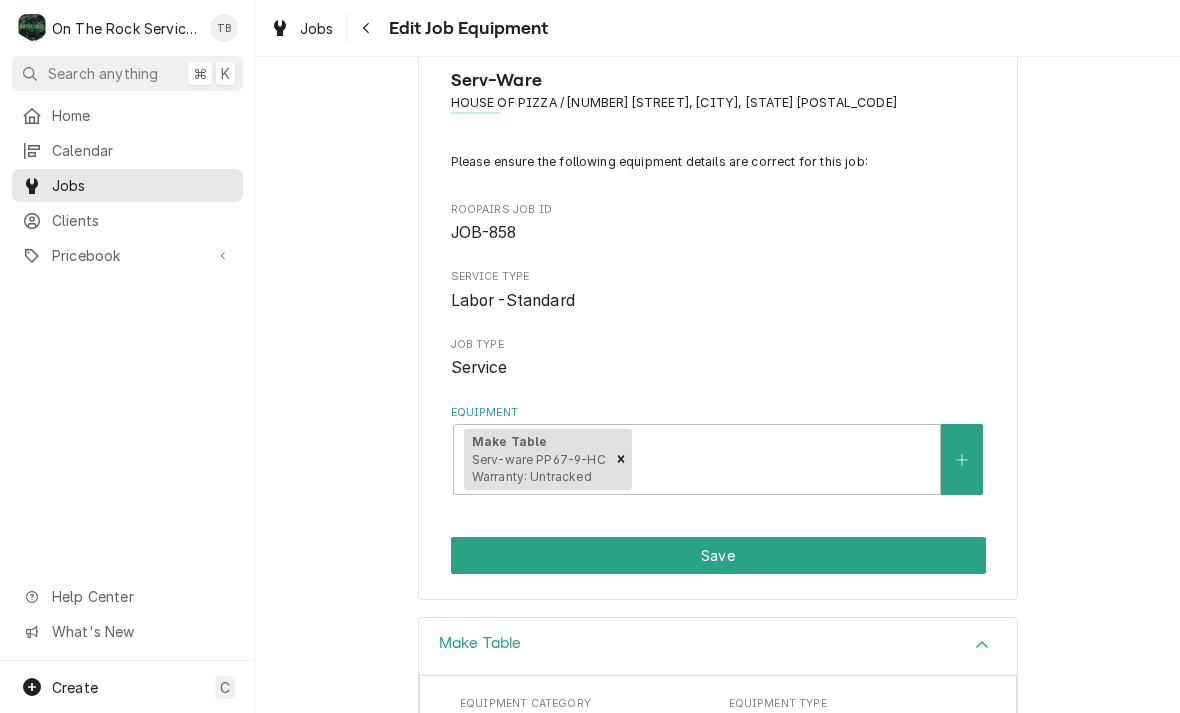 scroll, scrollTop: 122, scrollLeft: 0, axis: vertical 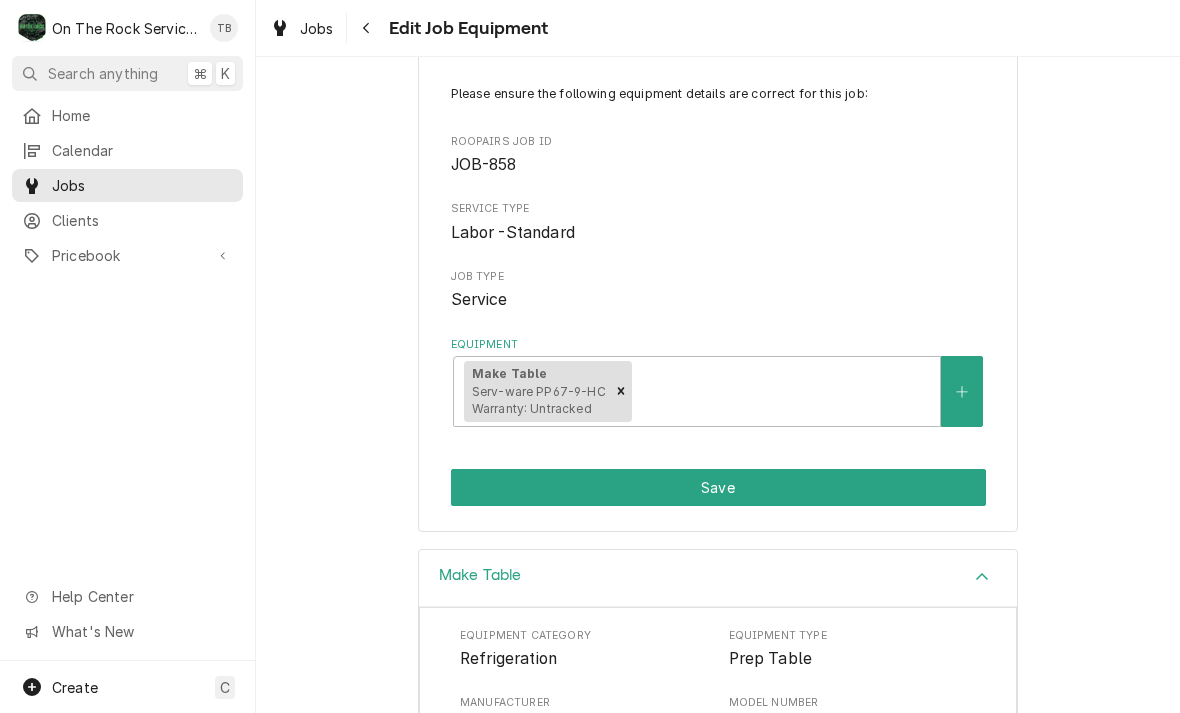 click on "Save" at bounding box center (718, 487) 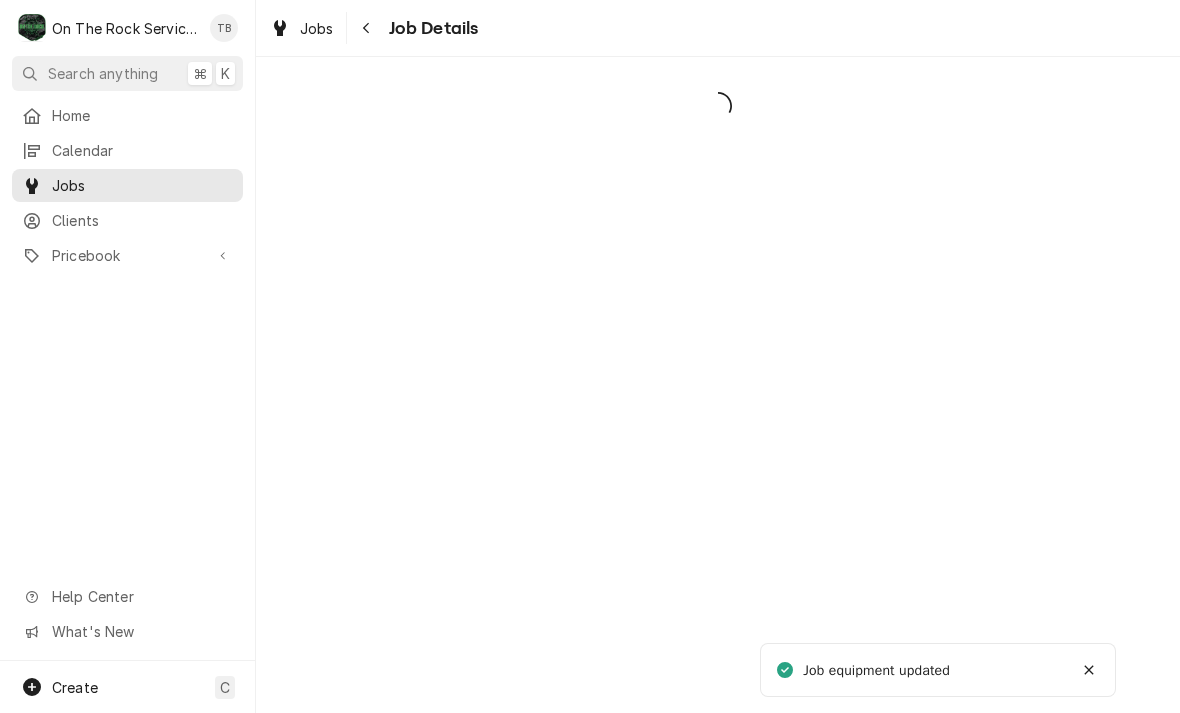 scroll, scrollTop: 0, scrollLeft: 0, axis: both 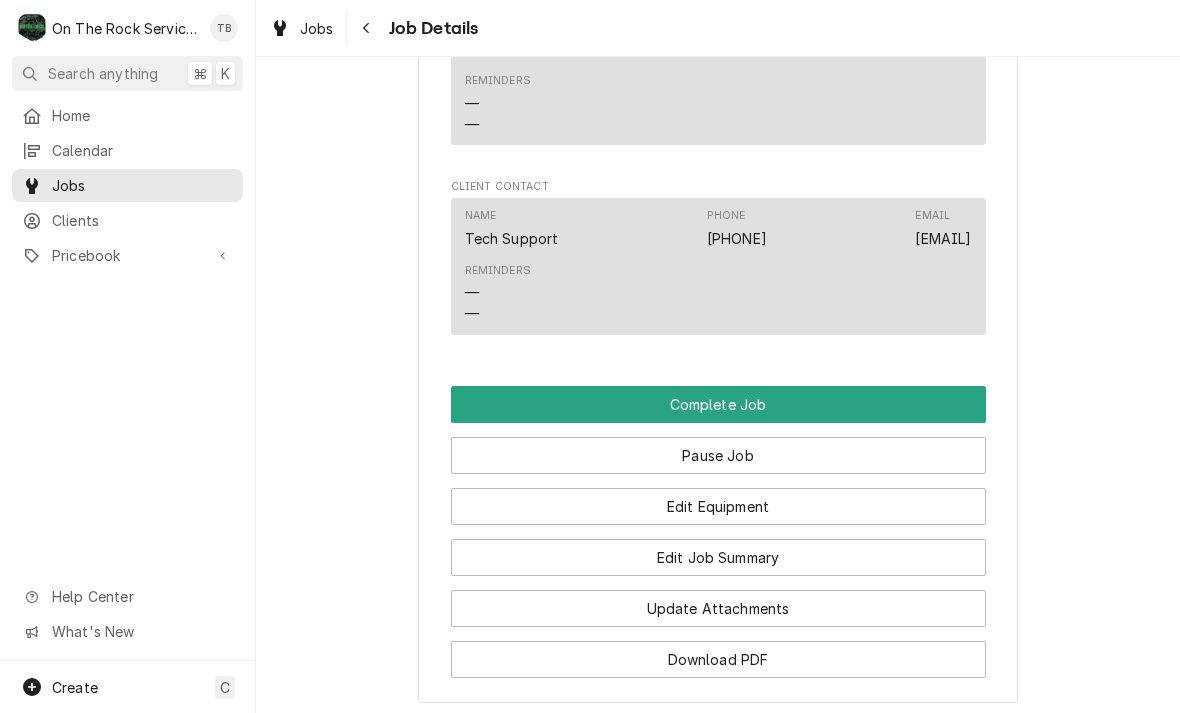 click on "Edit Job Summary" at bounding box center [718, 557] 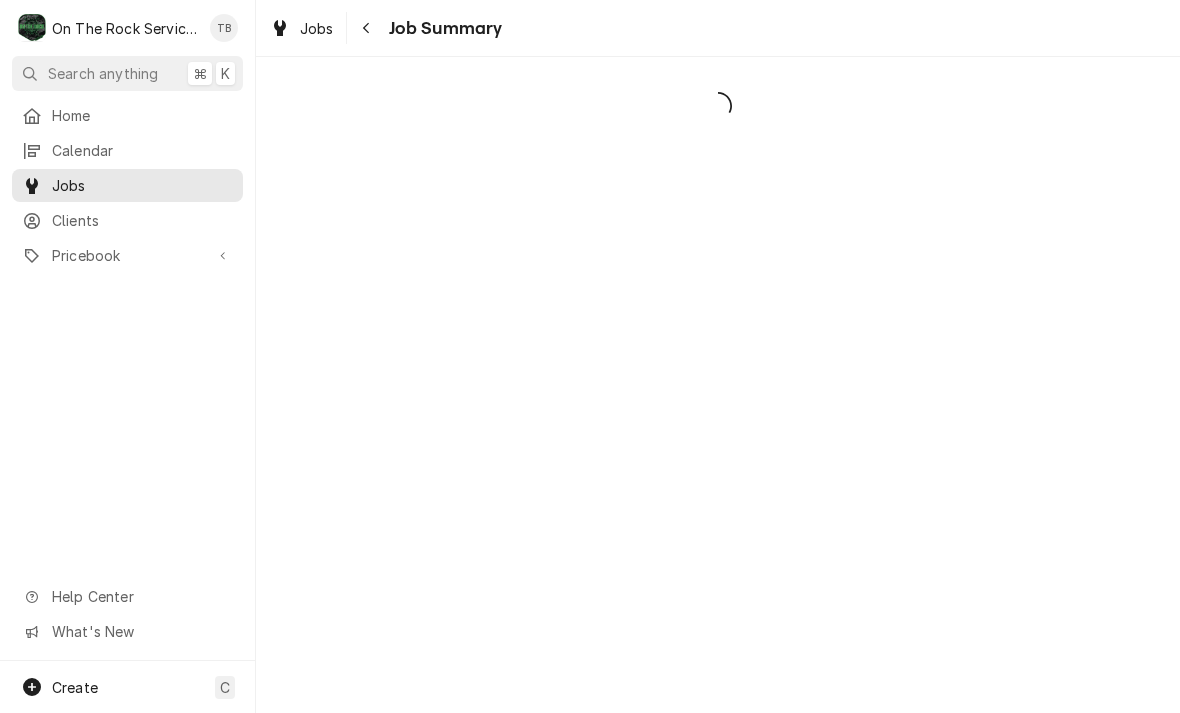 scroll, scrollTop: 0, scrollLeft: 0, axis: both 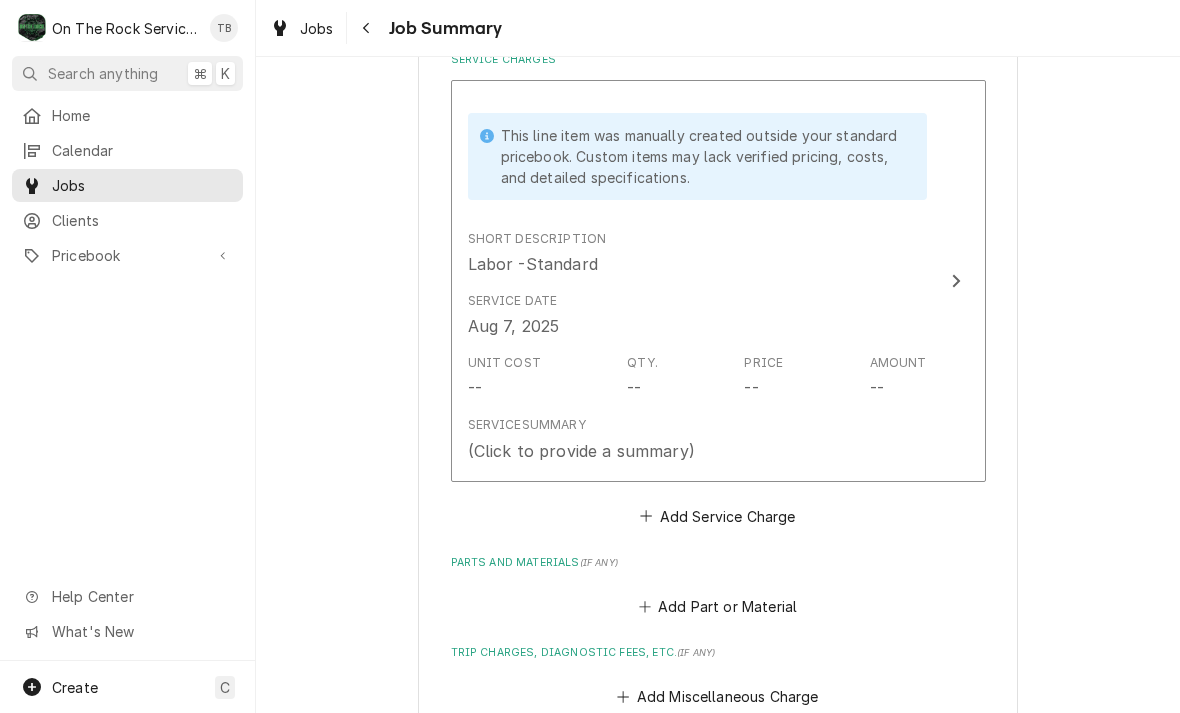 click on "Service  Summary (Click to provide a summary)" at bounding box center (697, 439) 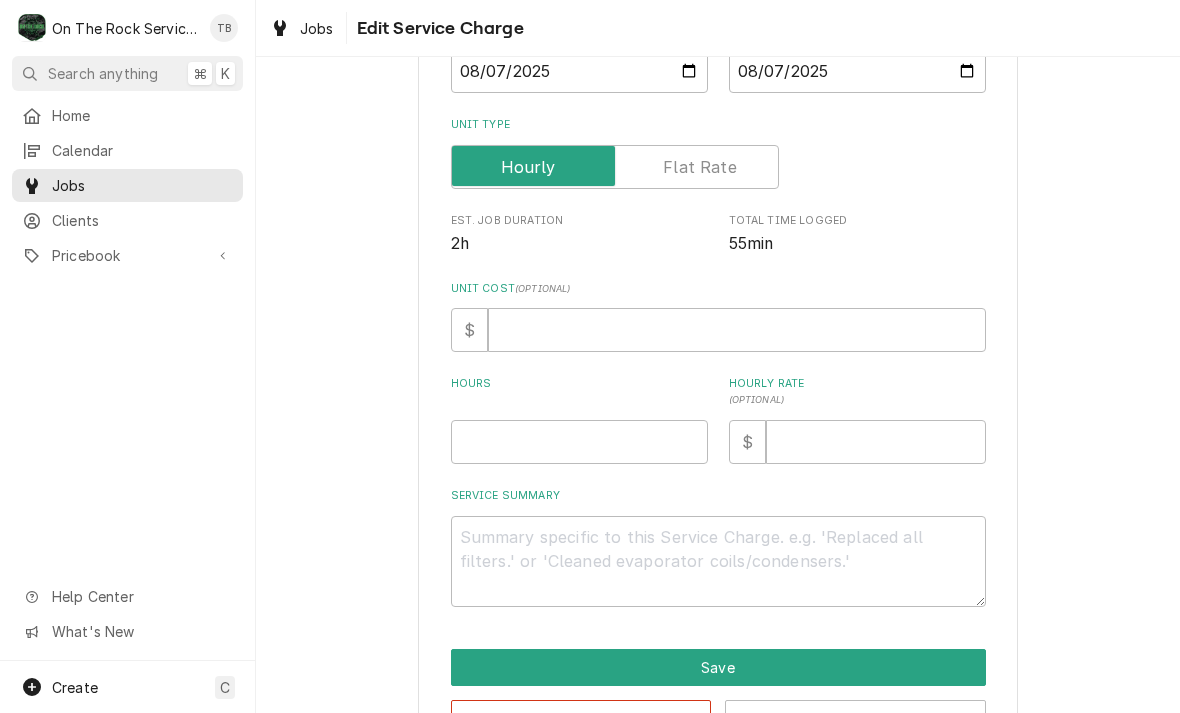 scroll, scrollTop: 387, scrollLeft: 0, axis: vertical 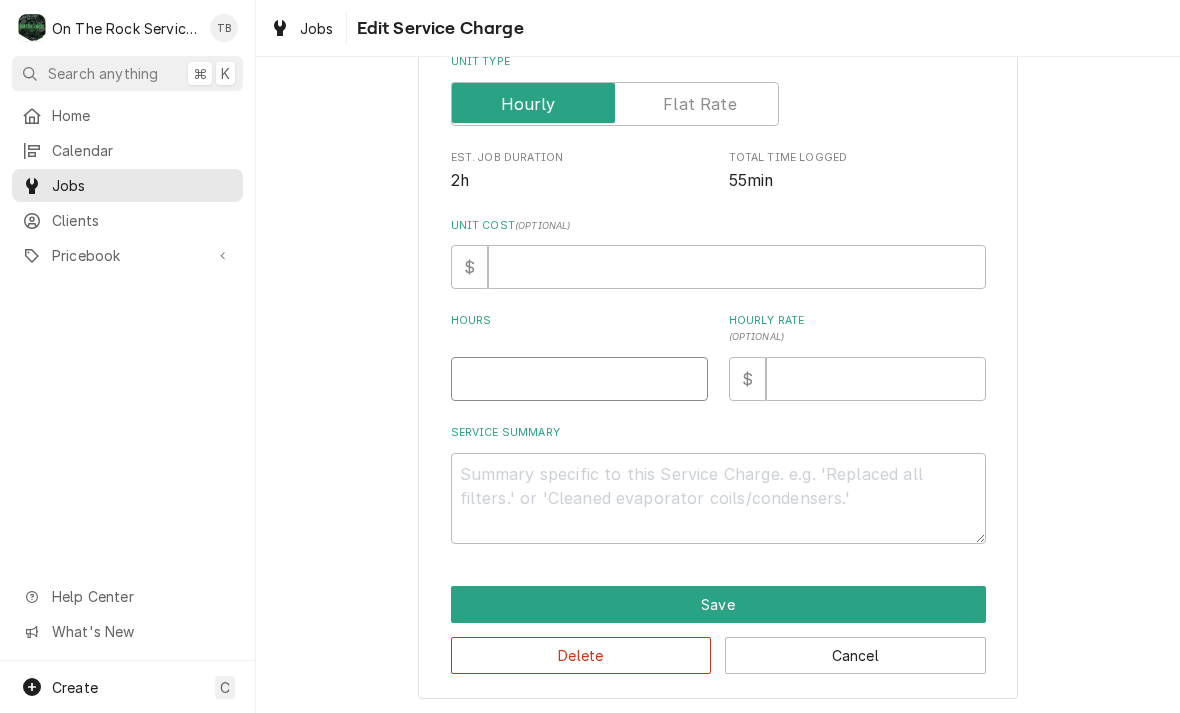 click on "Hours" at bounding box center (579, 379) 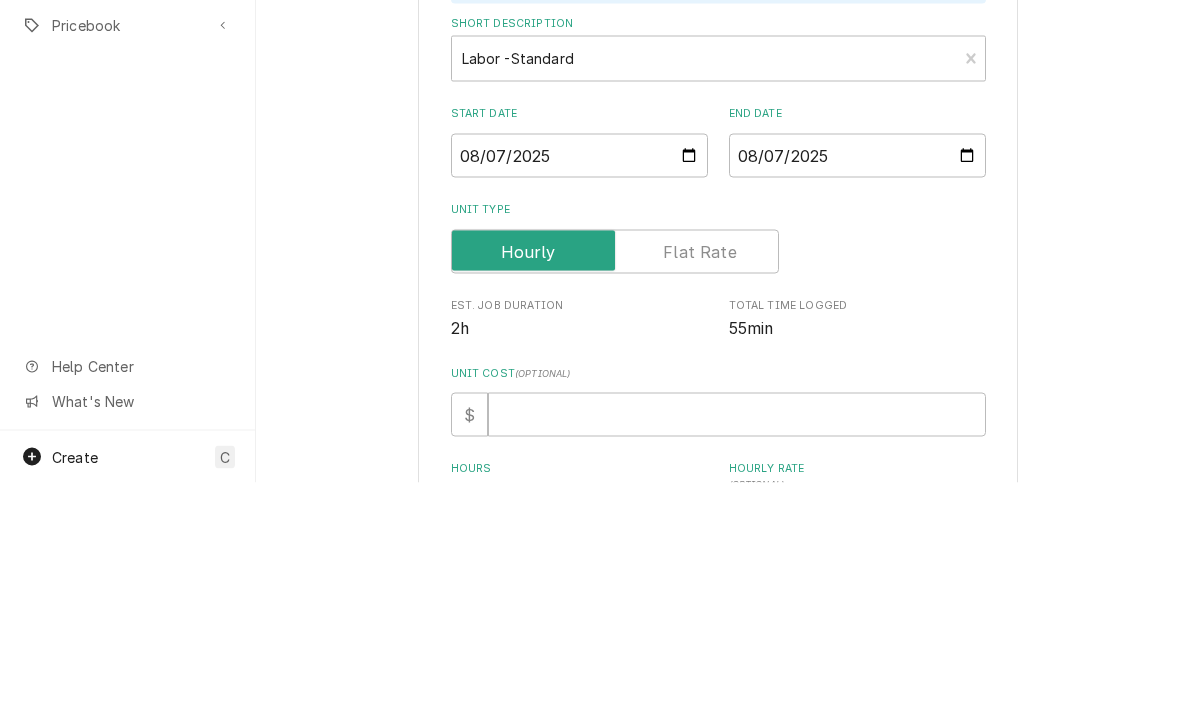 scroll, scrollTop: 0, scrollLeft: 0, axis: both 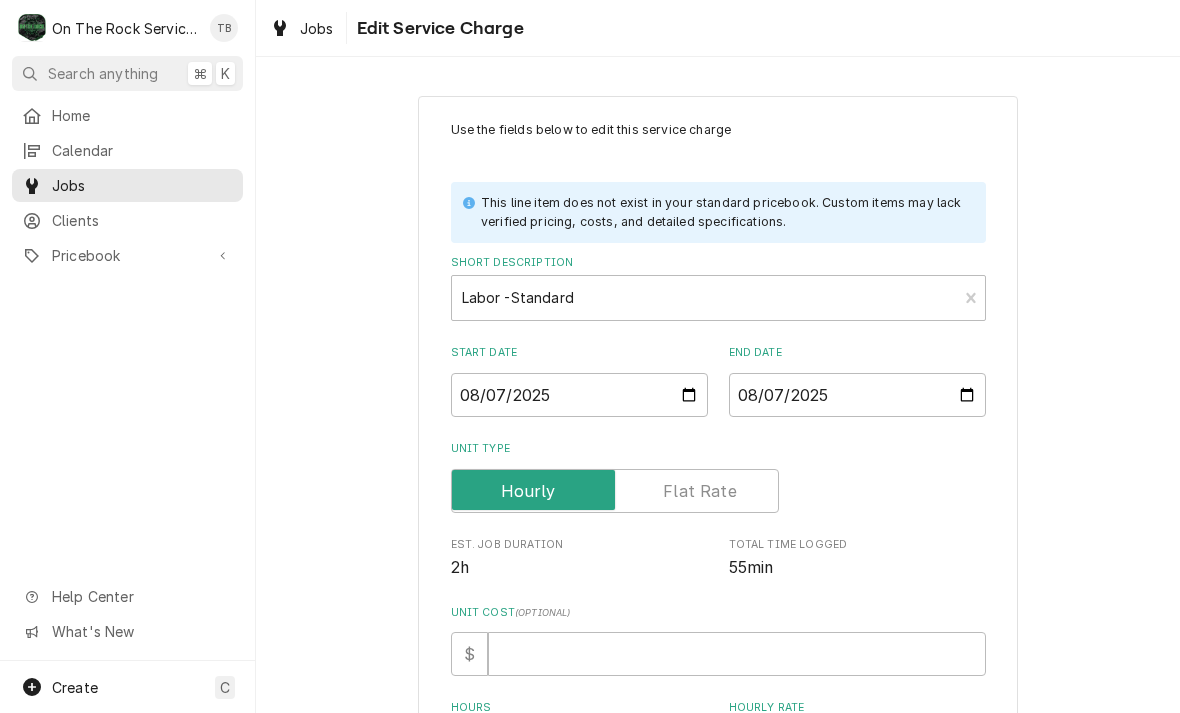 type on "x" 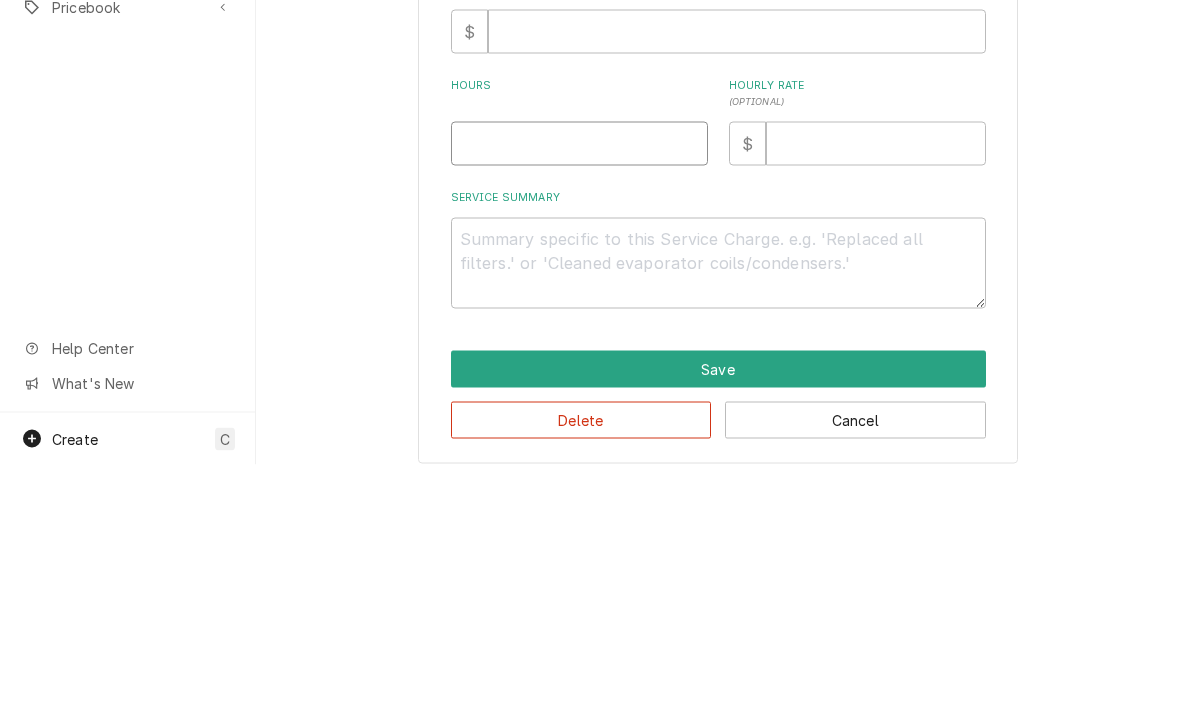 scroll, scrollTop: 374, scrollLeft: 0, axis: vertical 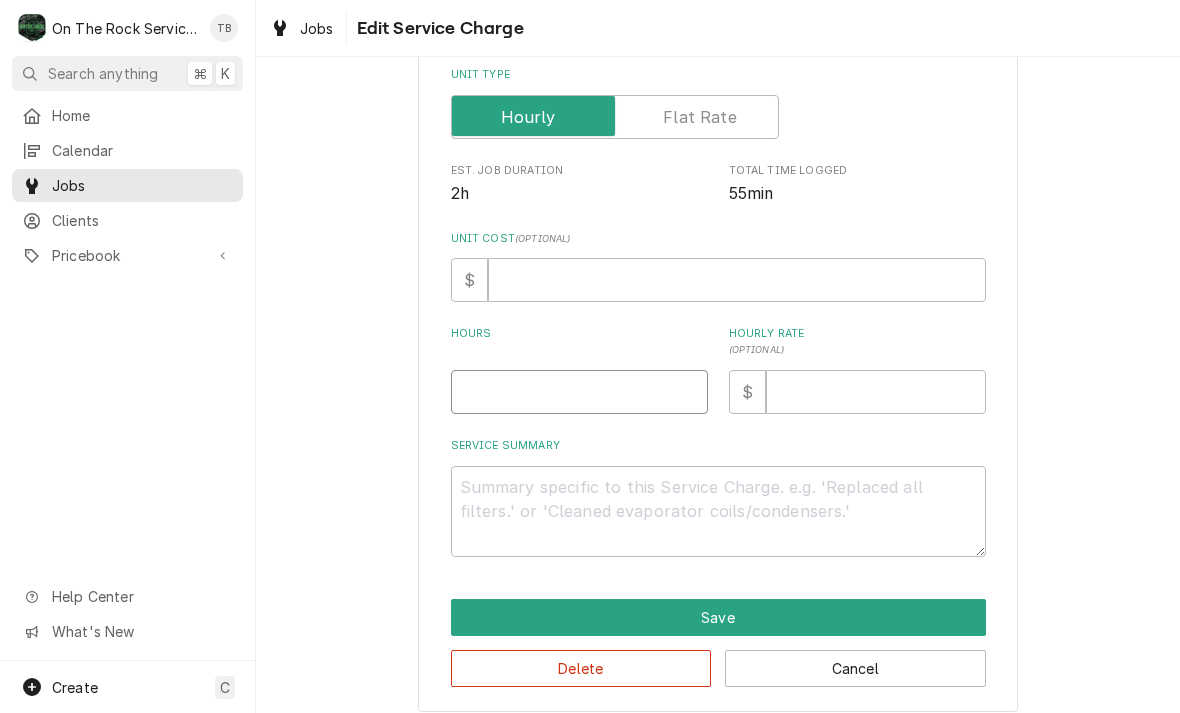 type on "1" 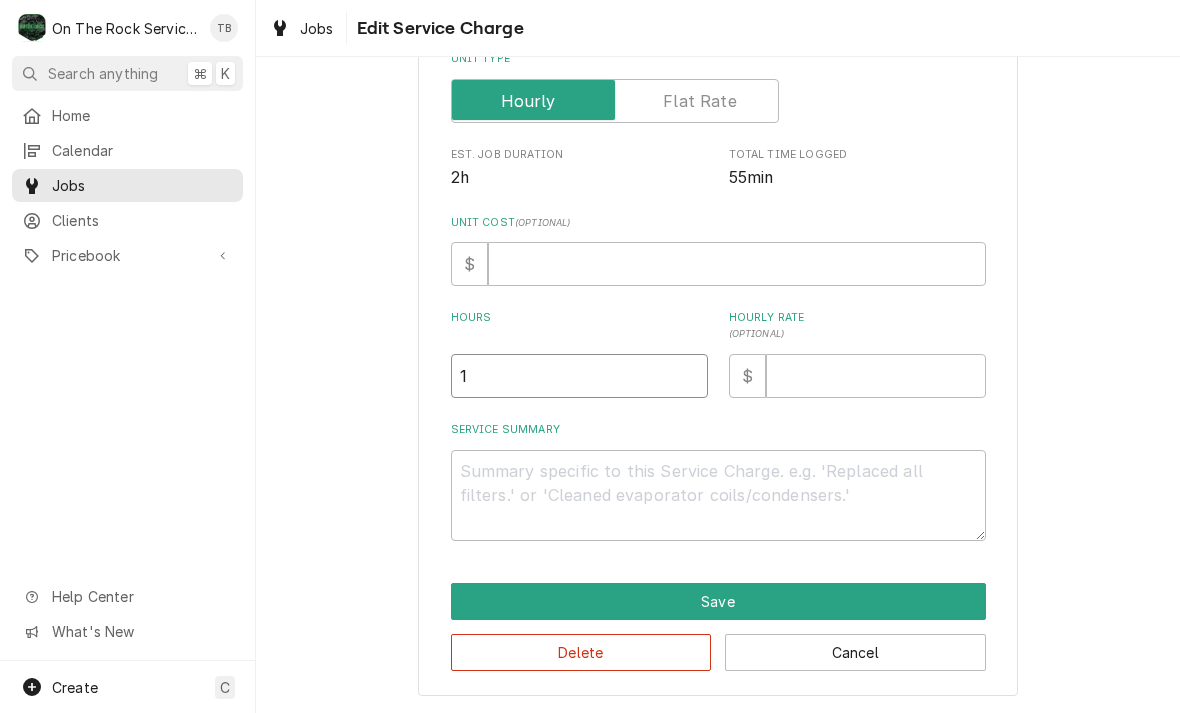 scroll, scrollTop: 389, scrollLeft: 0, axis: vertical 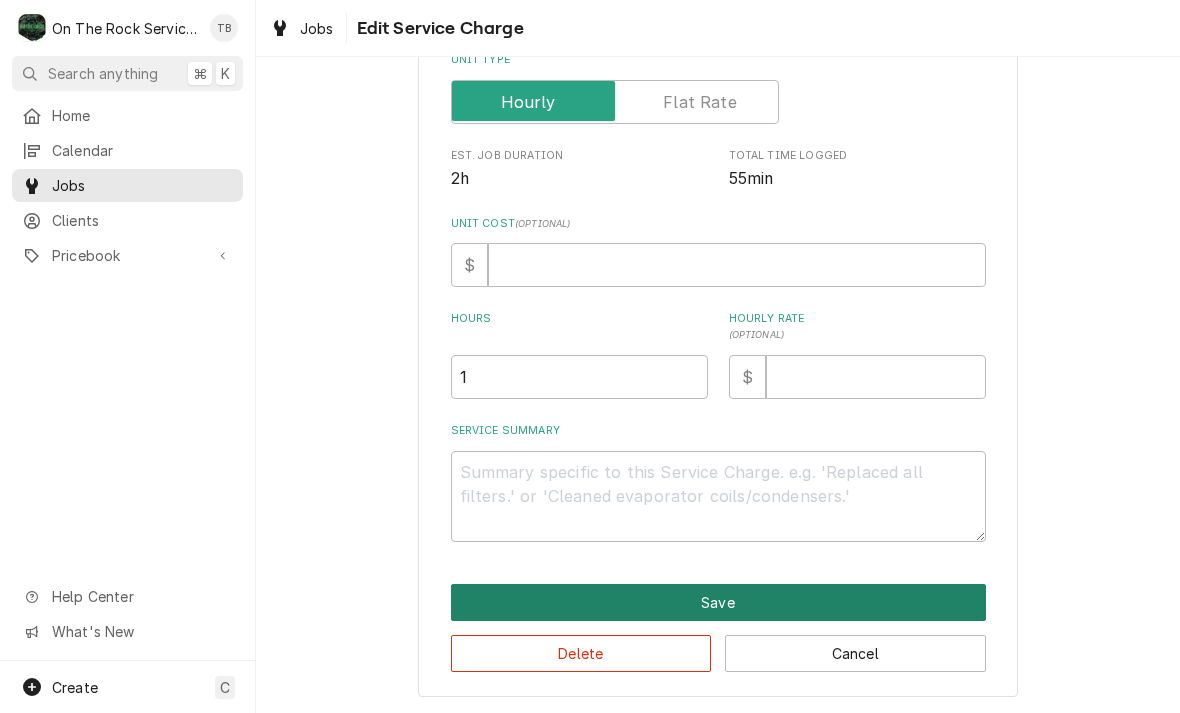 click on "Save" at bounding box center [718, 602] 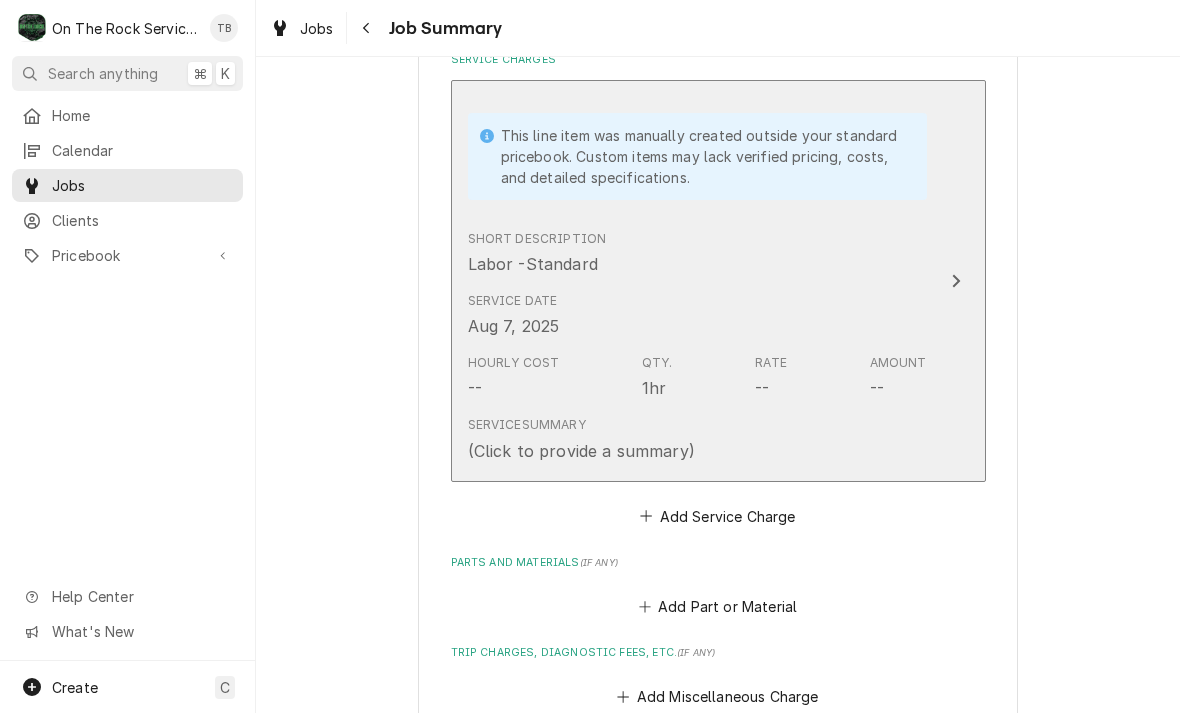 click on "Service  Summary (Click to provide a summary)" at bounding box center [697, 439] 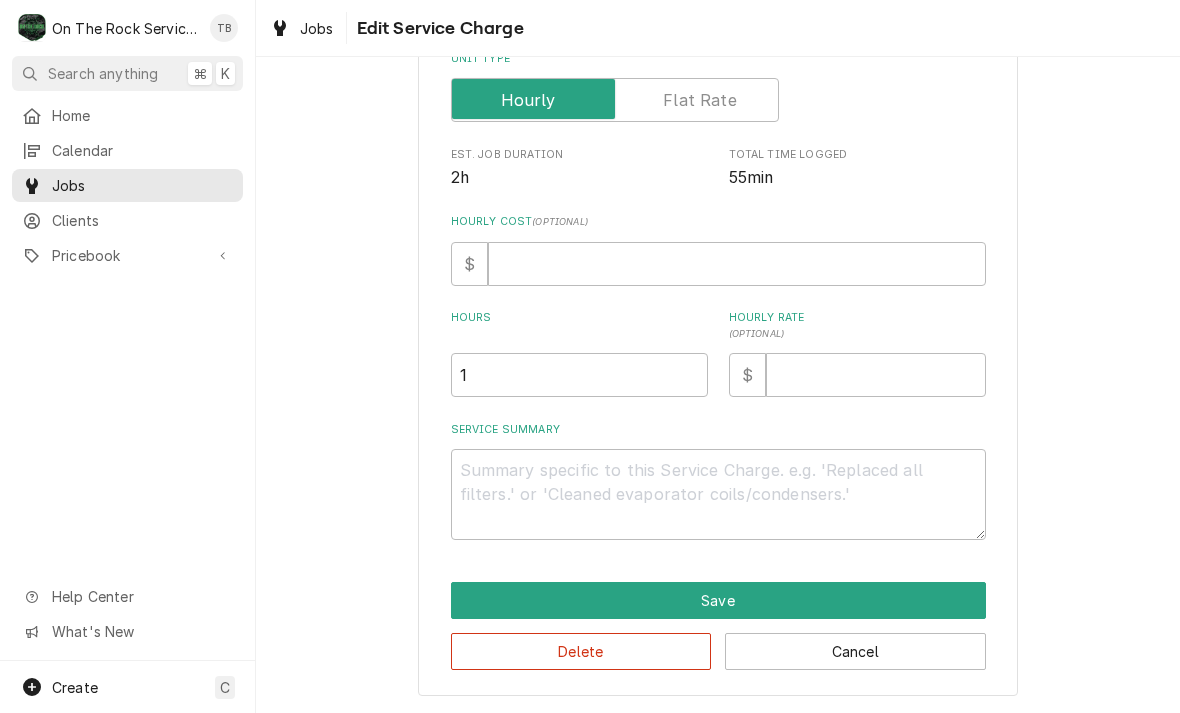 scroll, scrollTop: 275, scrollLeft: 0, axis: vertical 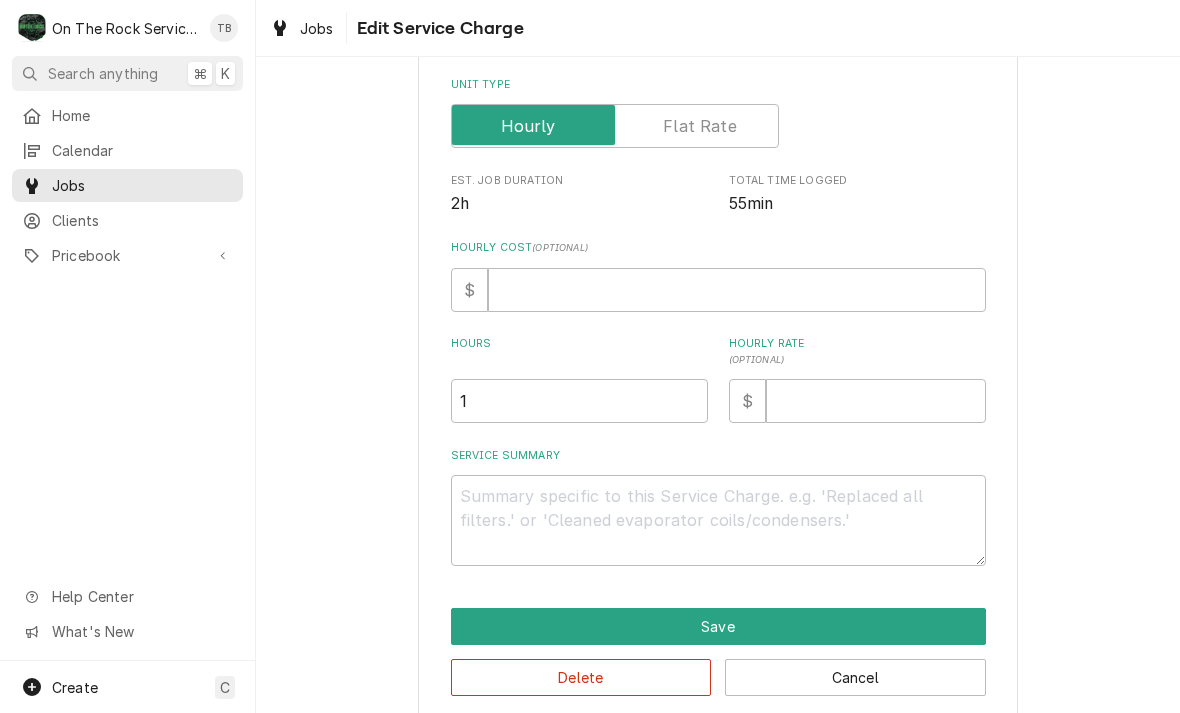 type on "x" 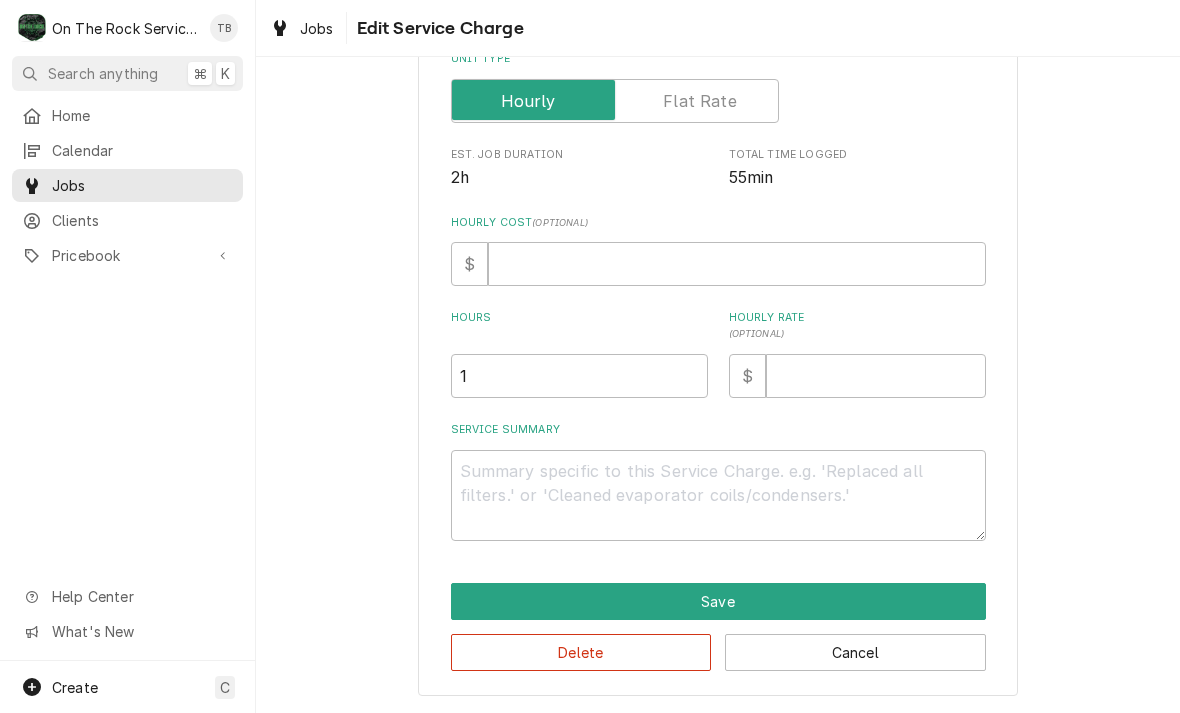 scroll, scrollTop: 389, scrollLeft: 0, axis: vertical 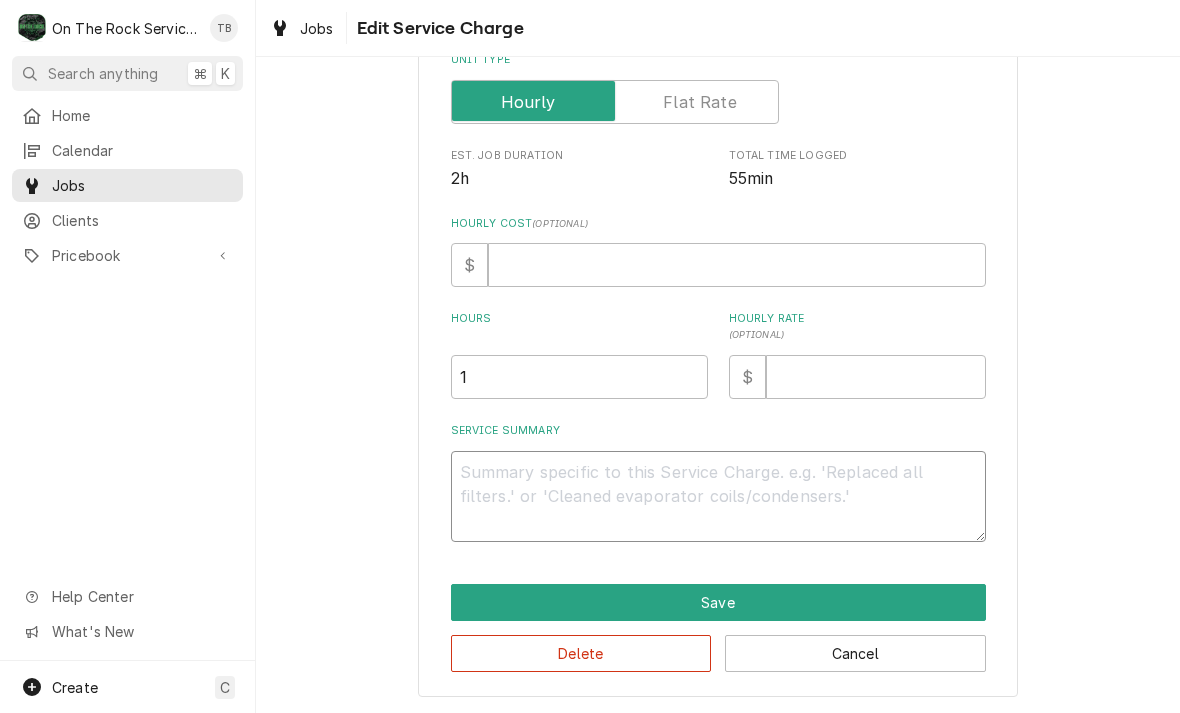 click on "Service Summary" at bounding box center (718, 496) 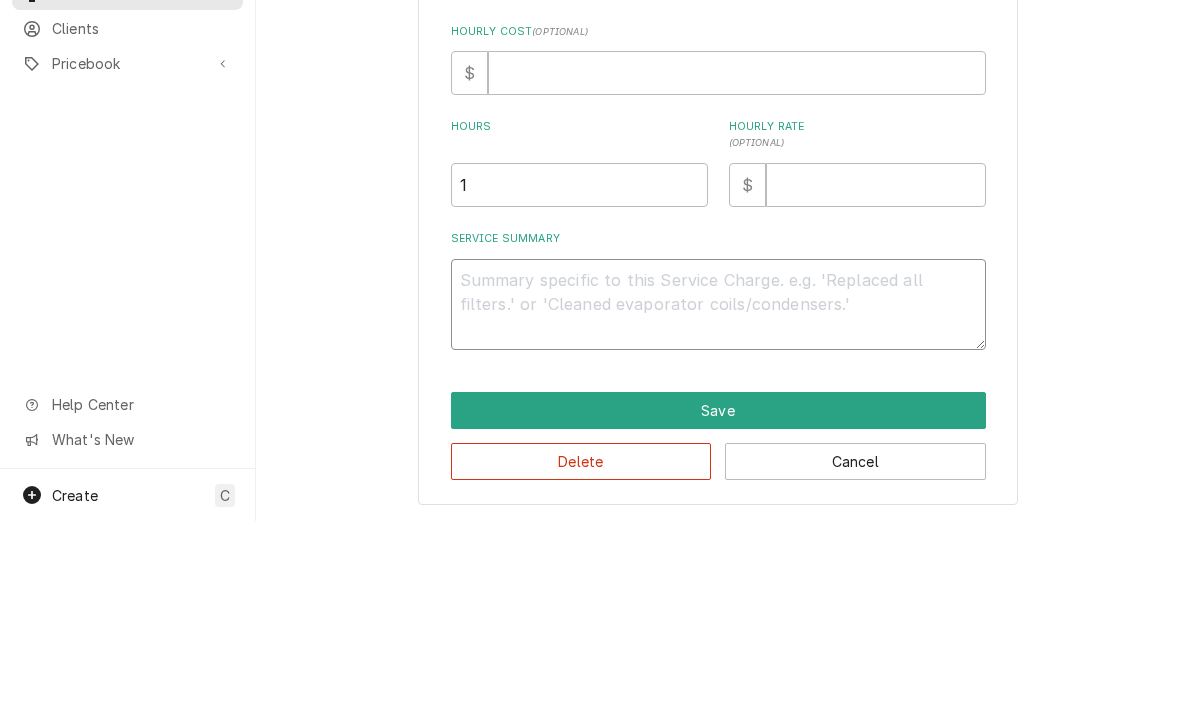 type on "8" 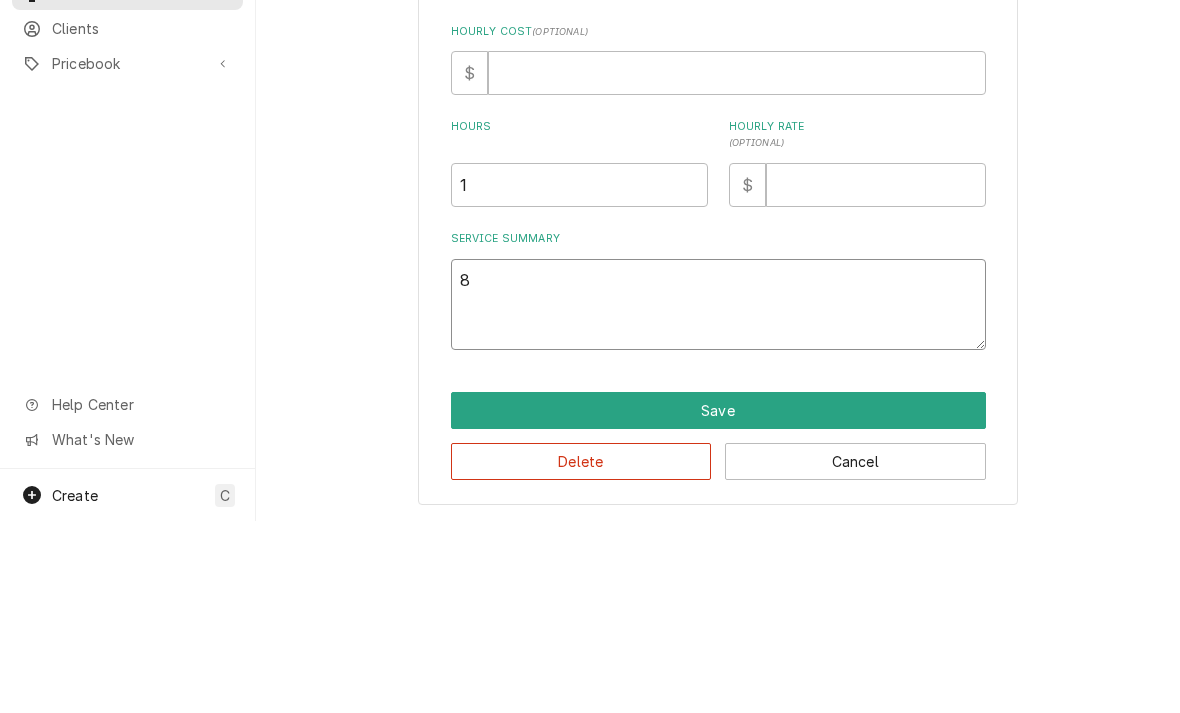 type on "x" 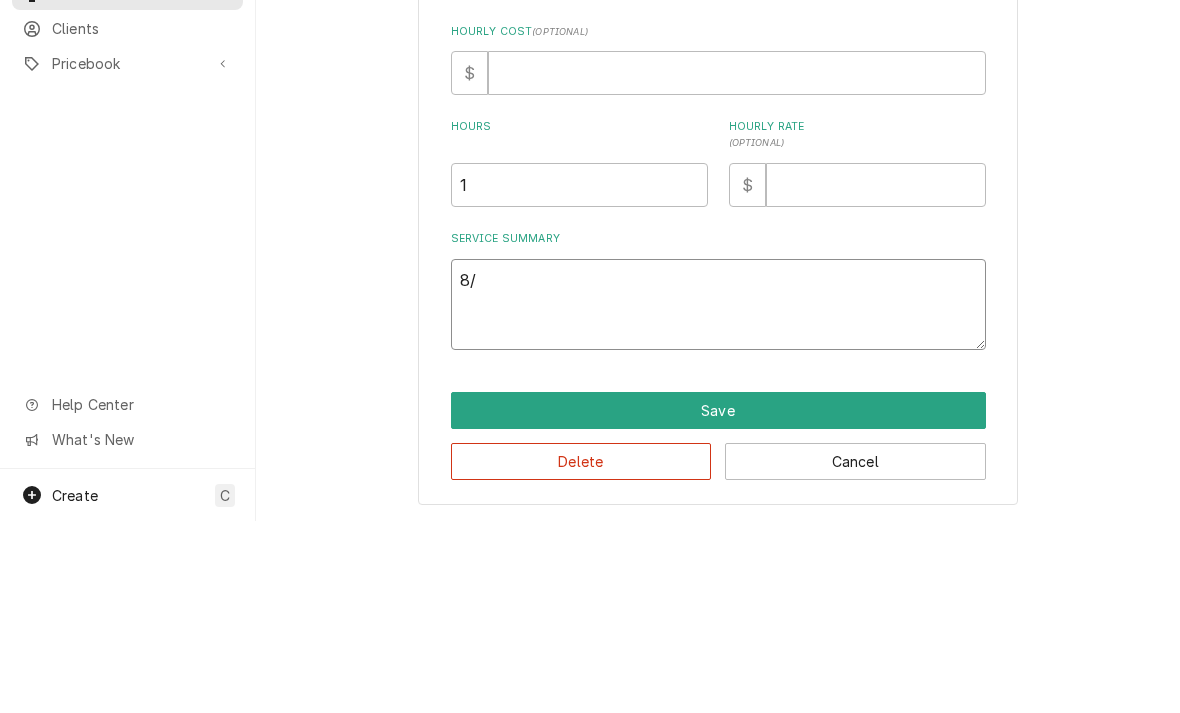 type on "x" 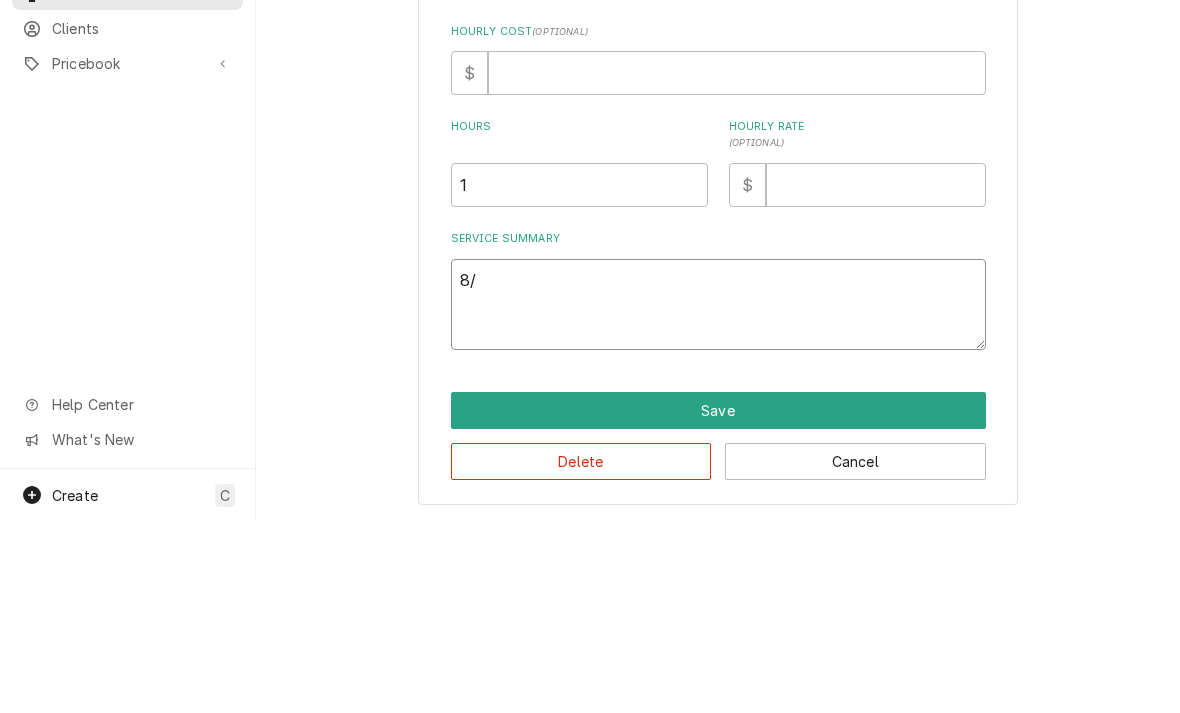 type on "8/7" 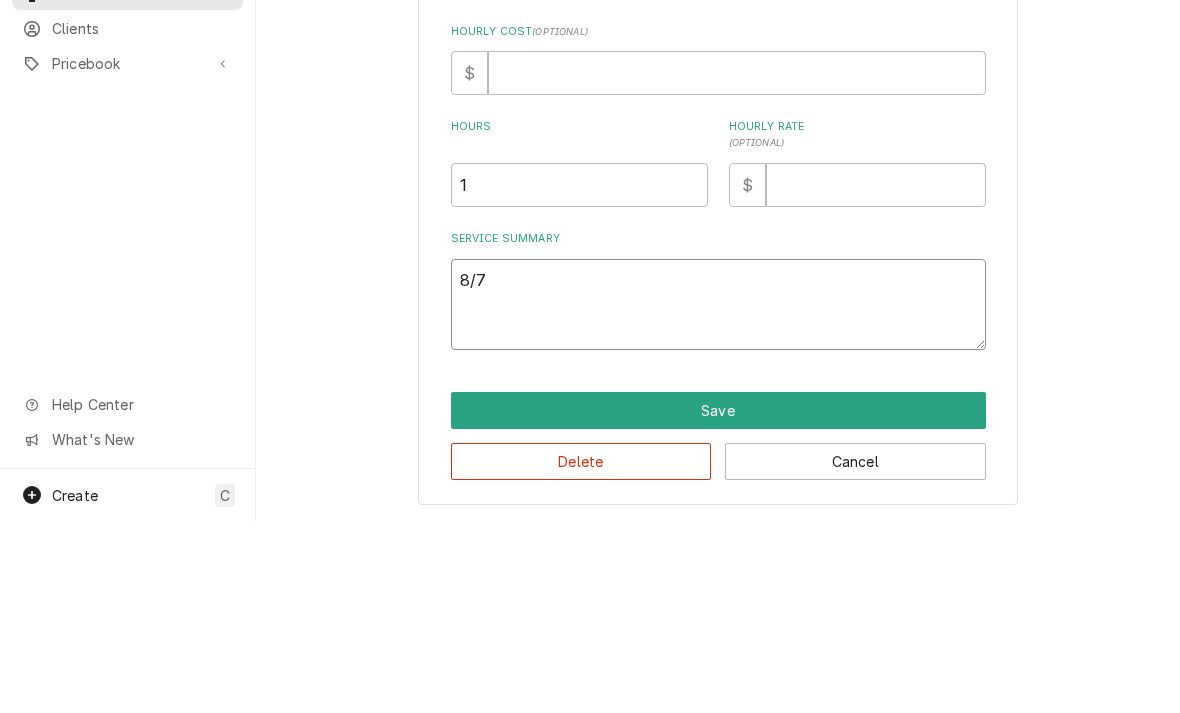 type on "x" 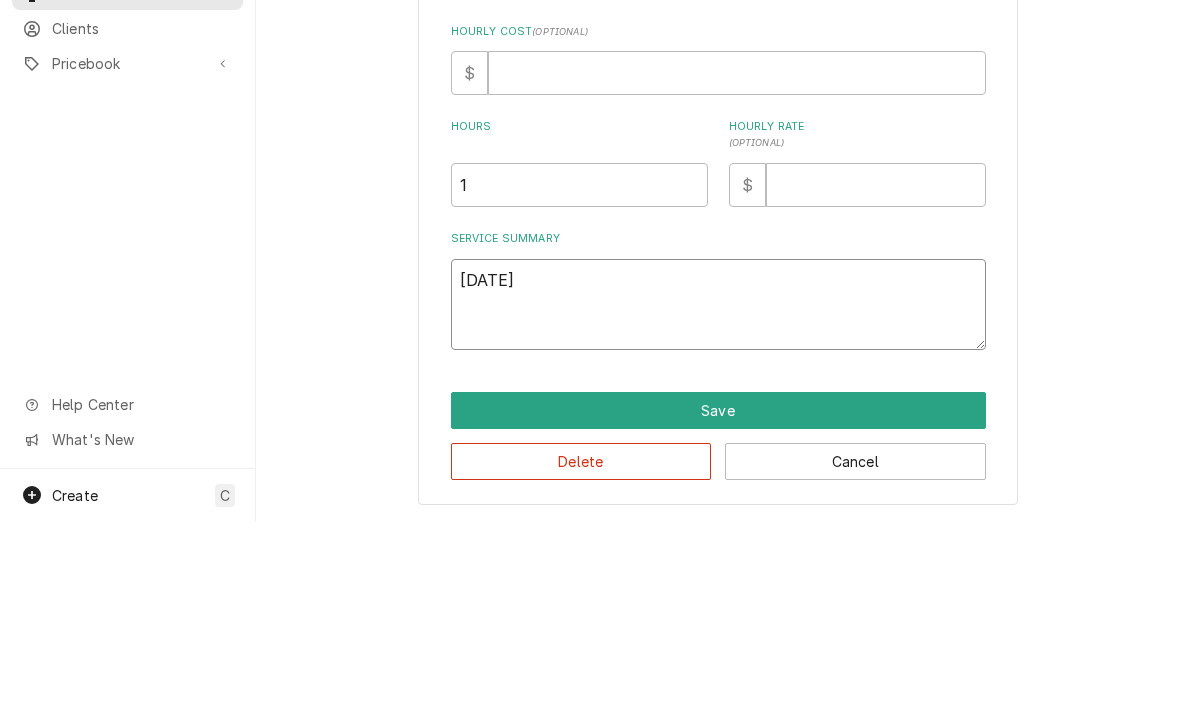 type on "8/7/2" 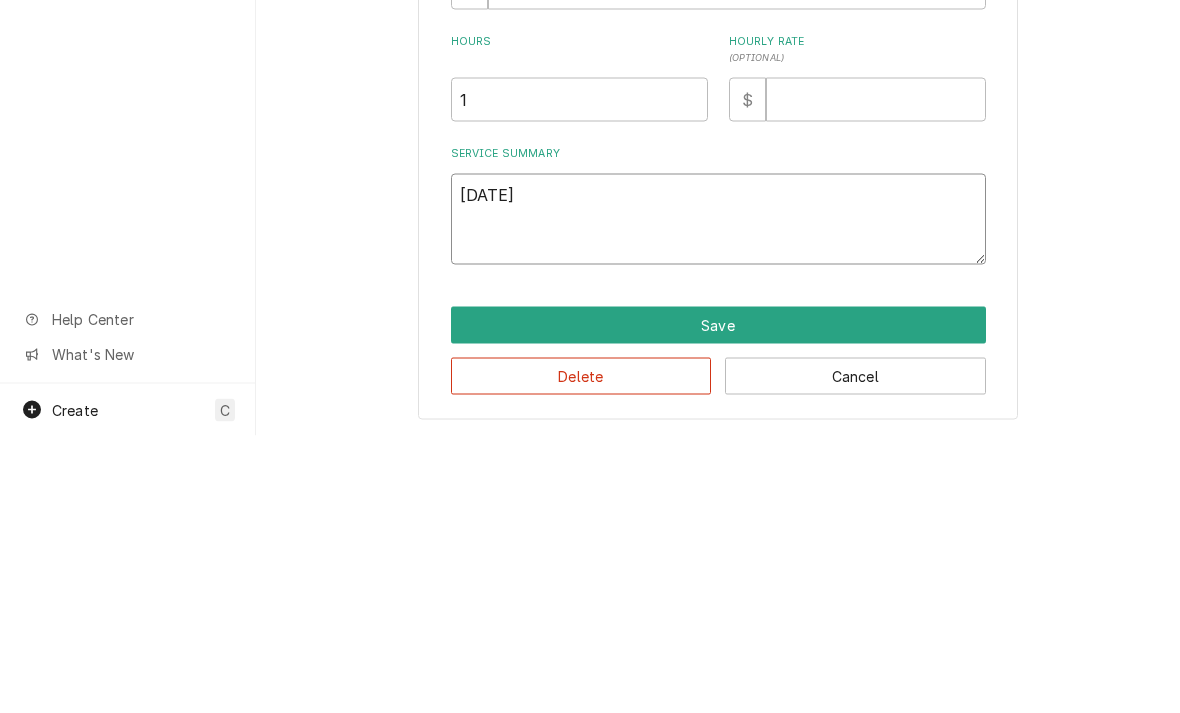 type on "x" 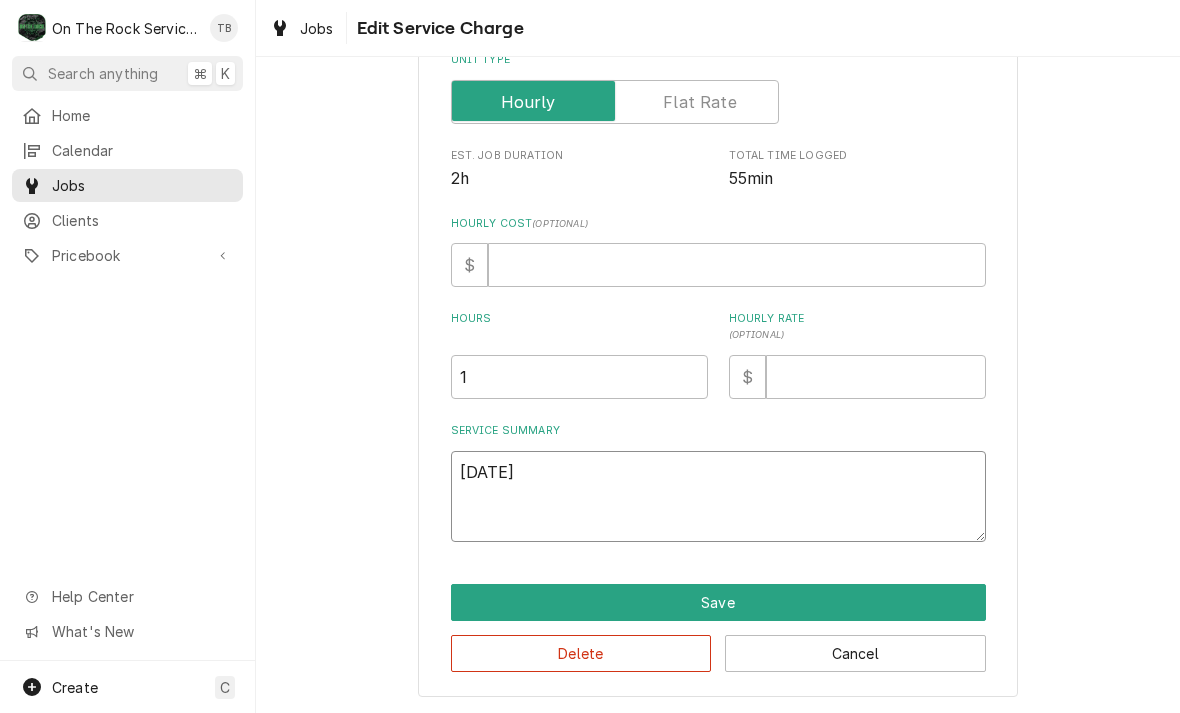 type on "x" 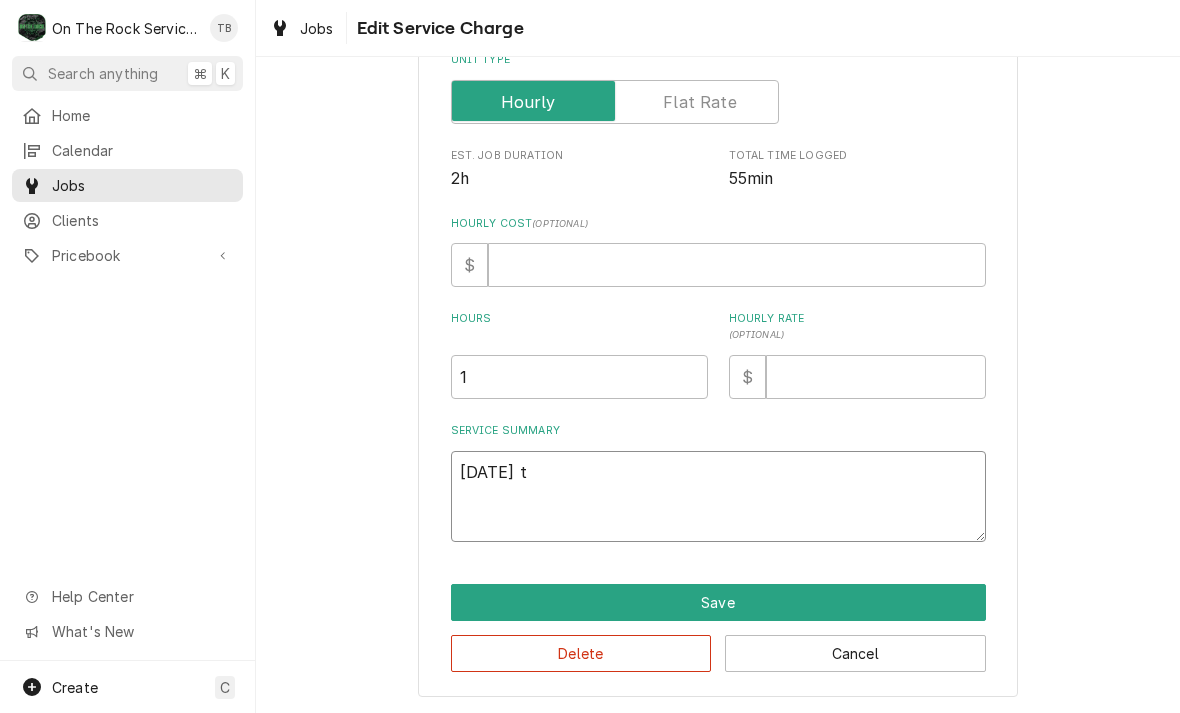 type on "x" 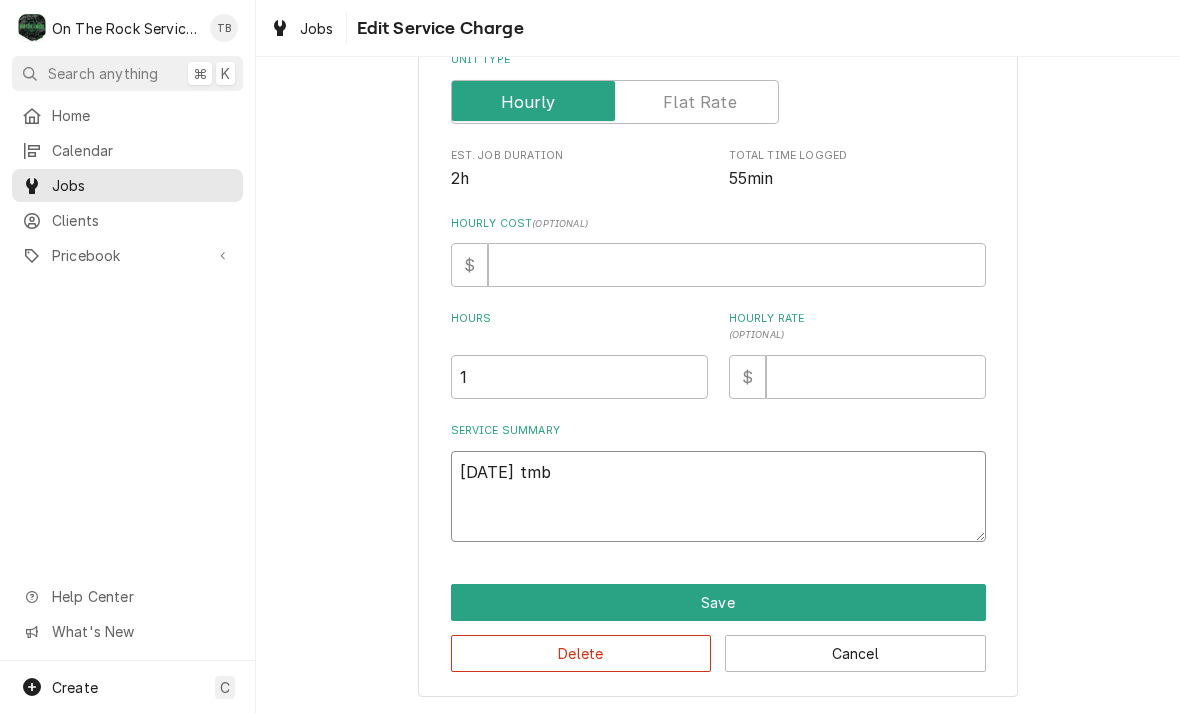 type on "x" 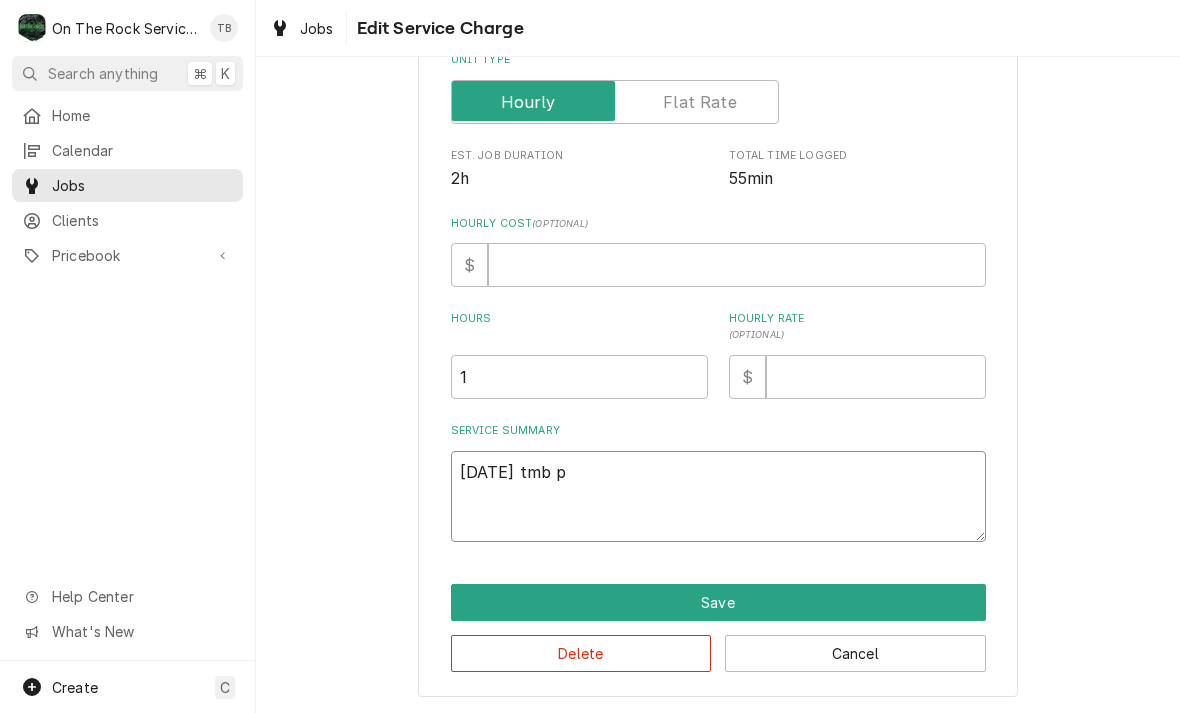 type on "x" 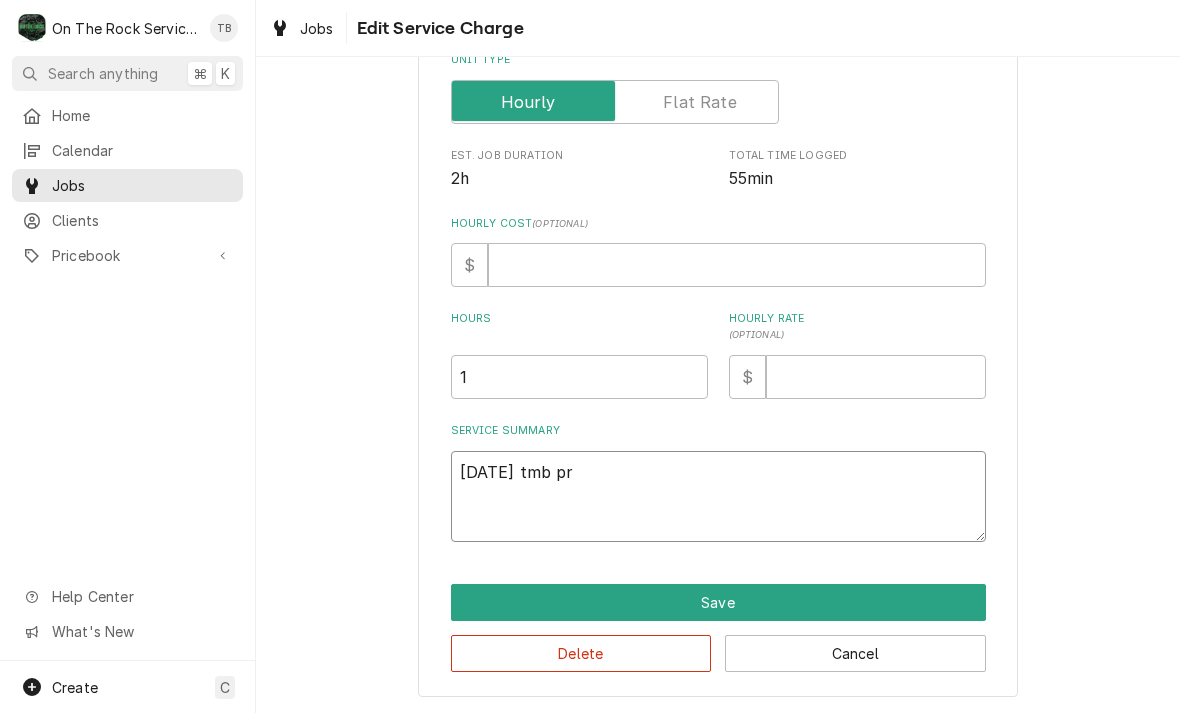 type on "x" 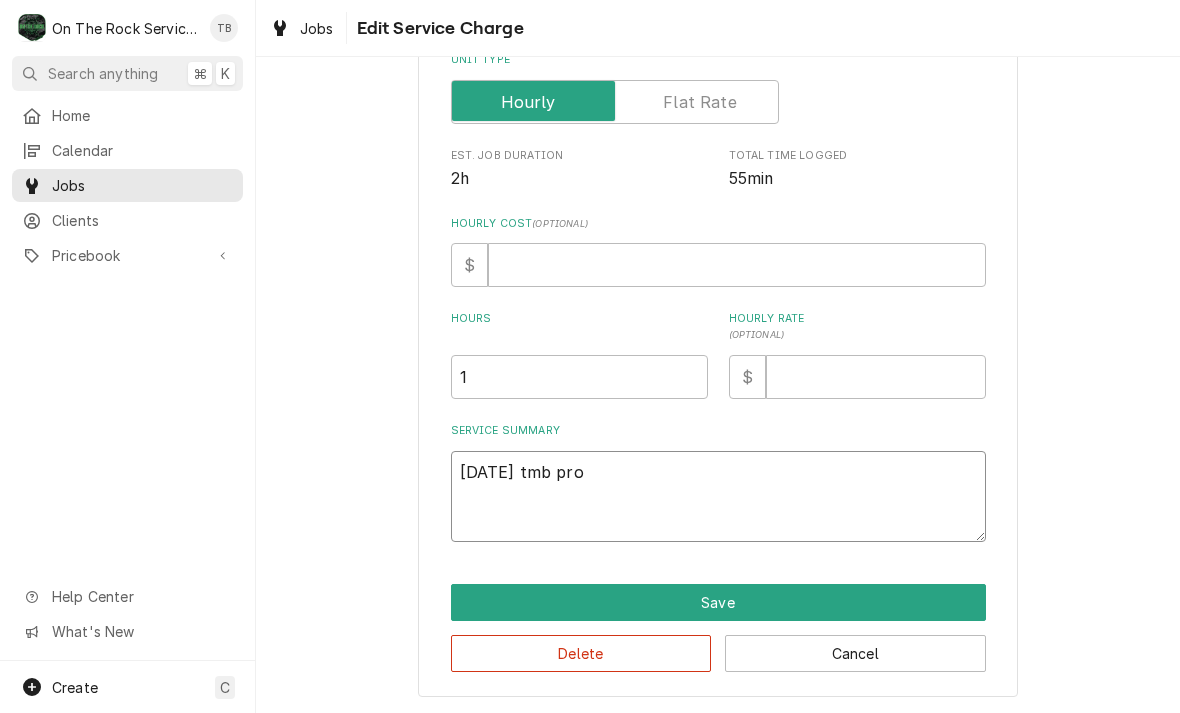 type on "x" 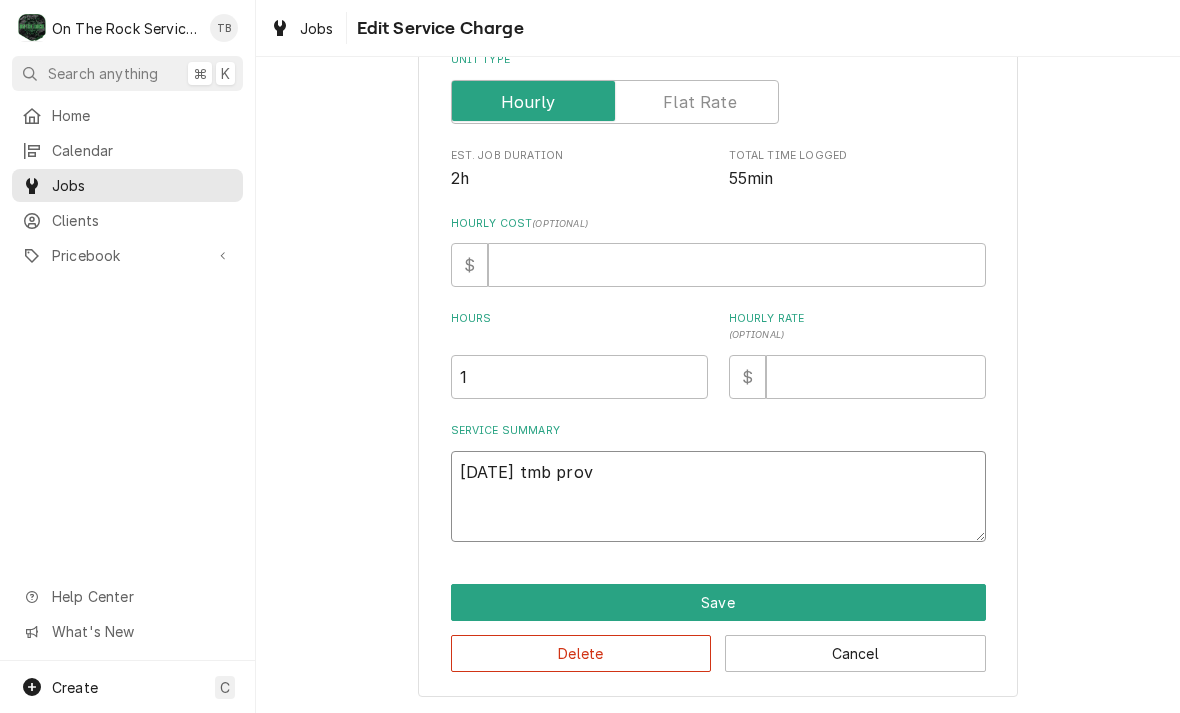 type on "x" 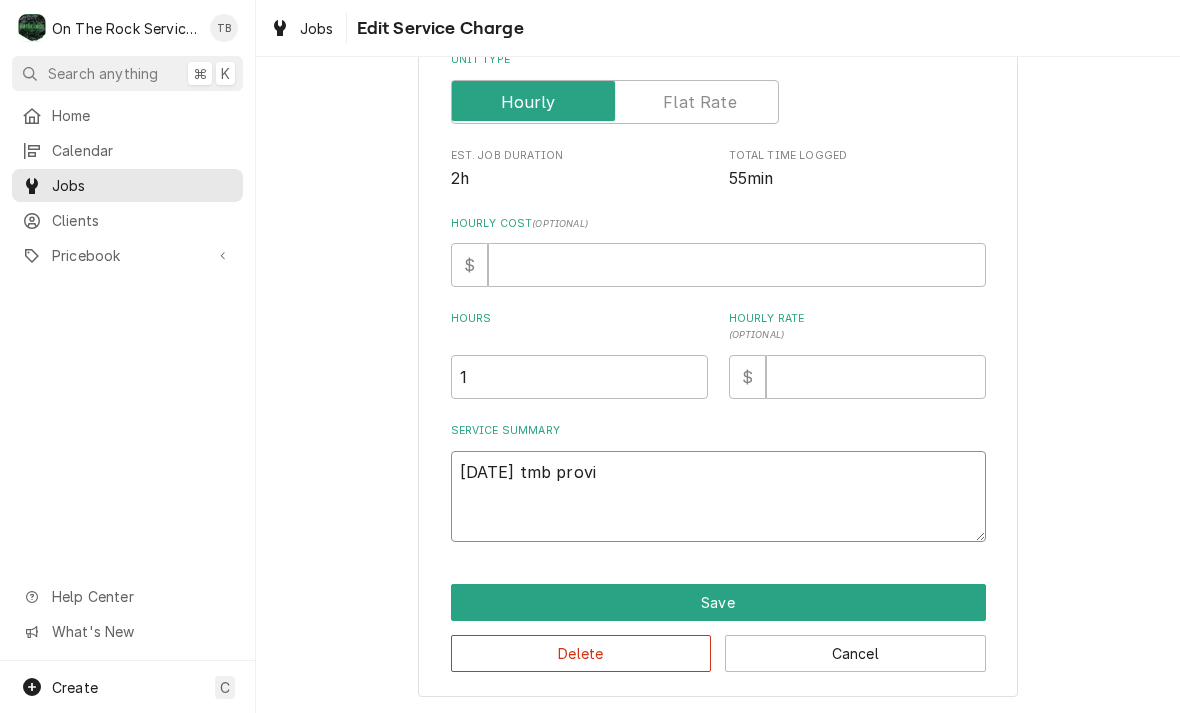 type on "x" 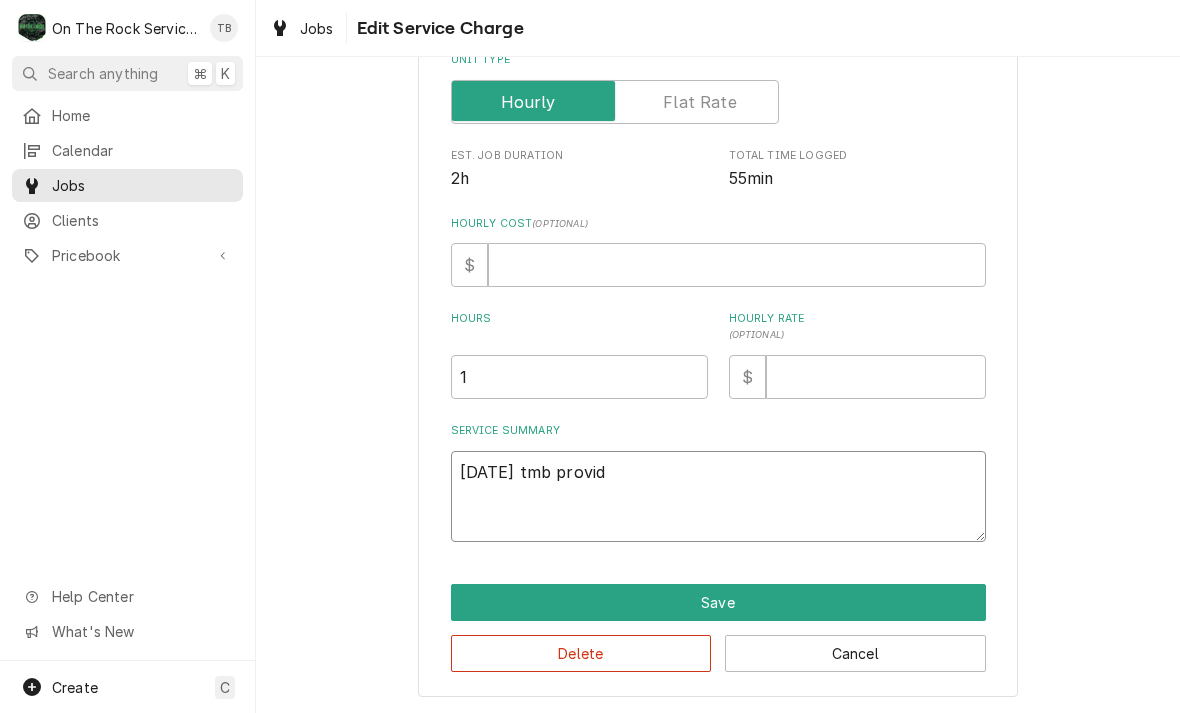 type on "x" 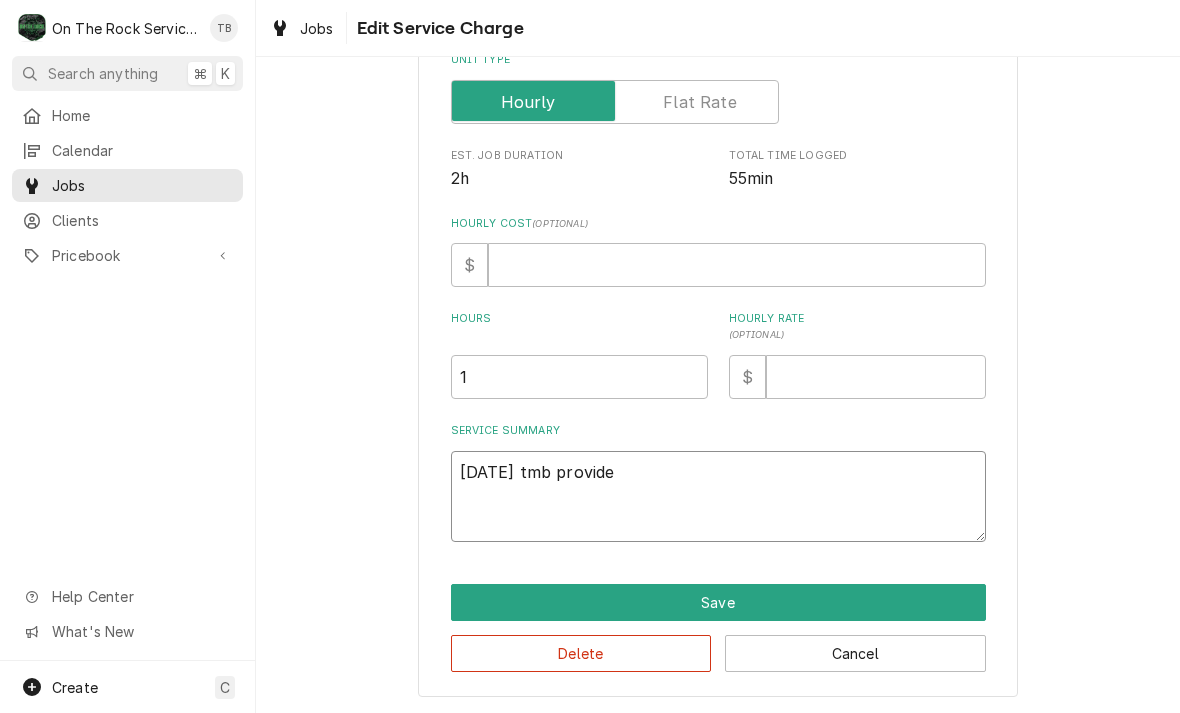 type on "x" 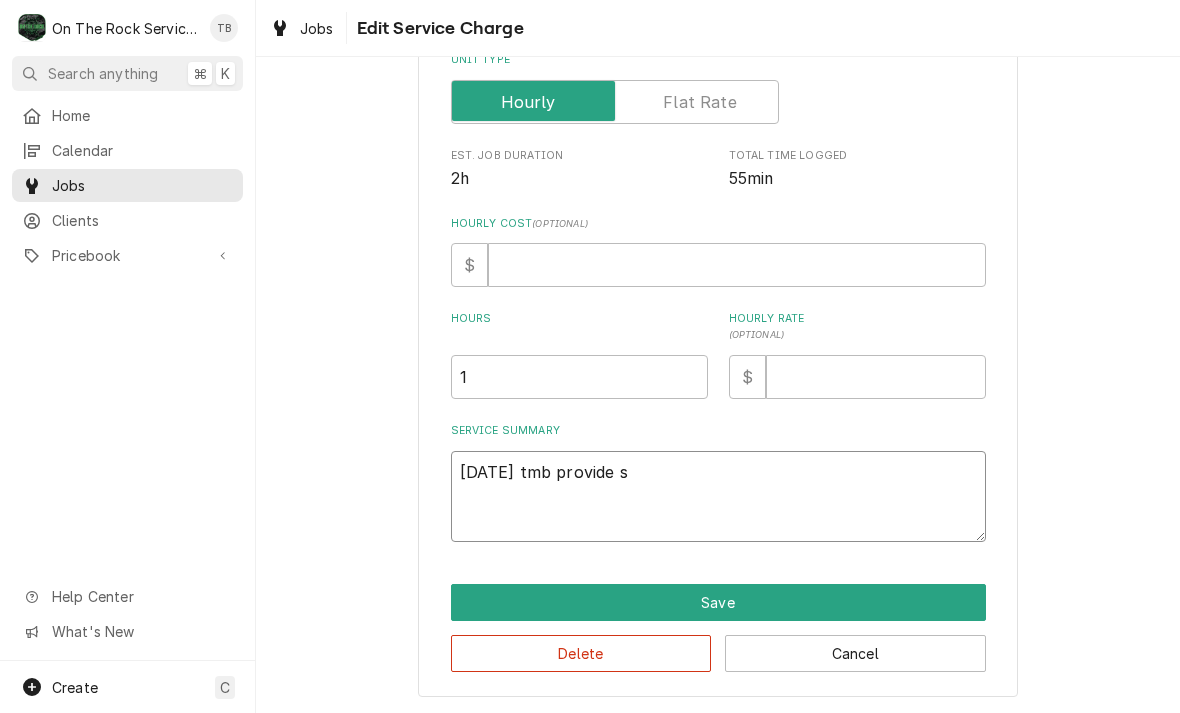 type on "x" 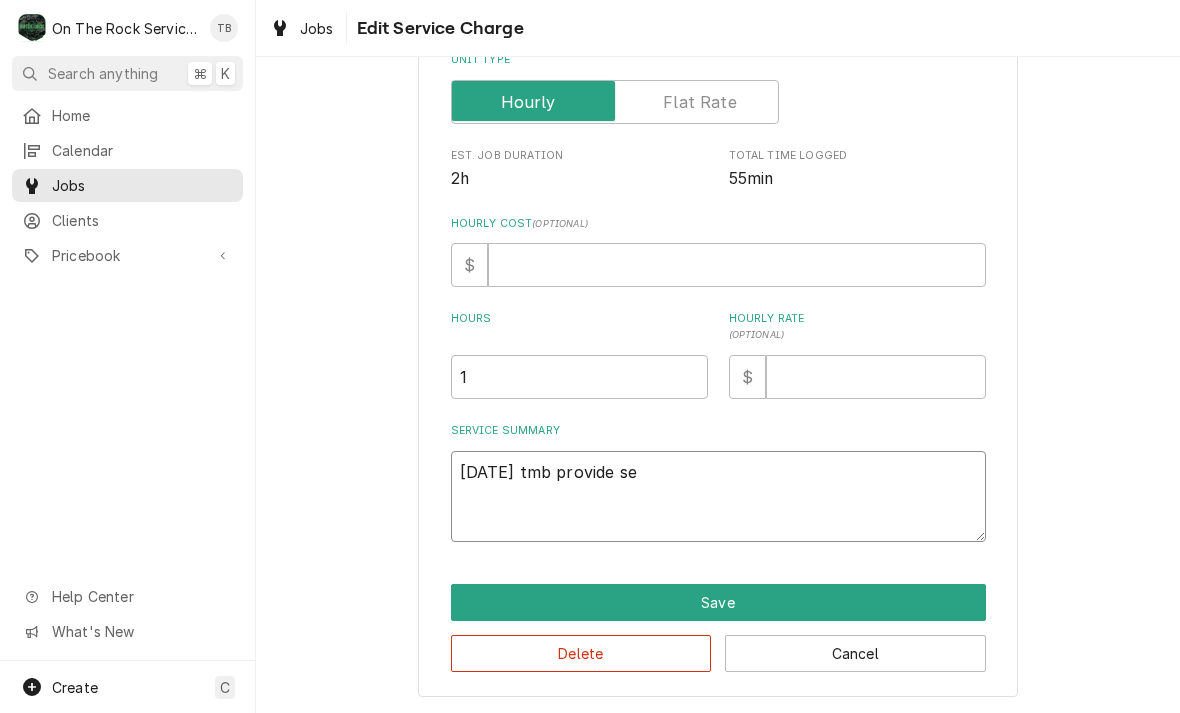 type on "8/7/25 tmb provide ser" 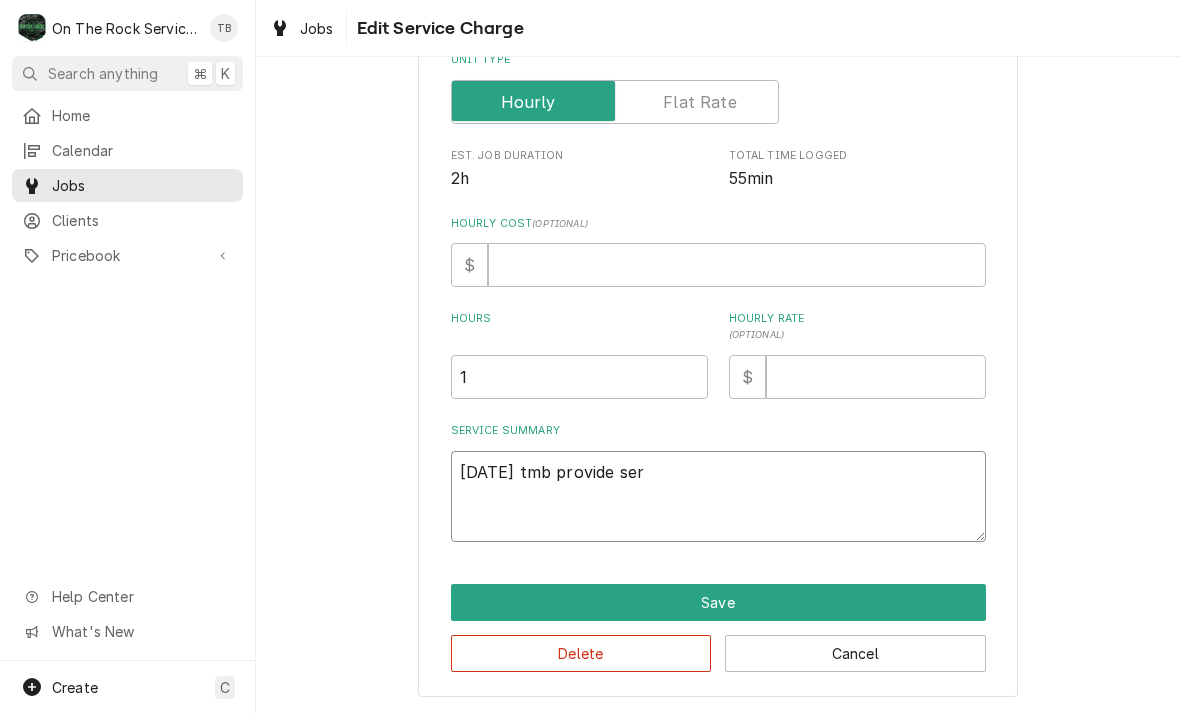 type on "x" 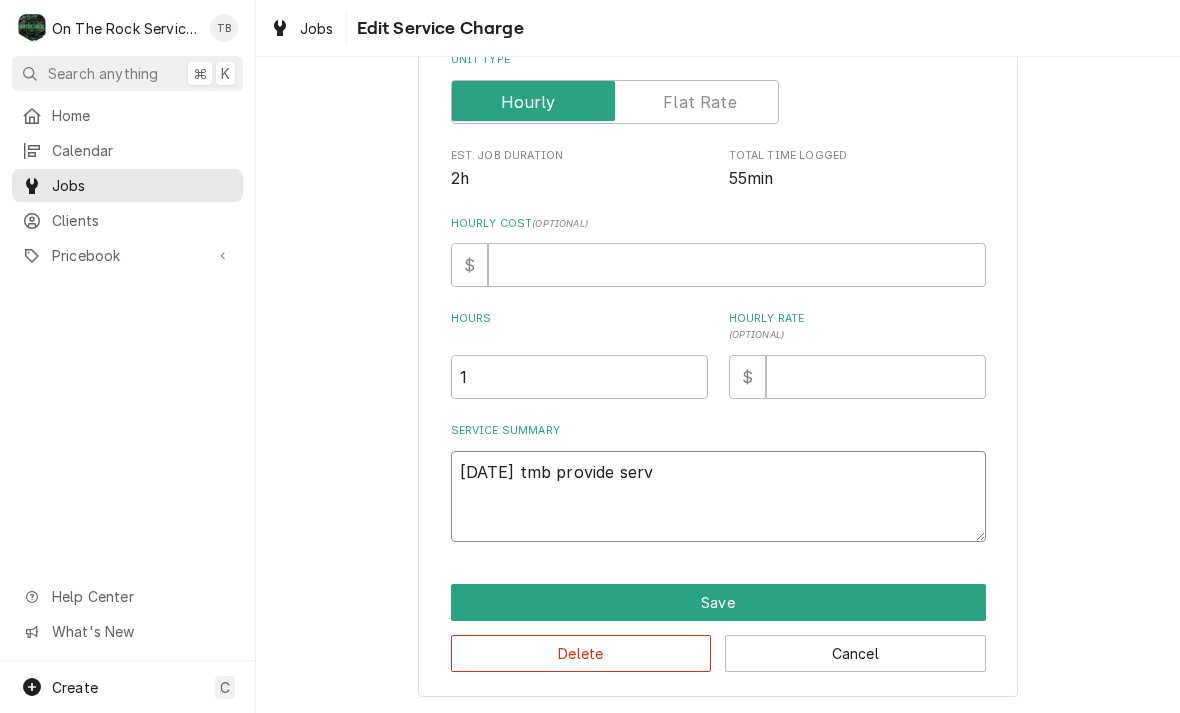 type on "x" 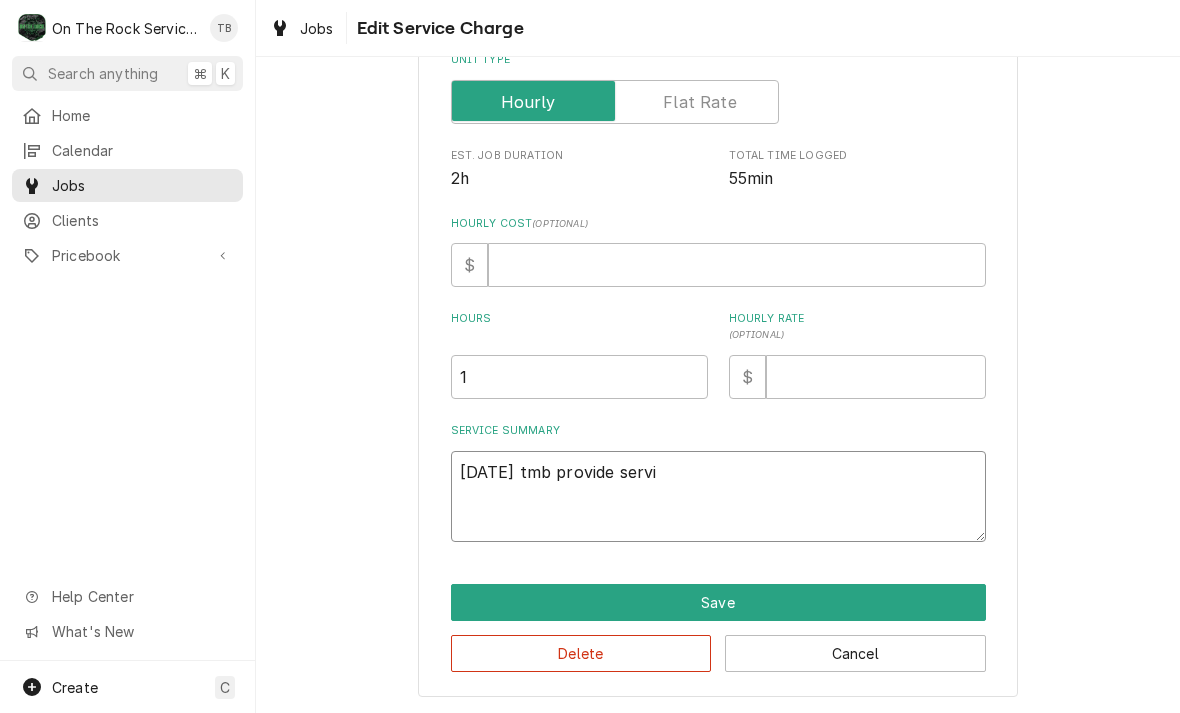 type on "x" 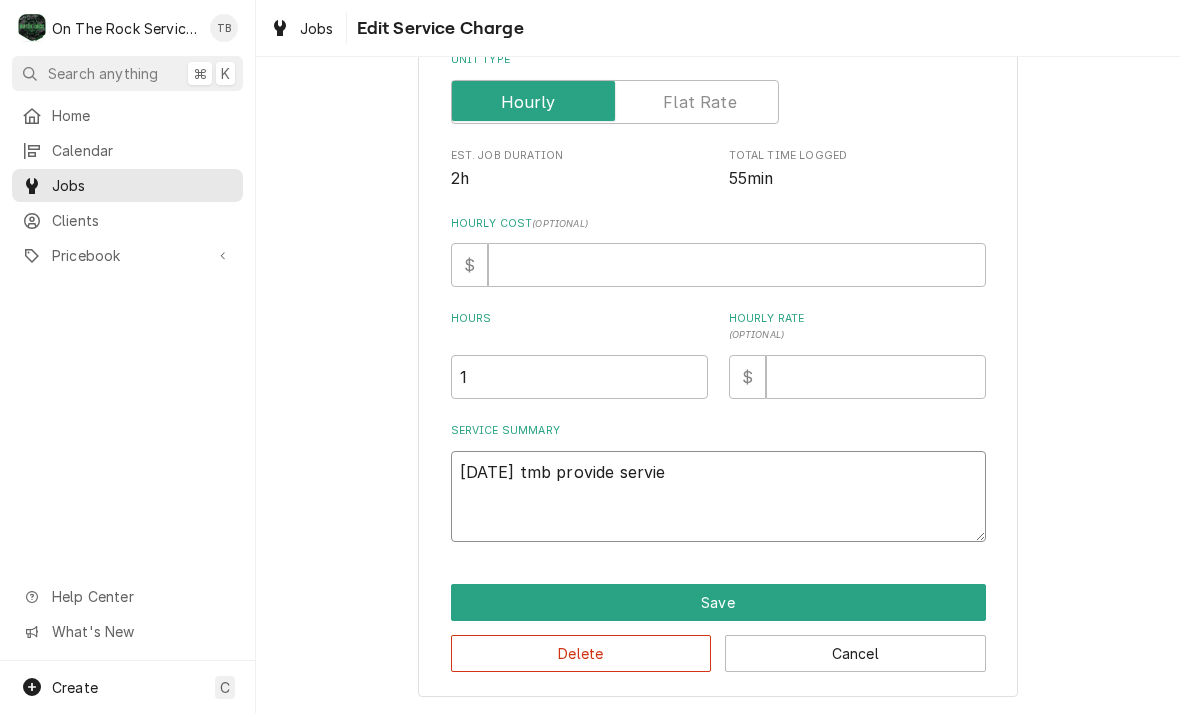 type on "x" 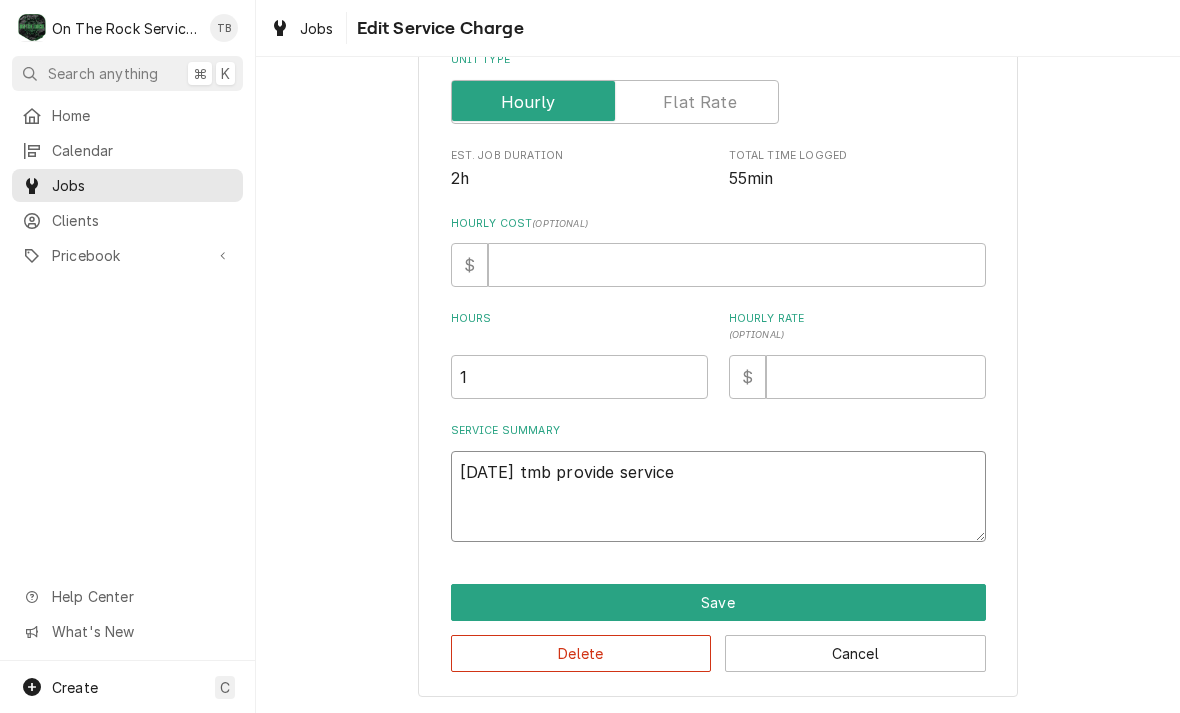 type on "x" 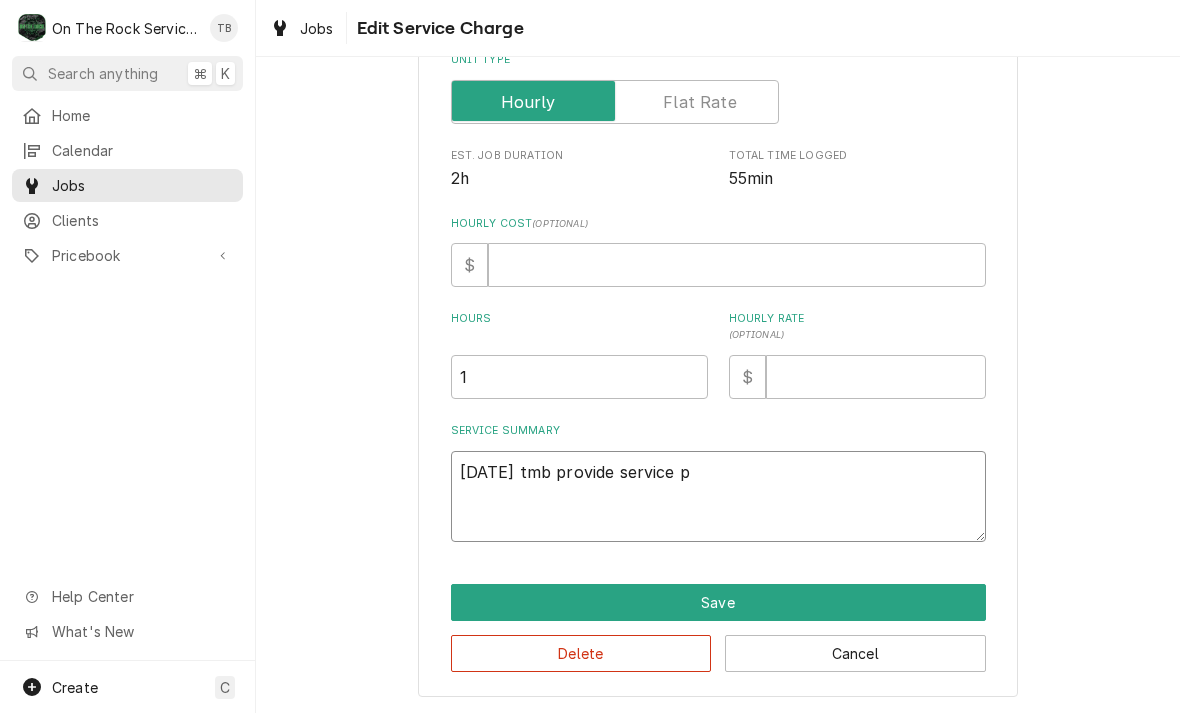 type on "8/7/25 tmb provide service pa" 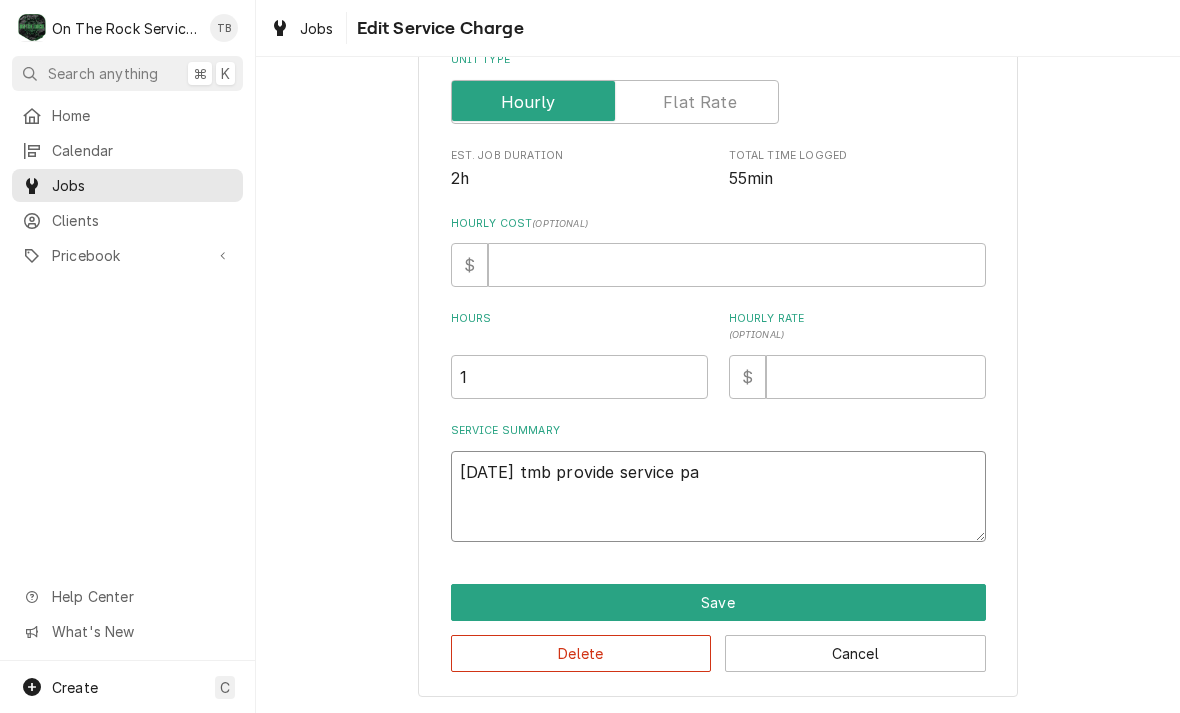 type on "x" 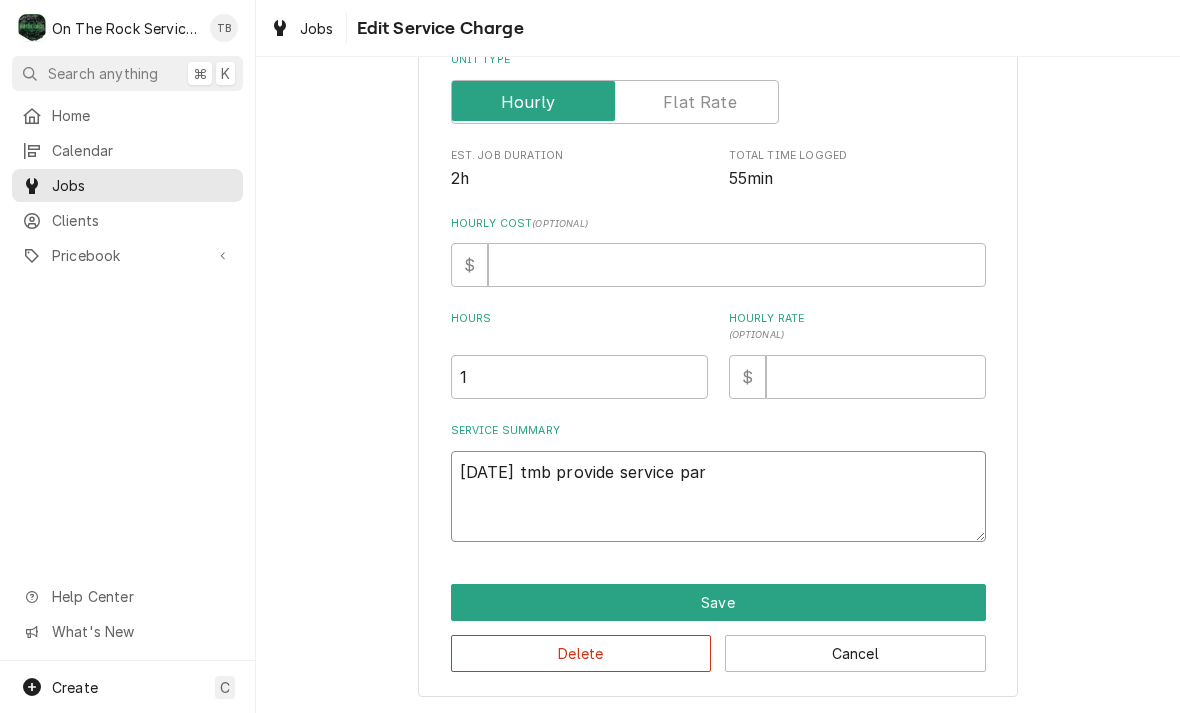 type on "x" 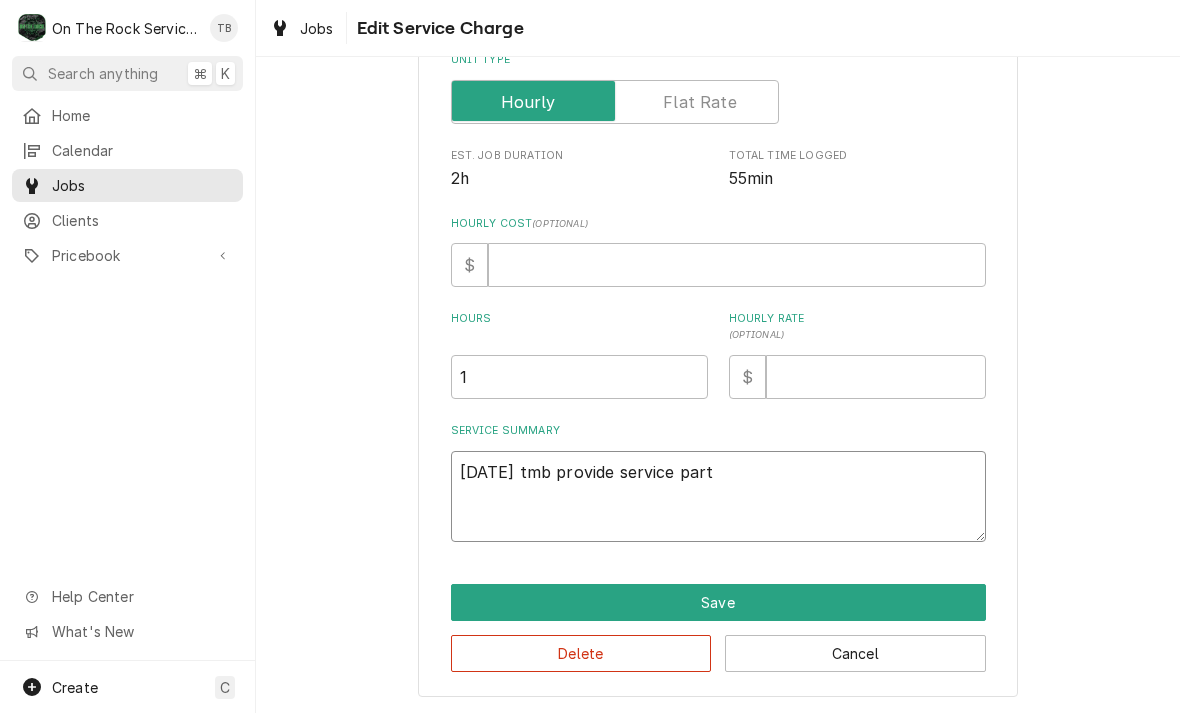 type on "x" 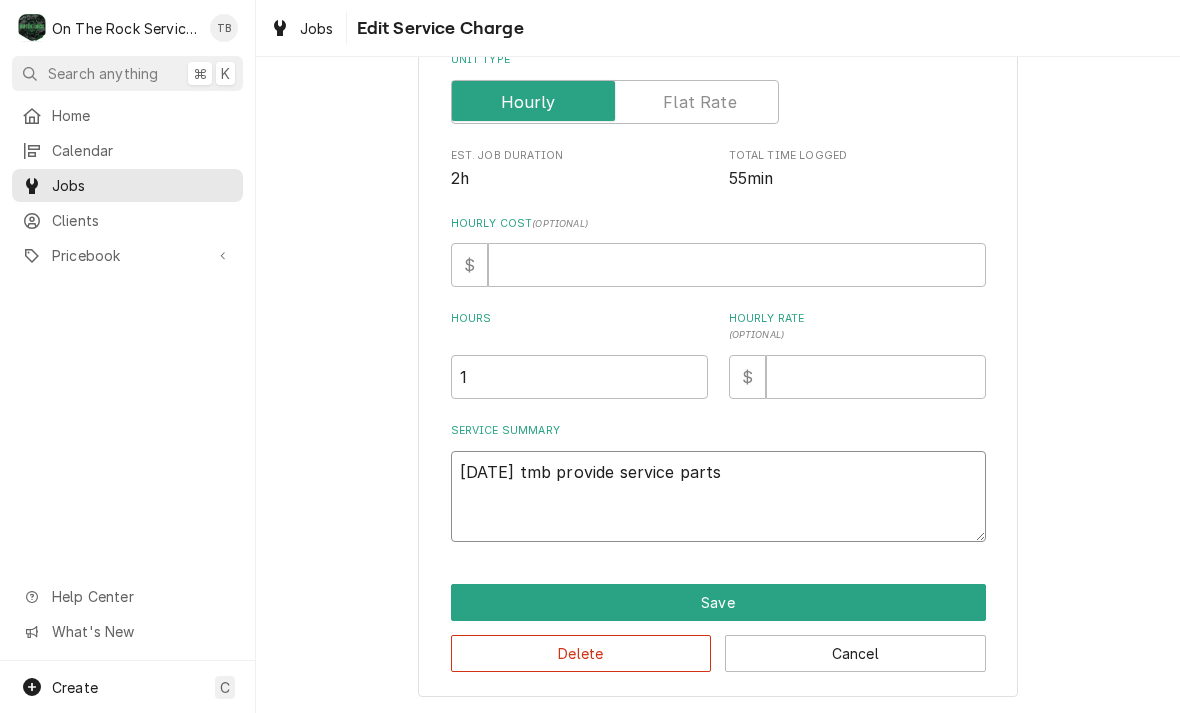 type on "x" 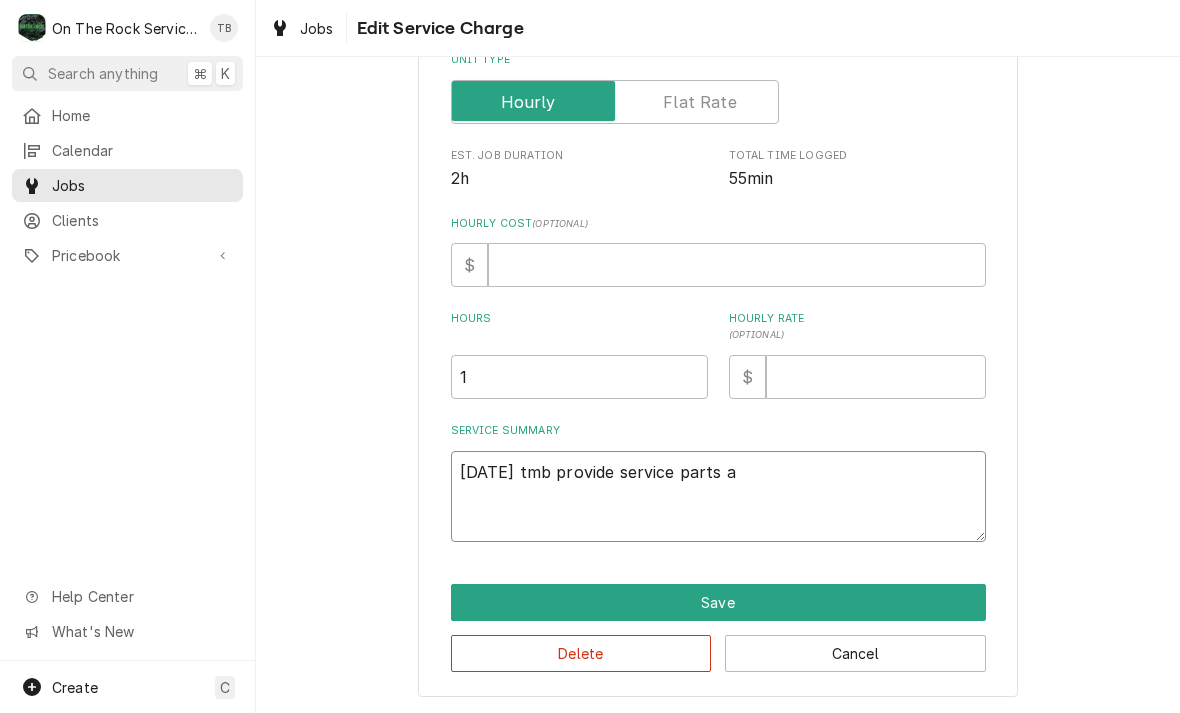 type on "x" 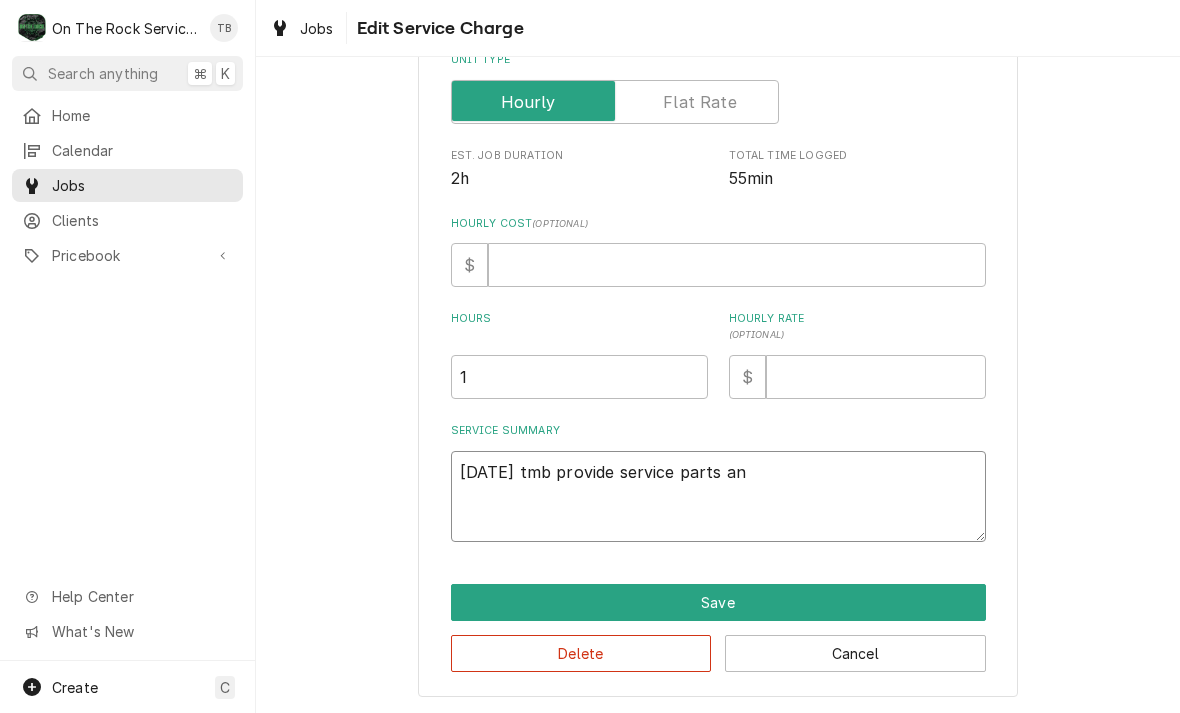type on "8/7/25 tmb provide service parts and" 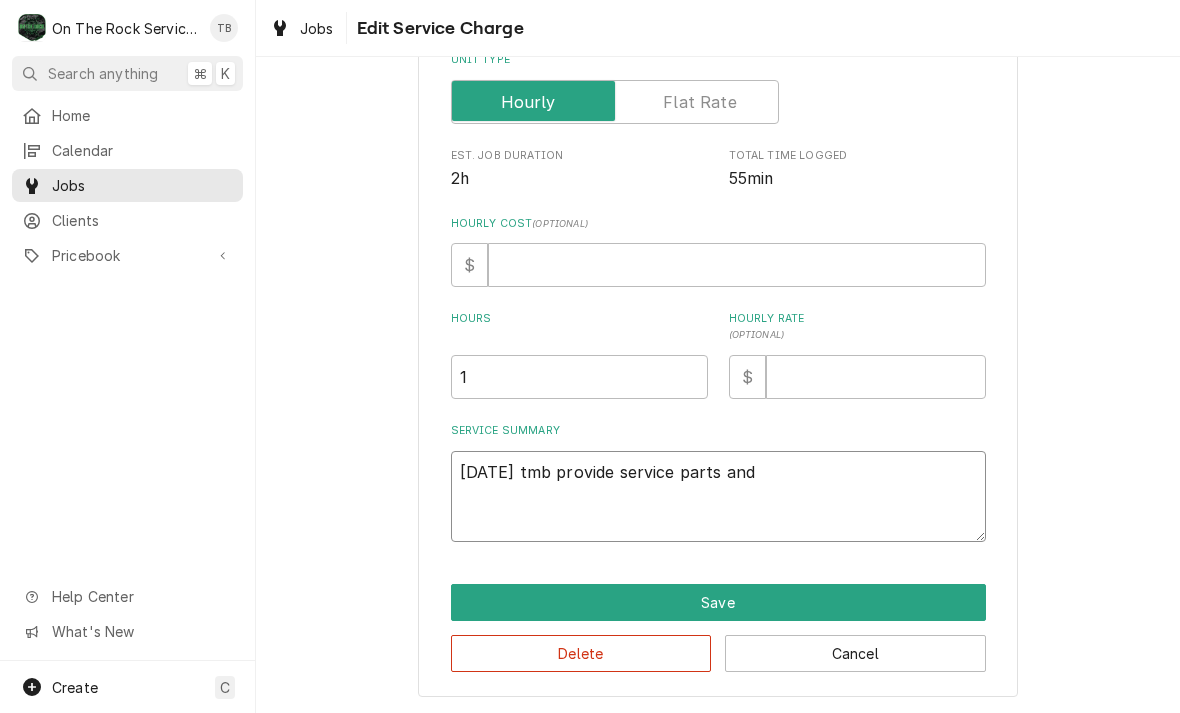 type on "x" 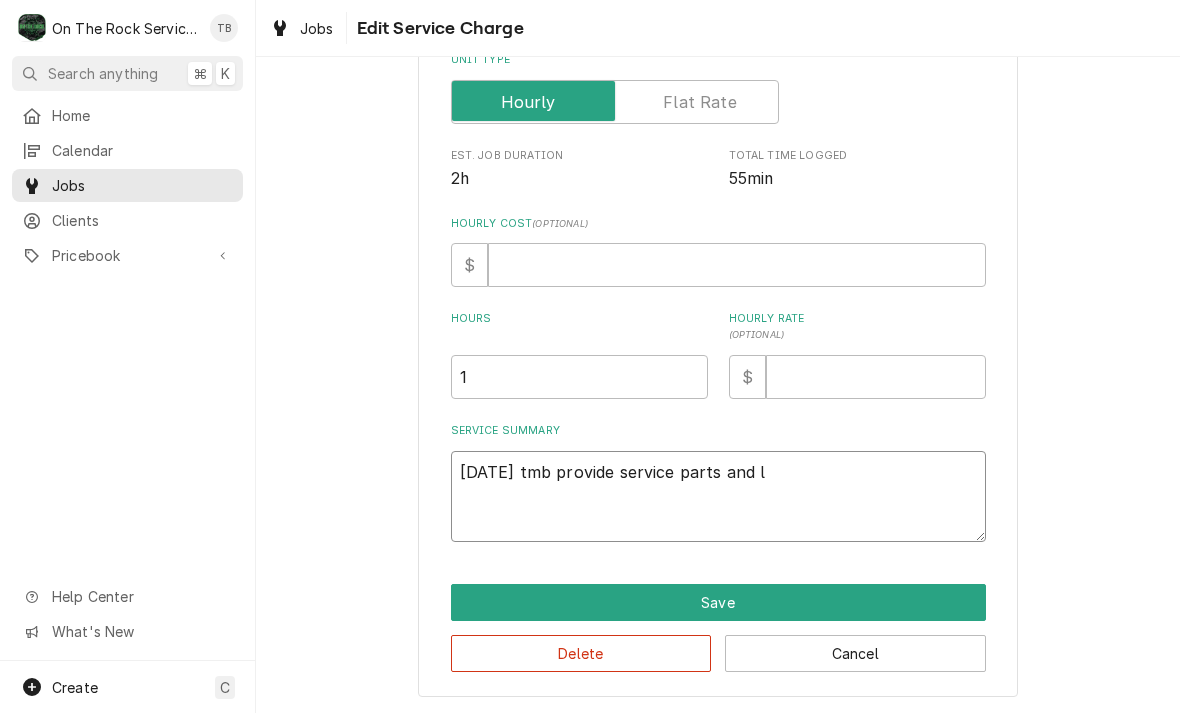 type on "x" 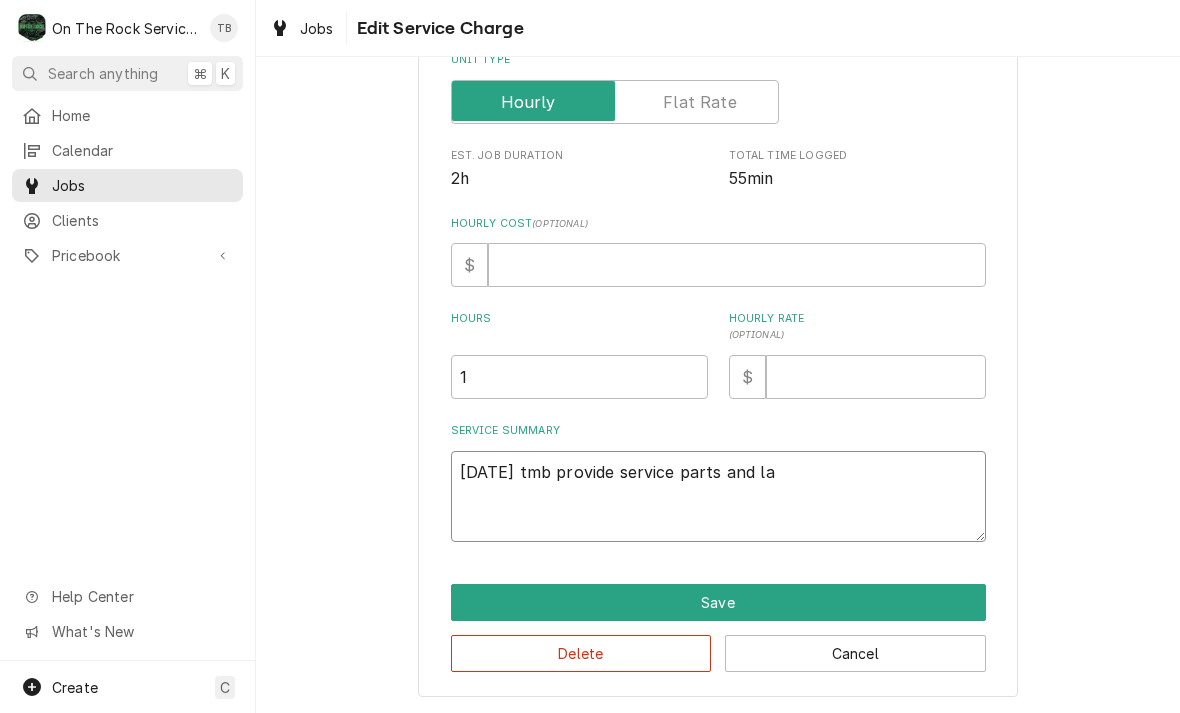 type on "x" 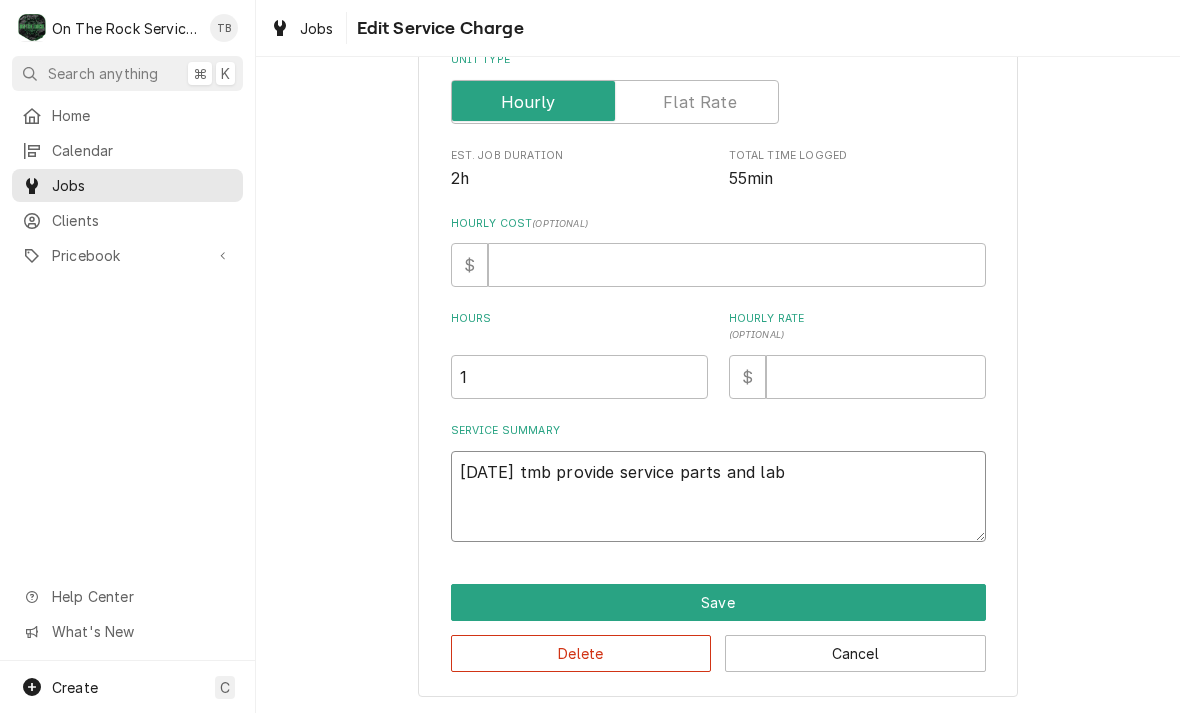 type on "x" 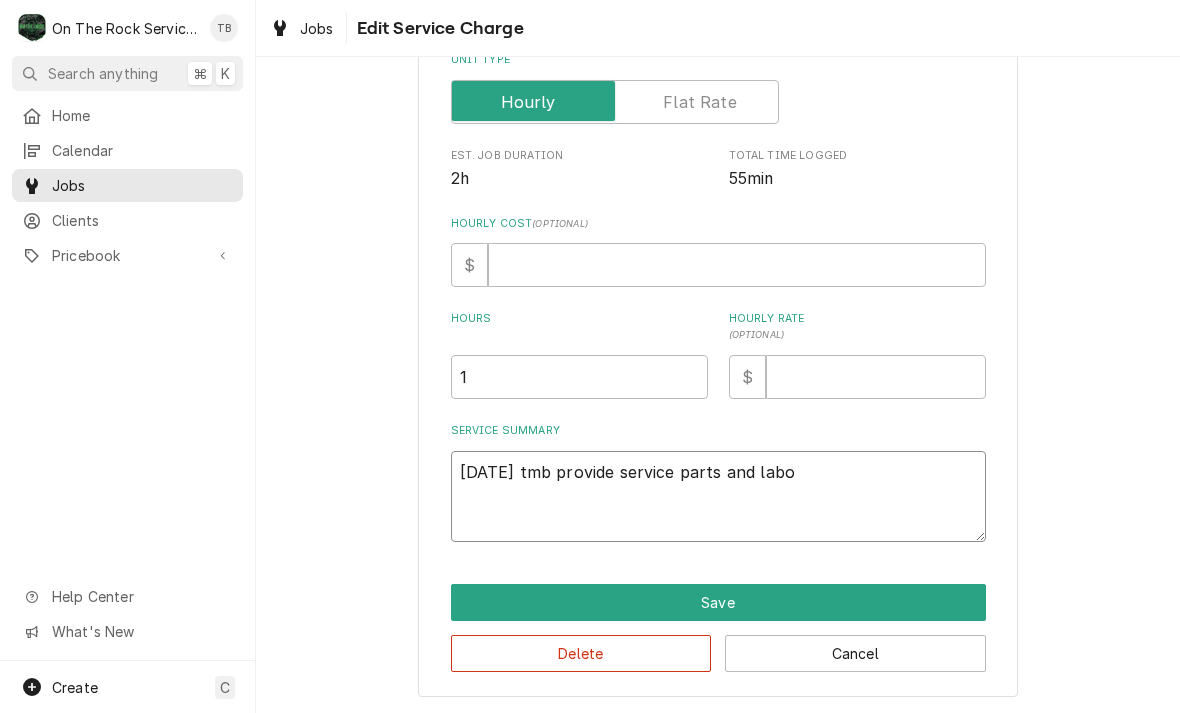 type on "x" 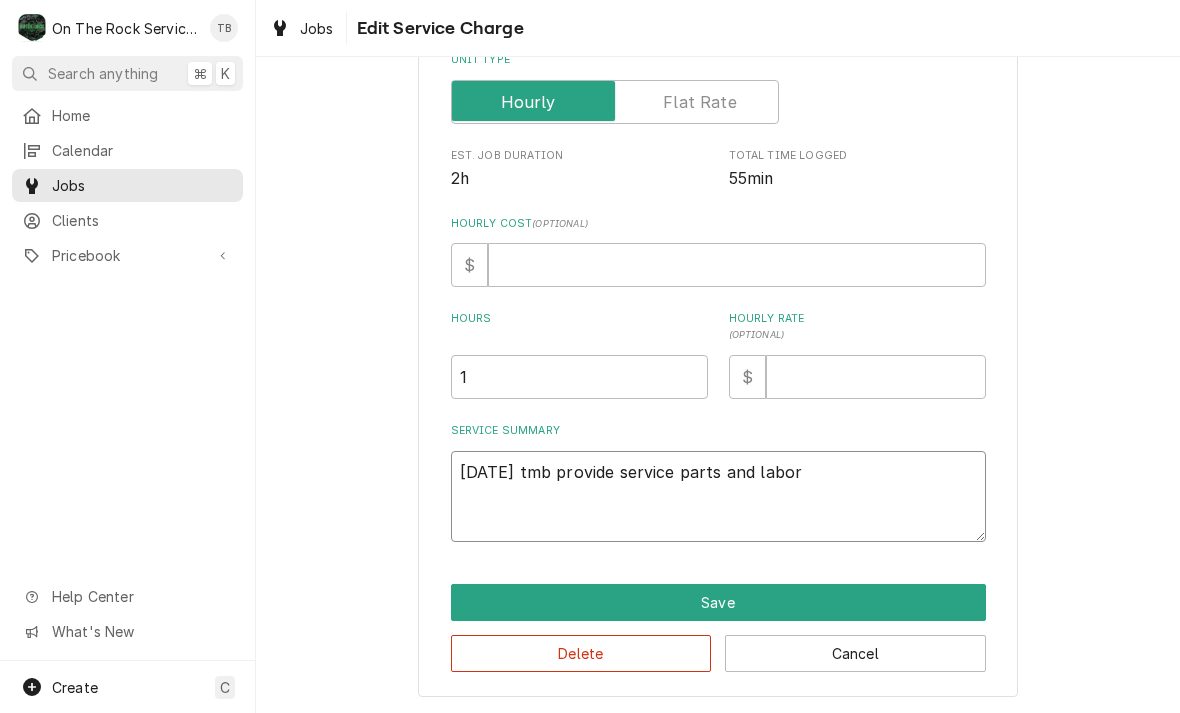 type on "x" 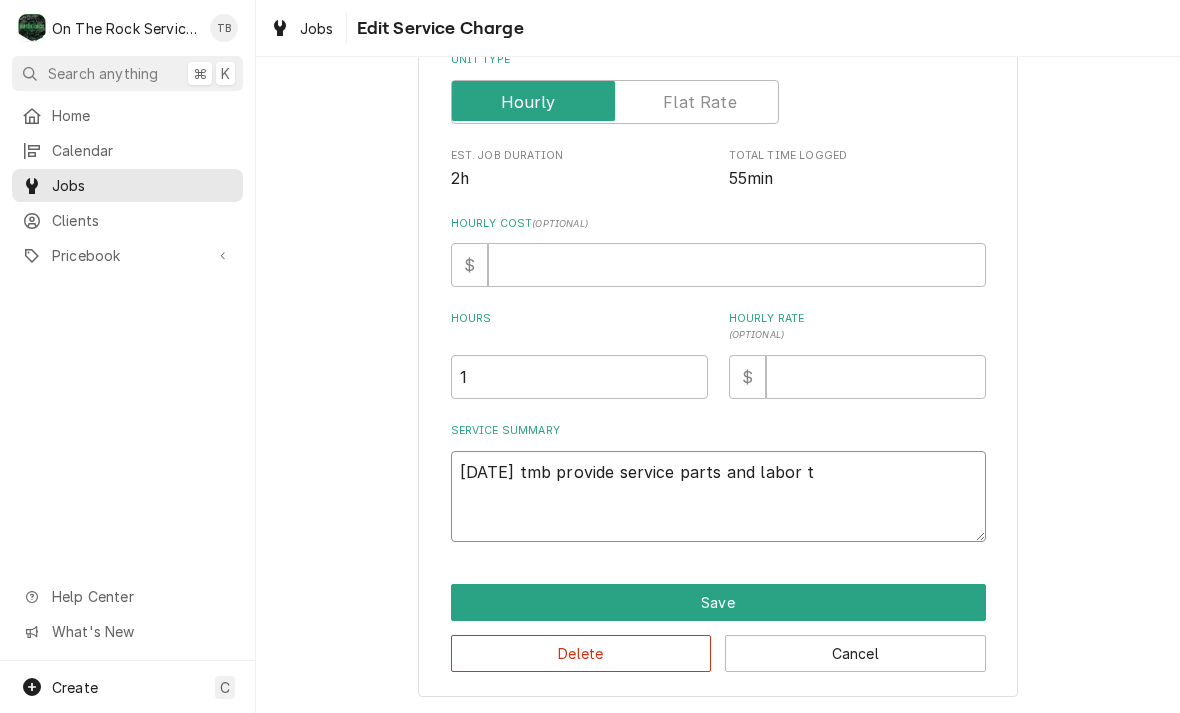 type on "x" 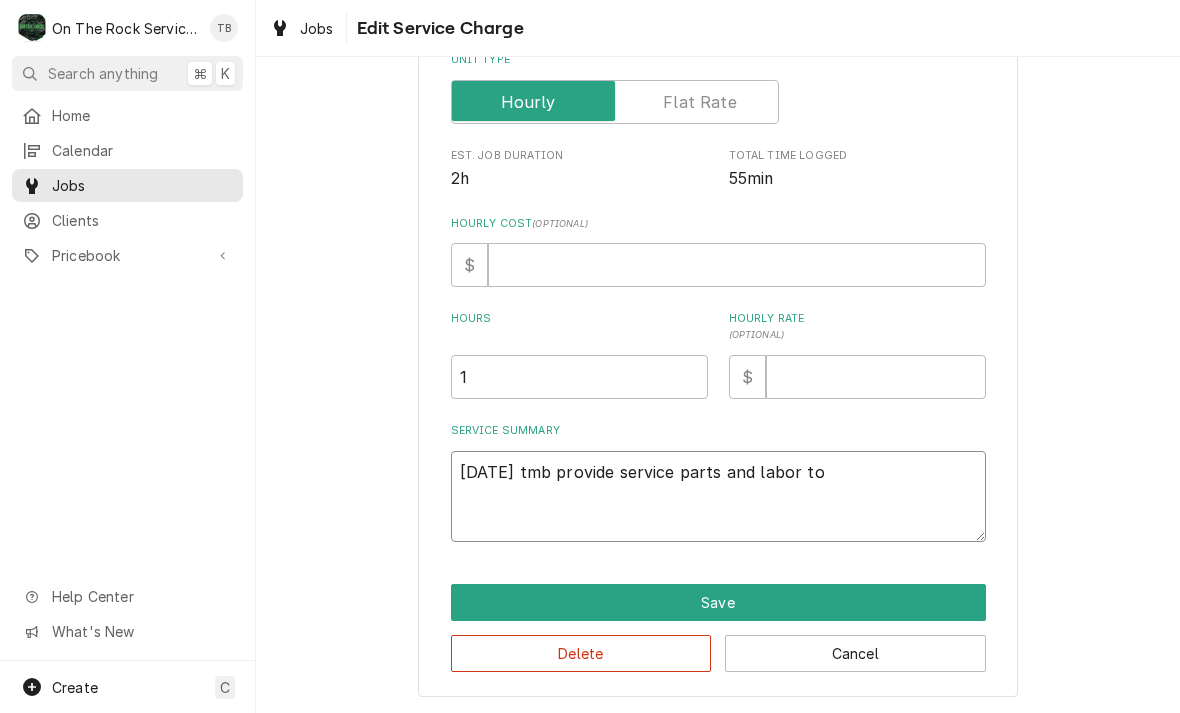 type on "8/7/25 tmb provide service parts and labor to" 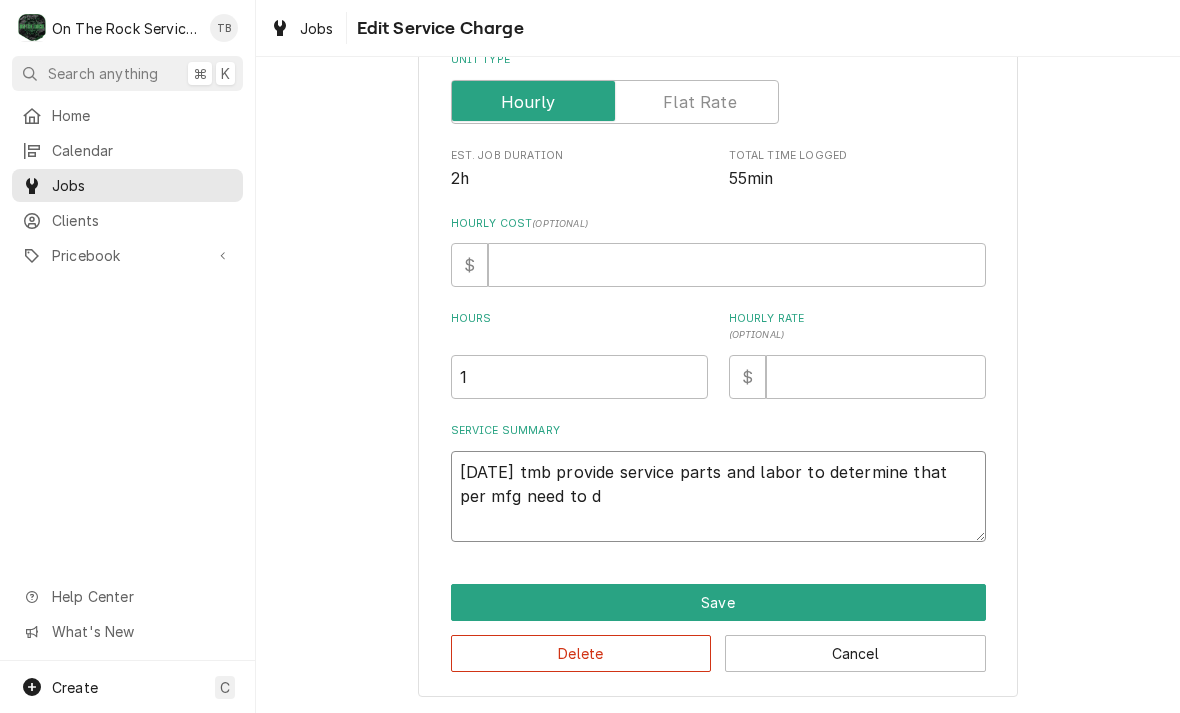 type on "x" 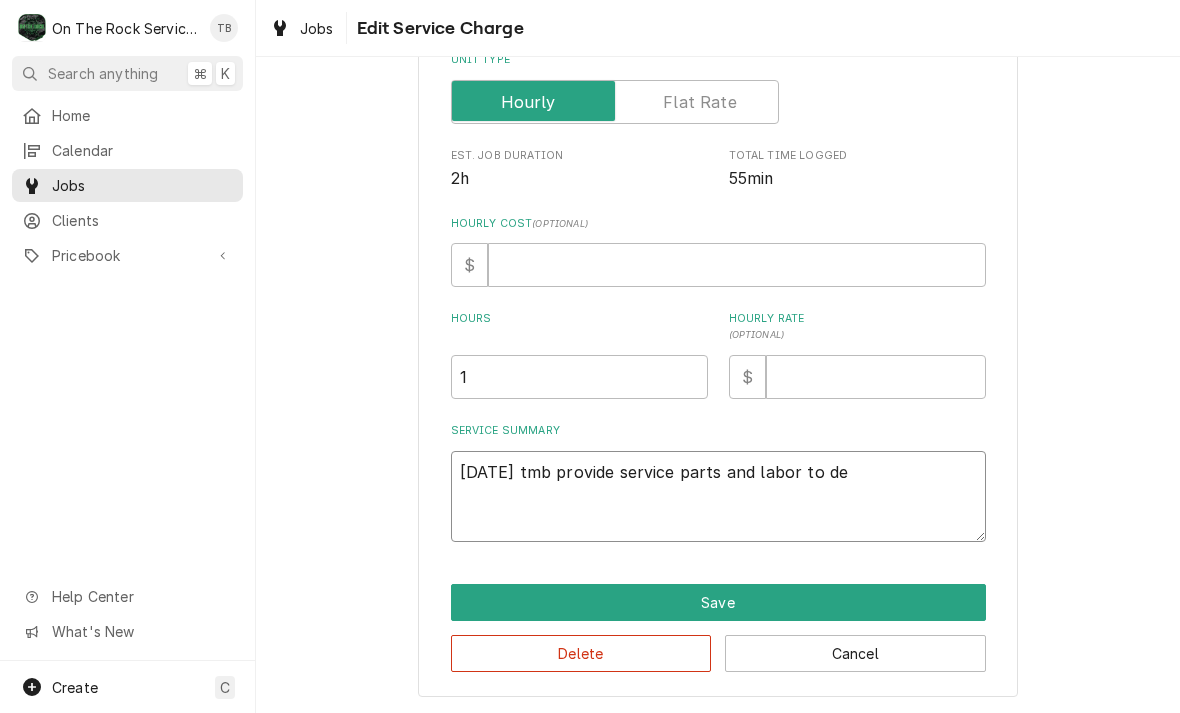 type on "x" 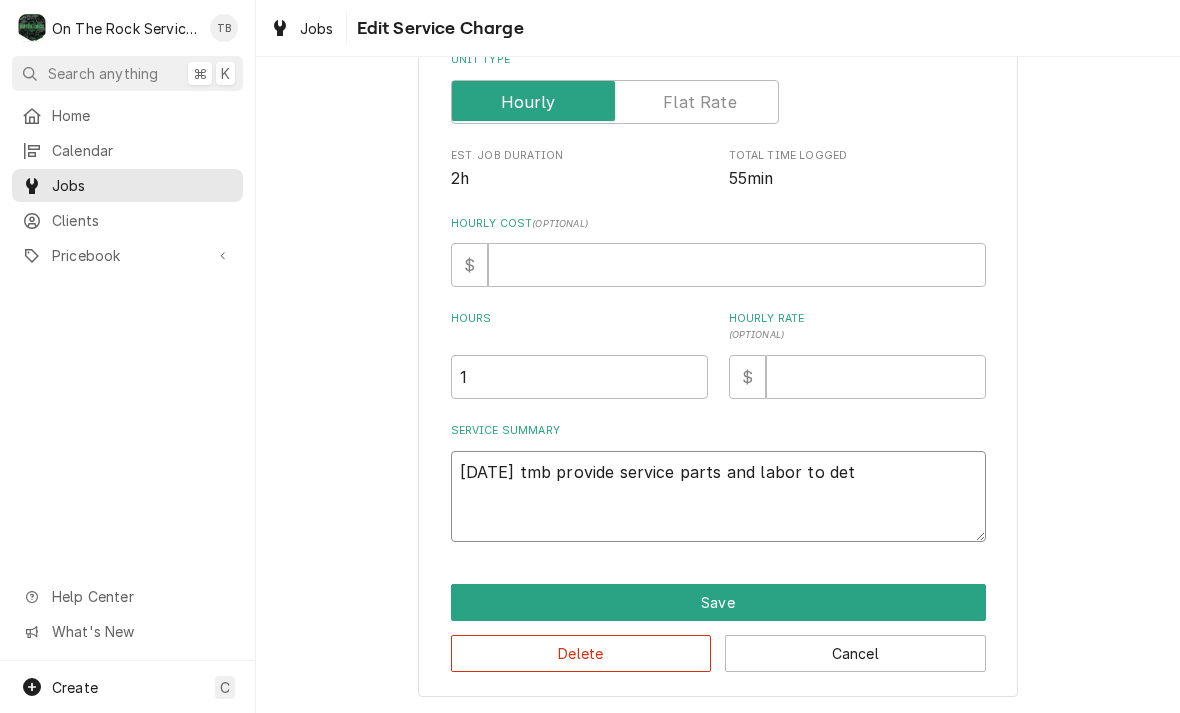 type on "x" 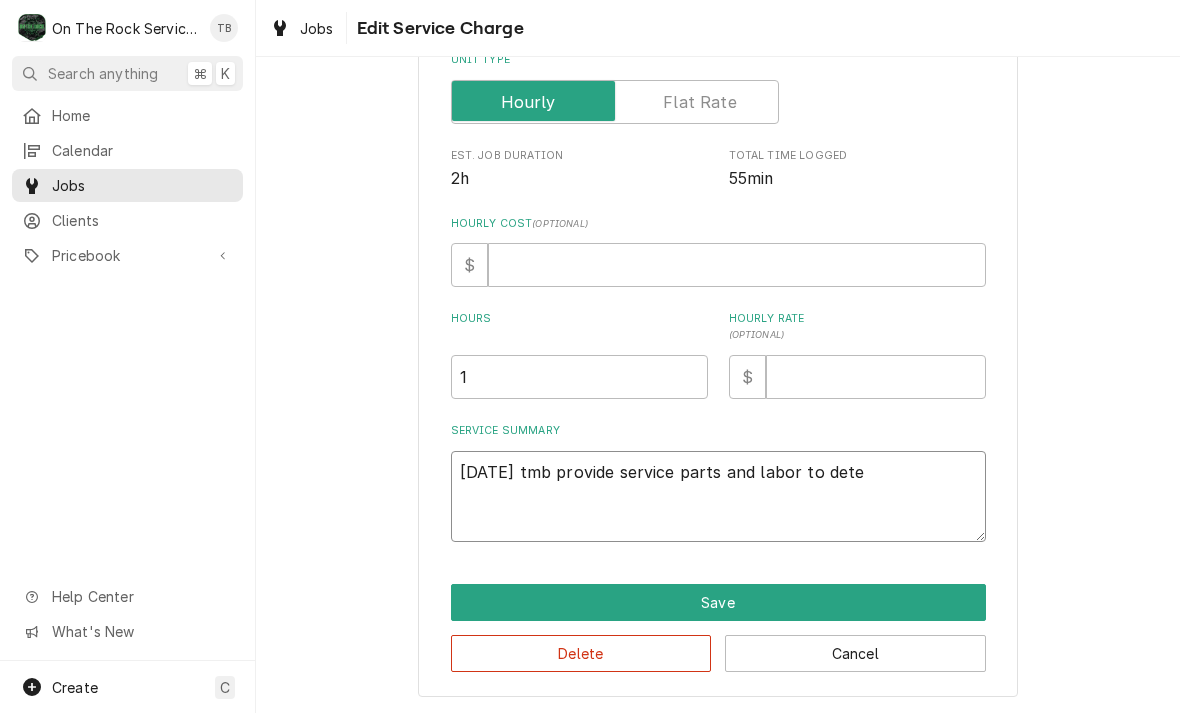 type on "x" 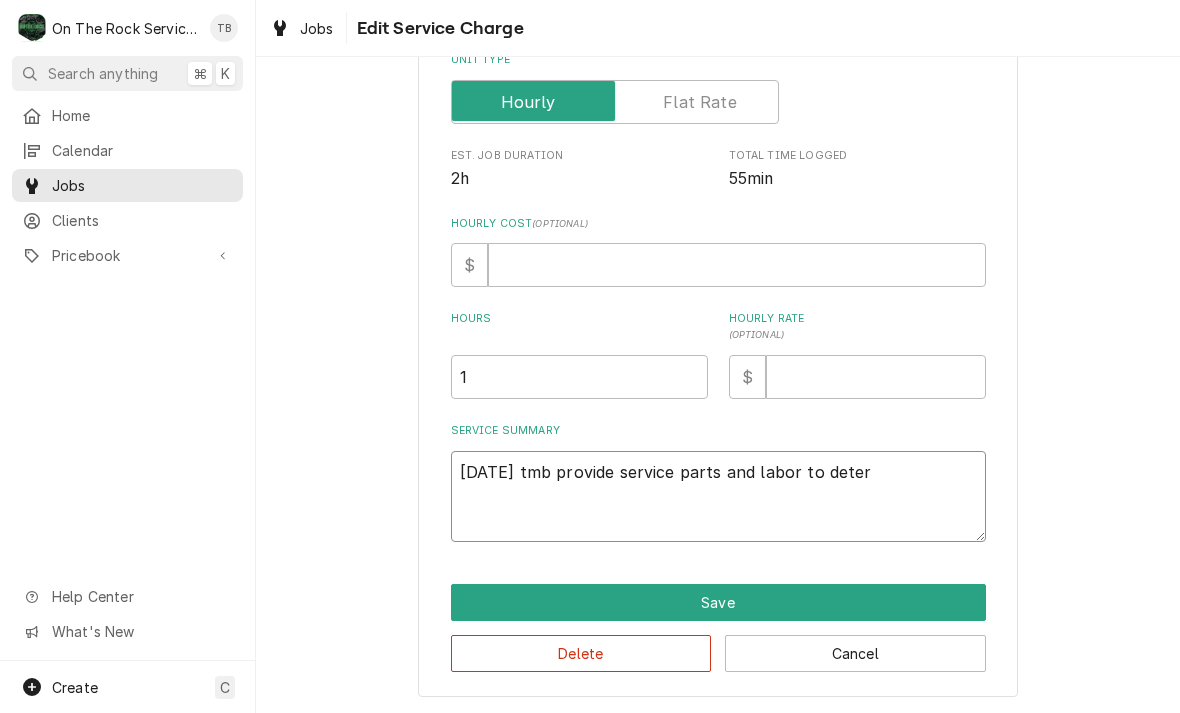 type on "x" 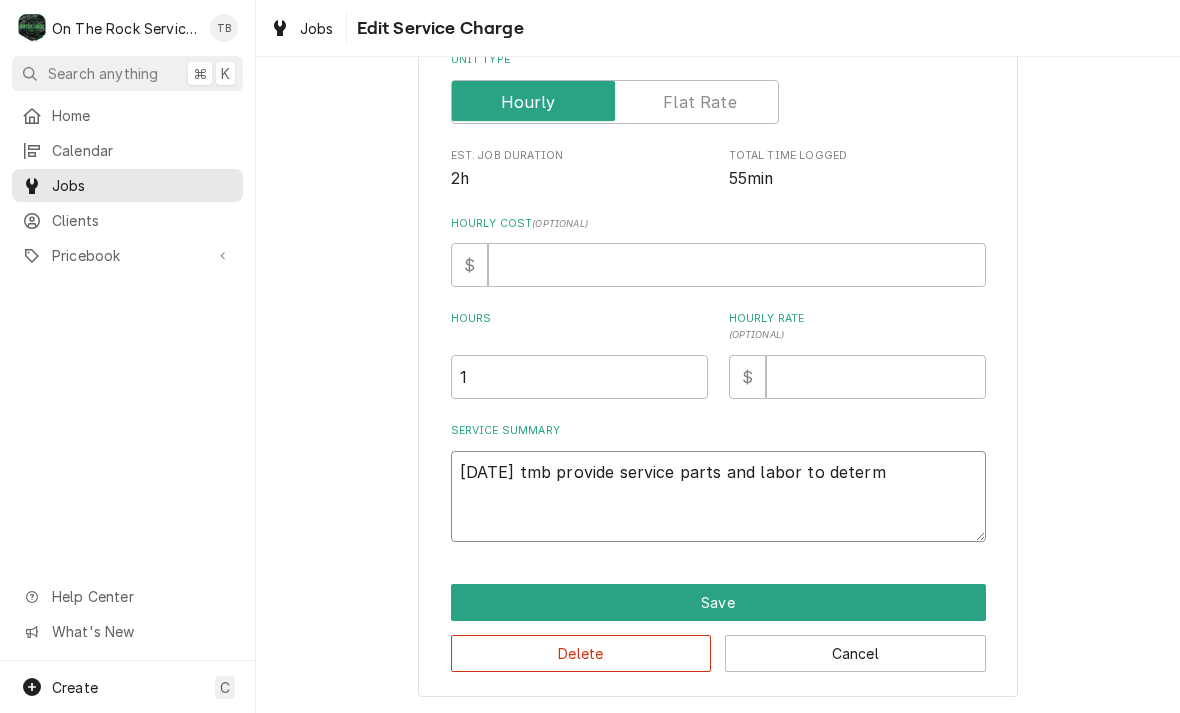 type on "x" 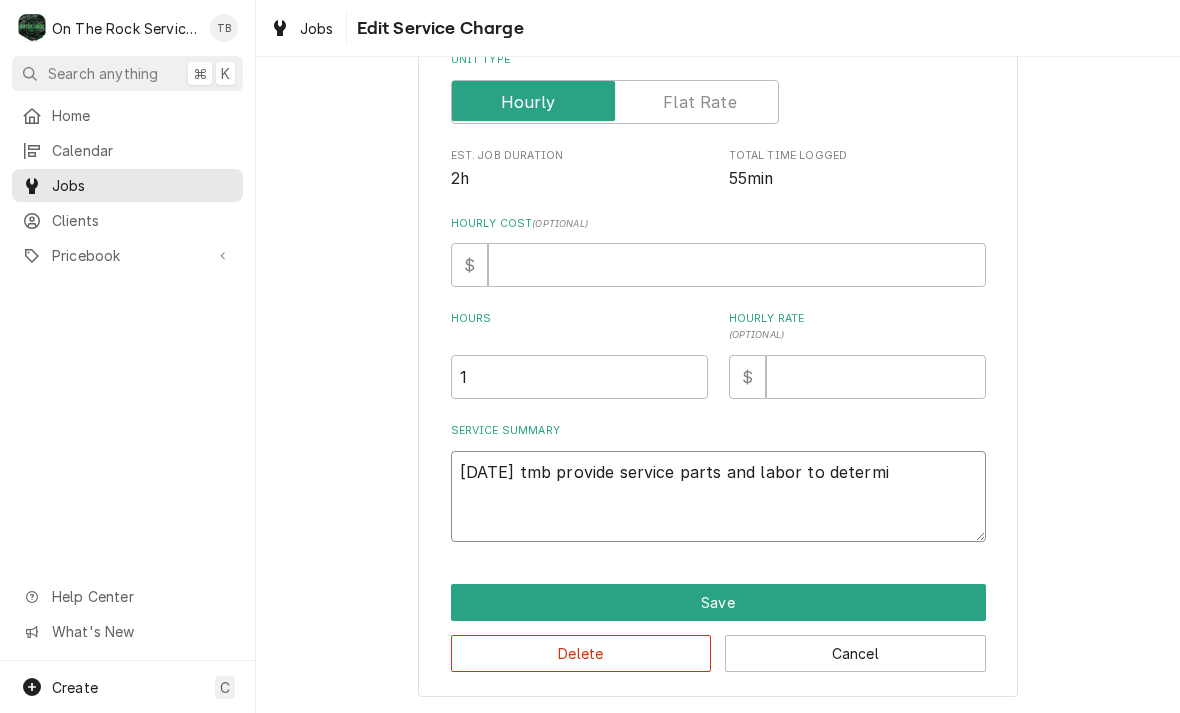 type on "x" 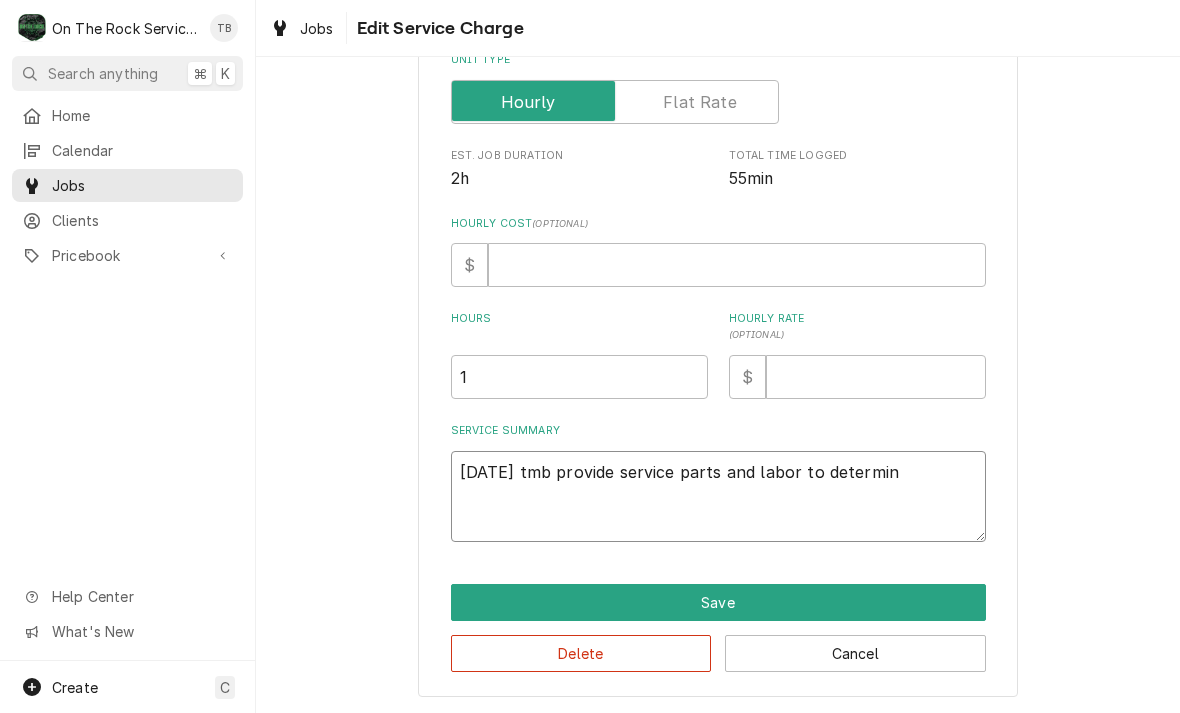 type on "x" 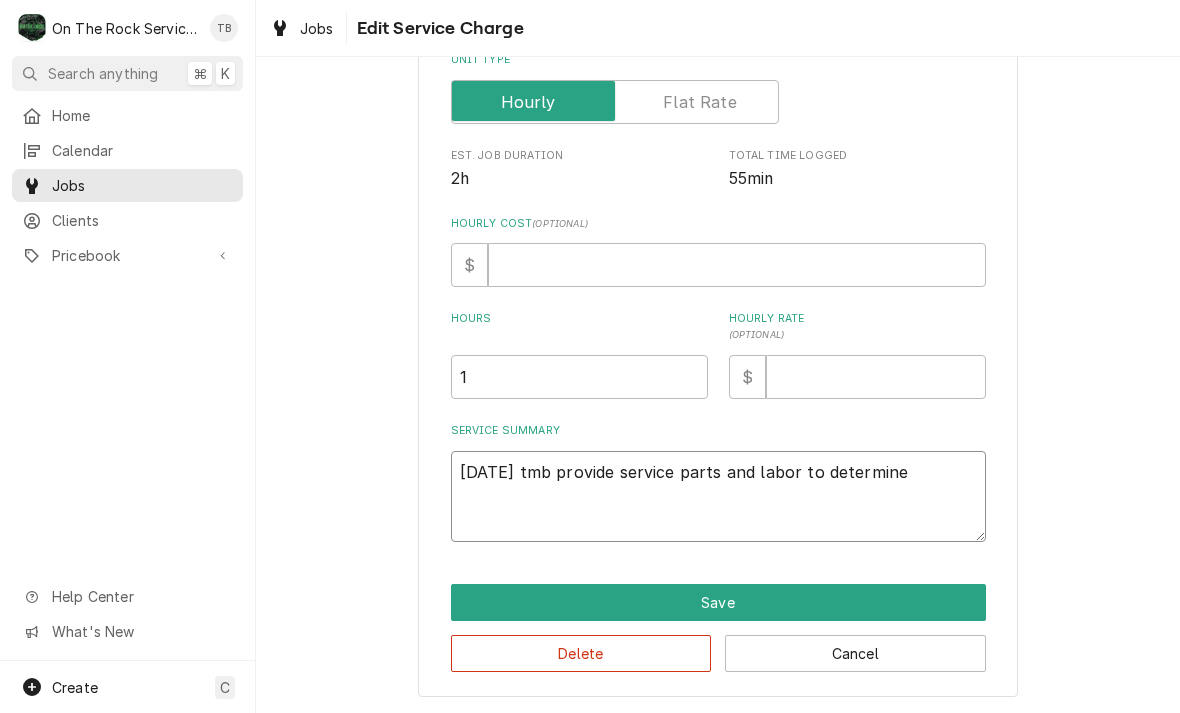 type on "x" 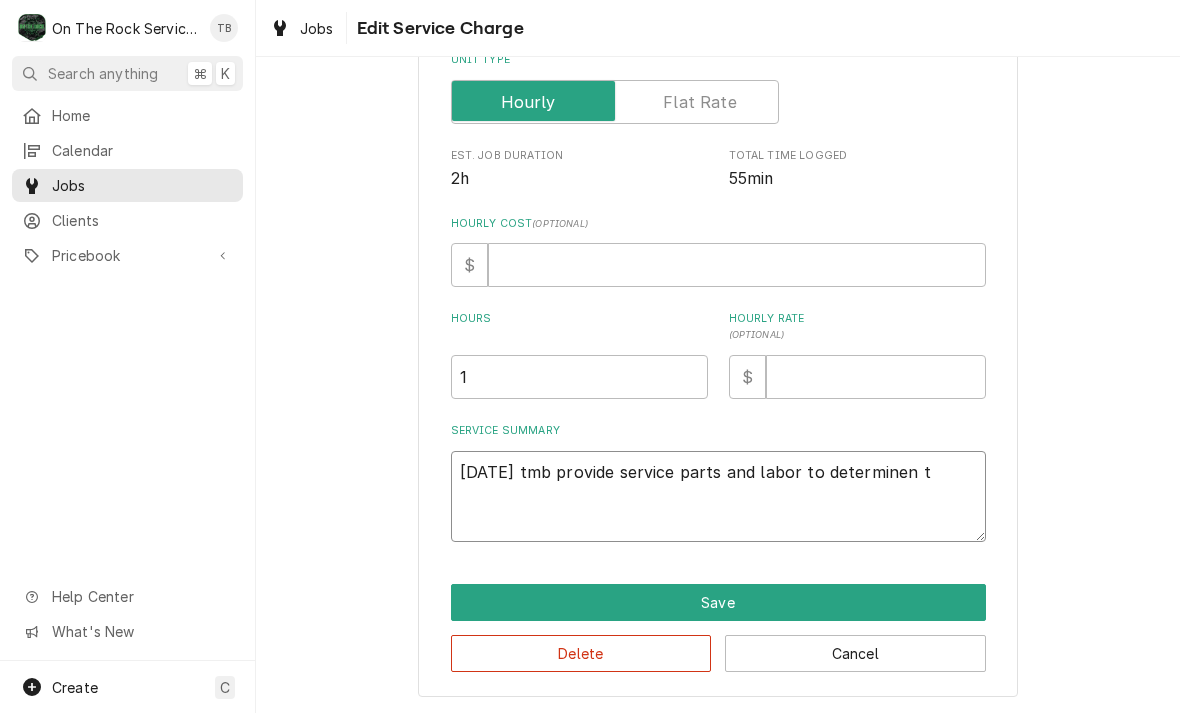 type on "x" 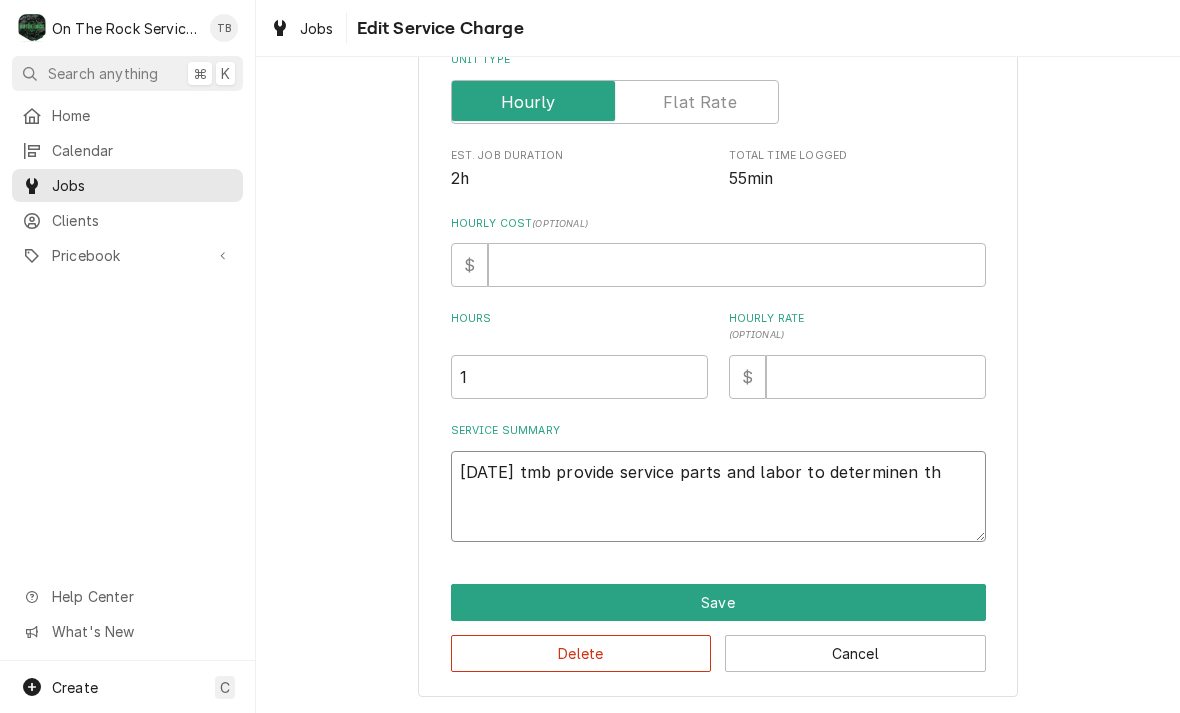 type on "x" 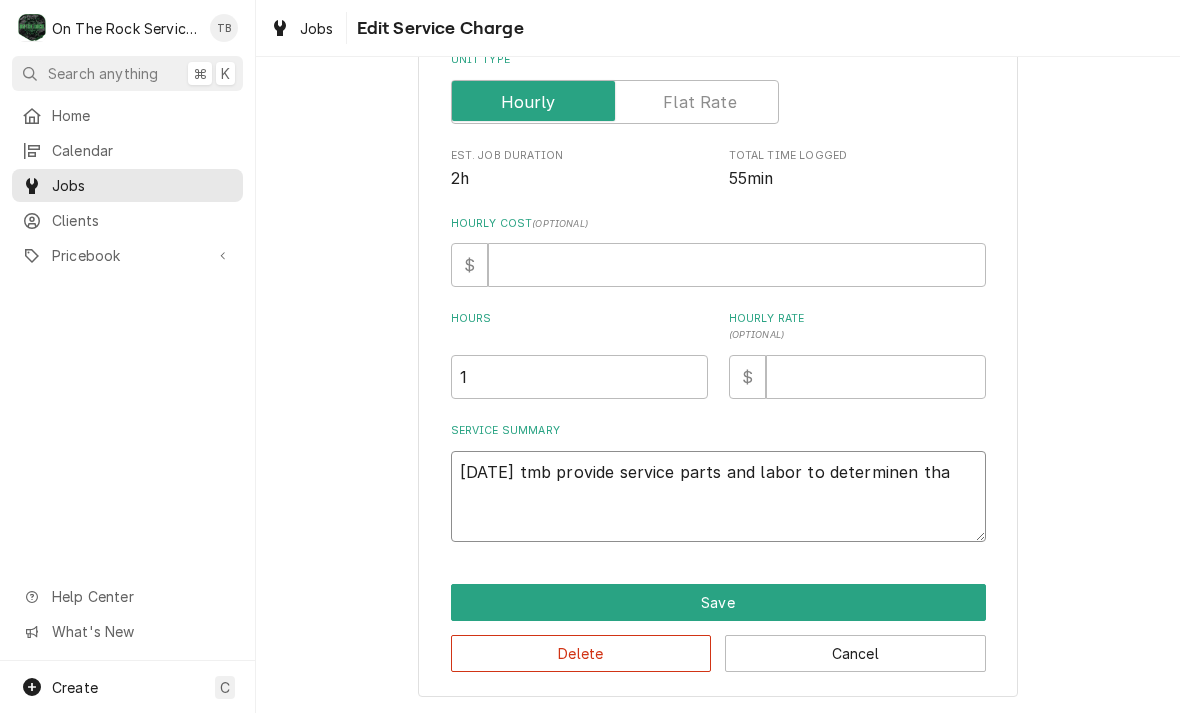 type on "8/7/25 tmb provide service parts and labor to determinen that" 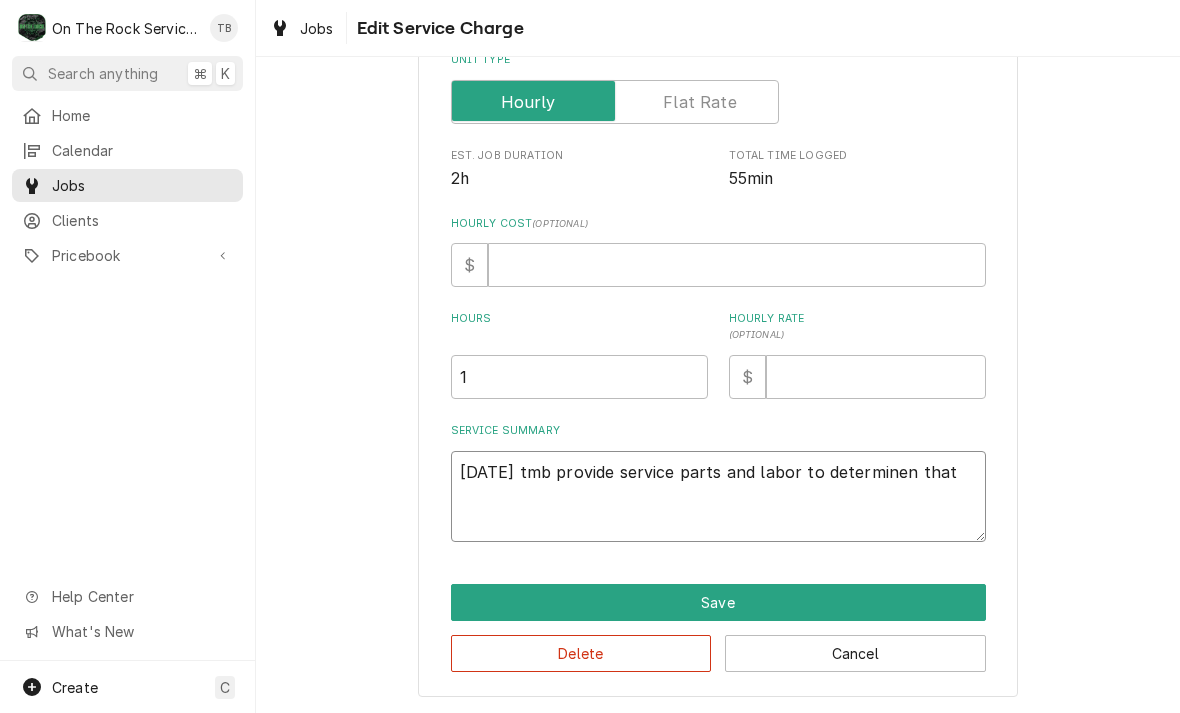 type on "x" 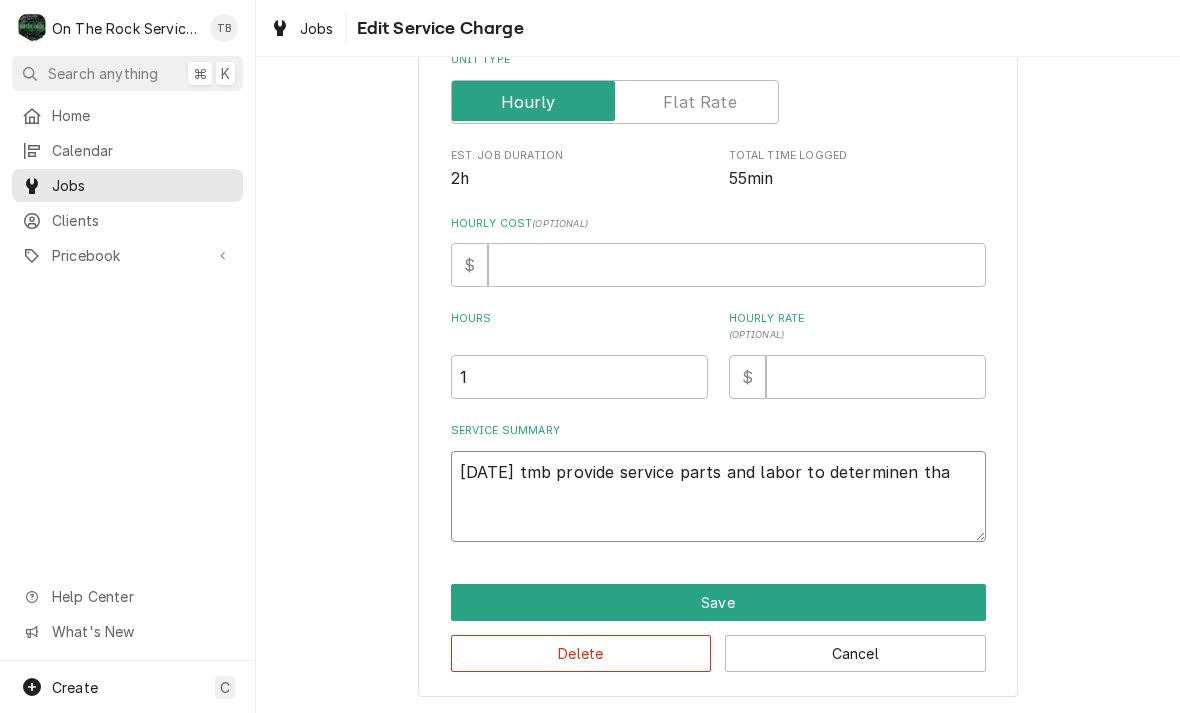 type on "x" 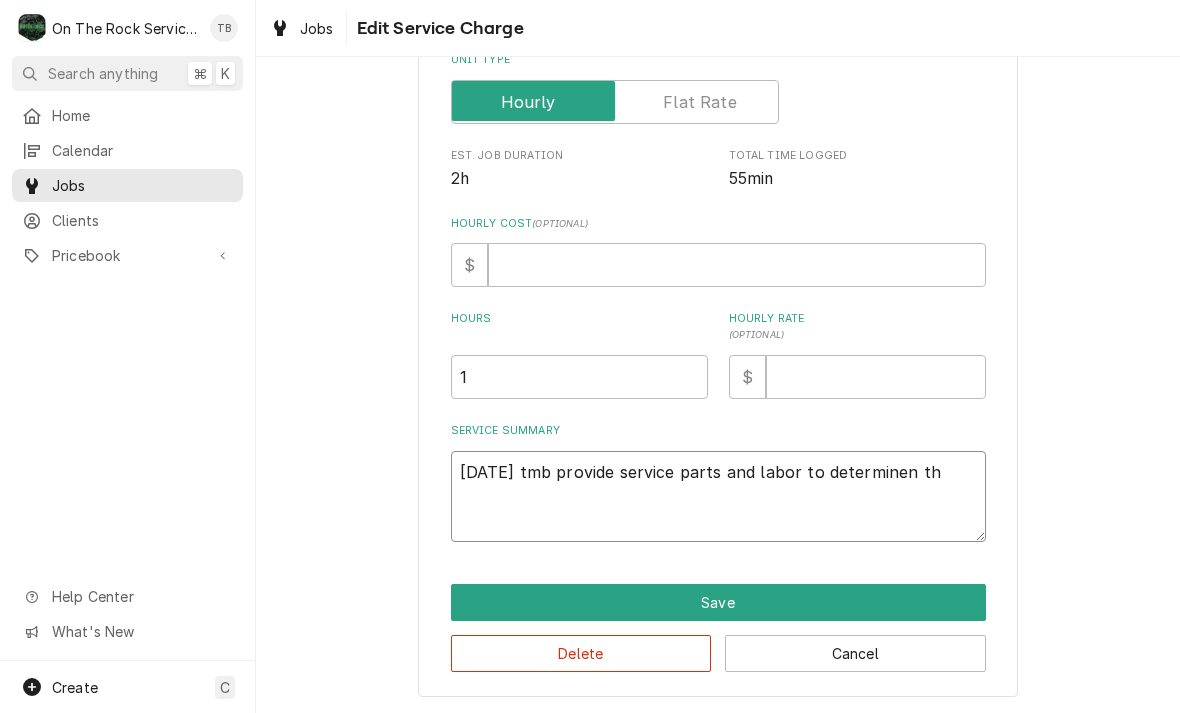 type on "x" 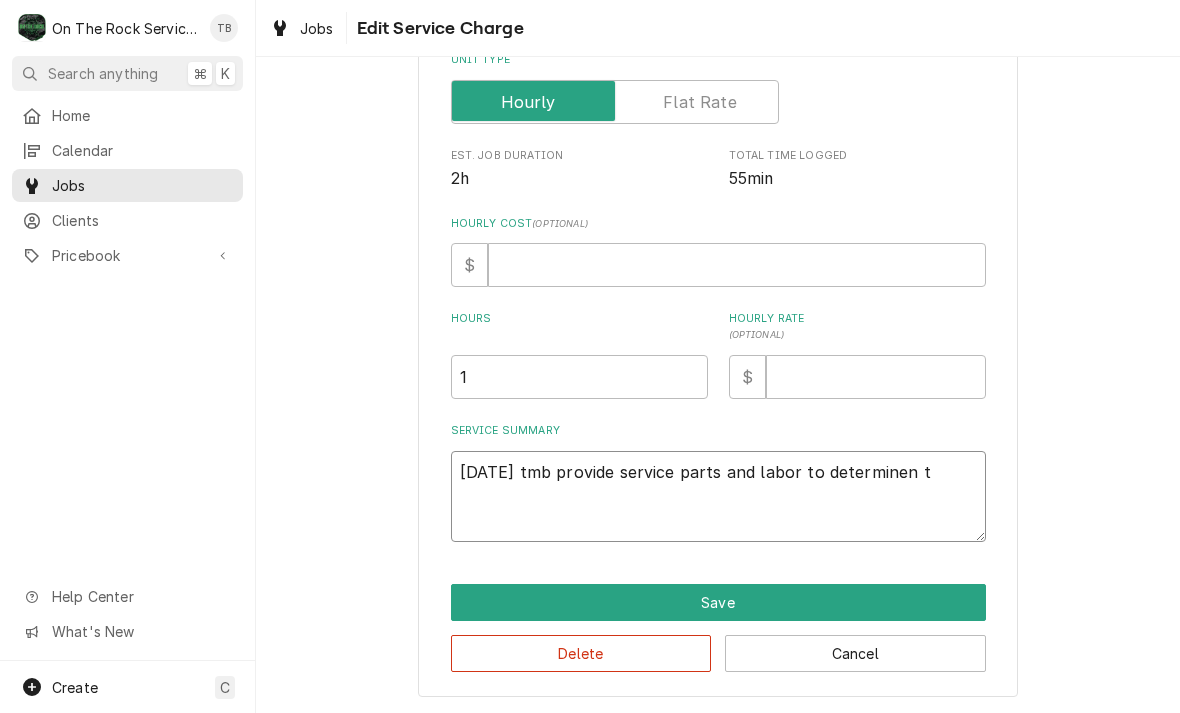 type on "x" 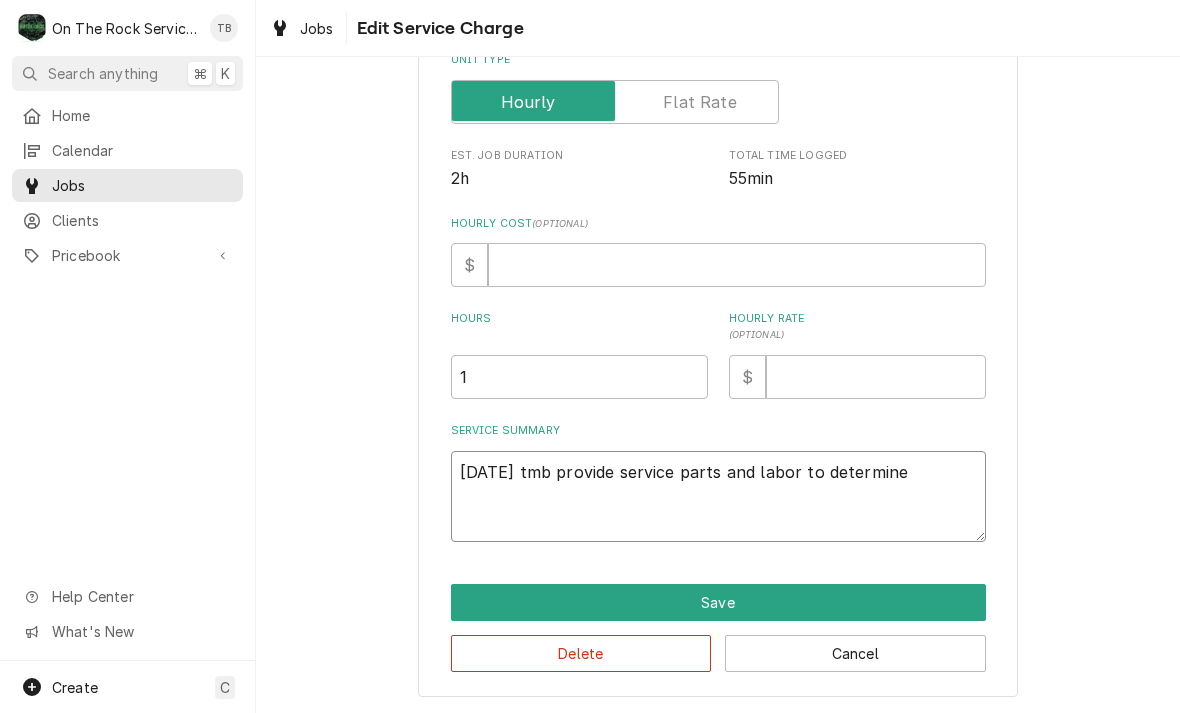 type on "x" 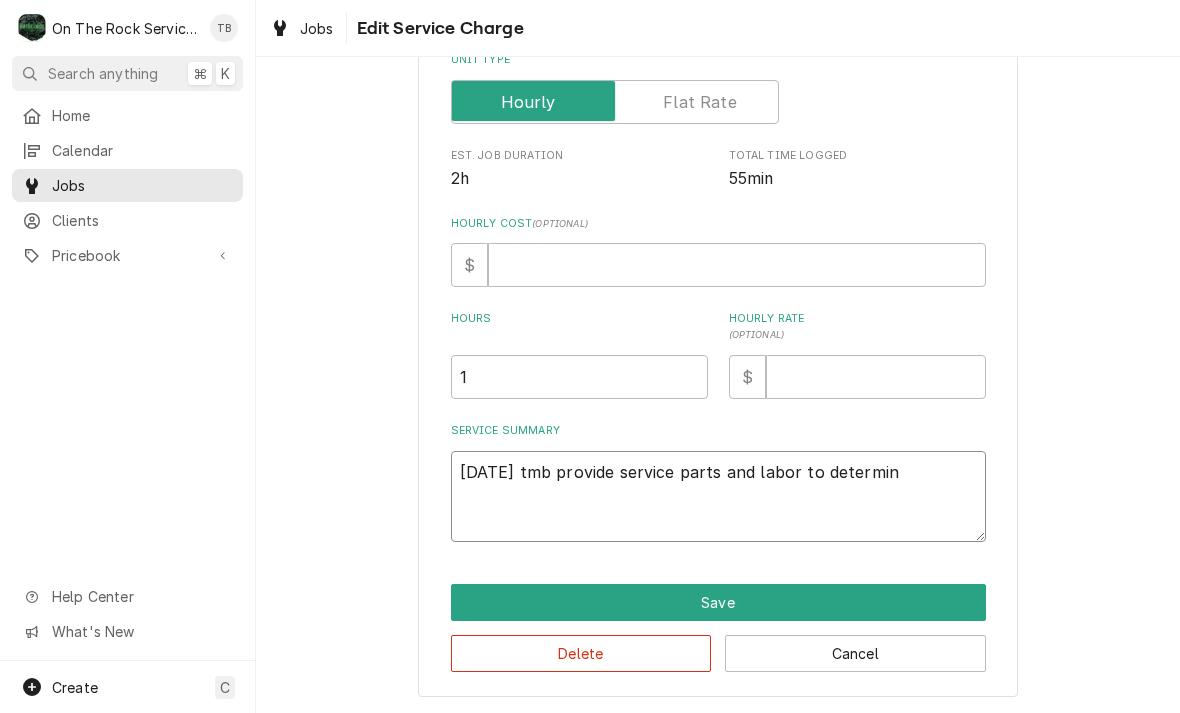 type on "x" 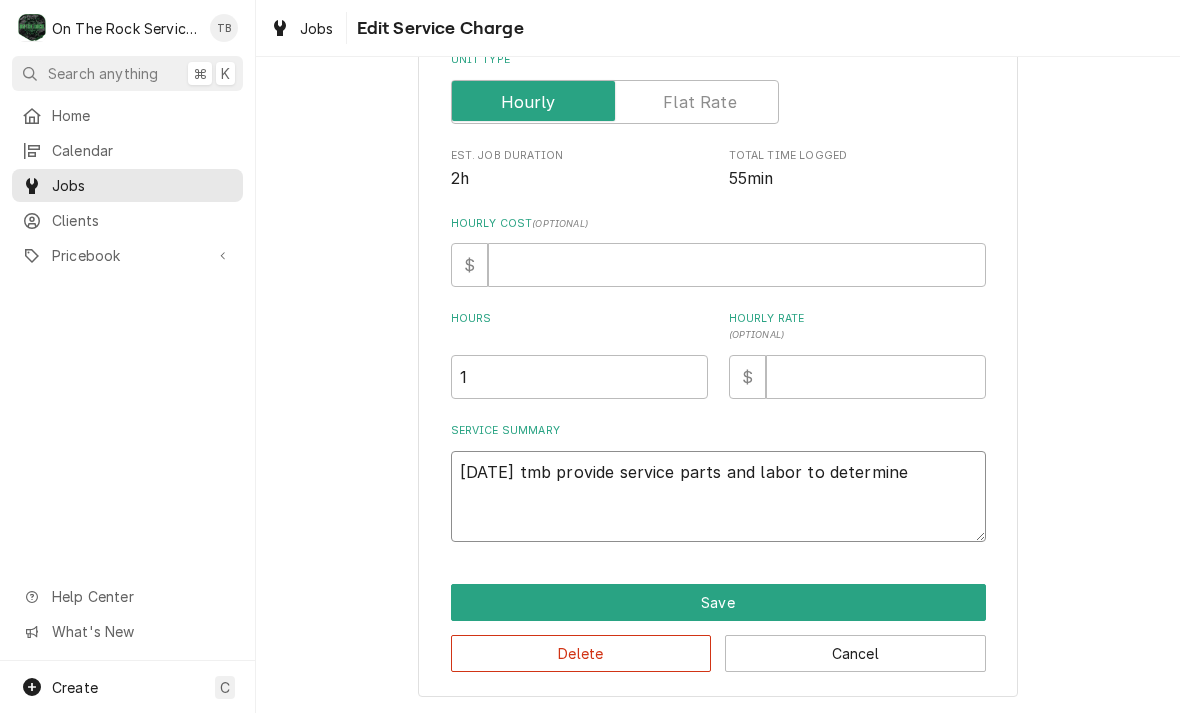 type on "x" 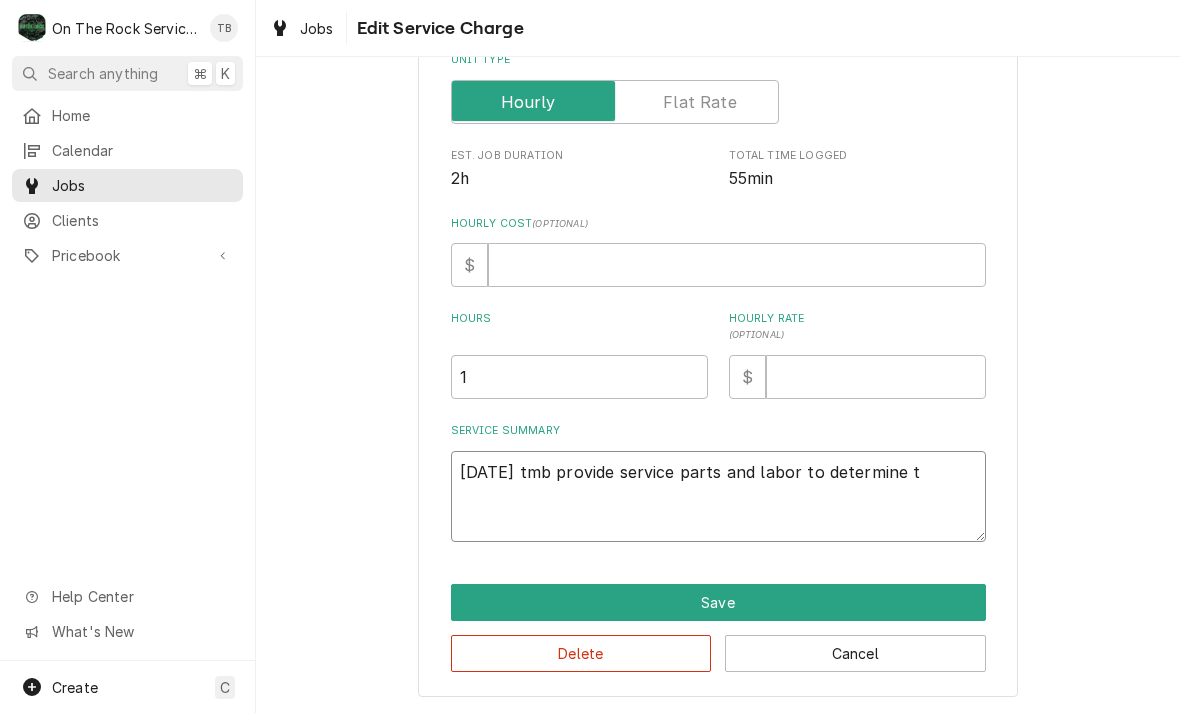 type on "x" 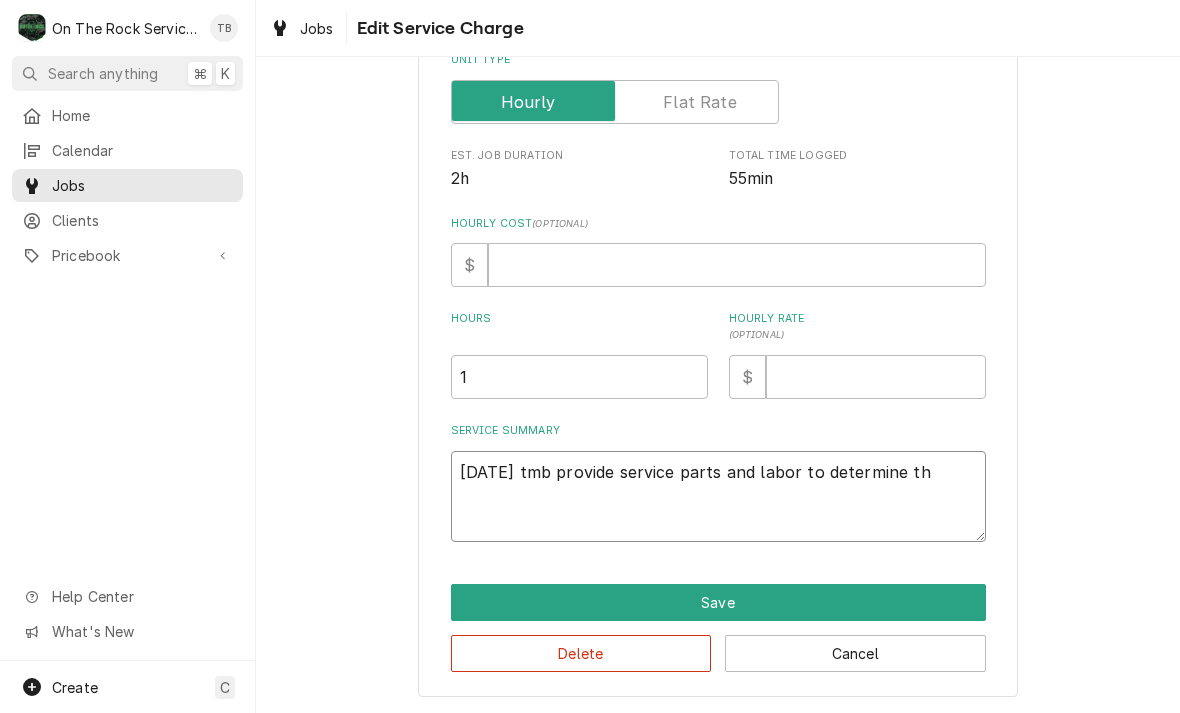 type on "x" 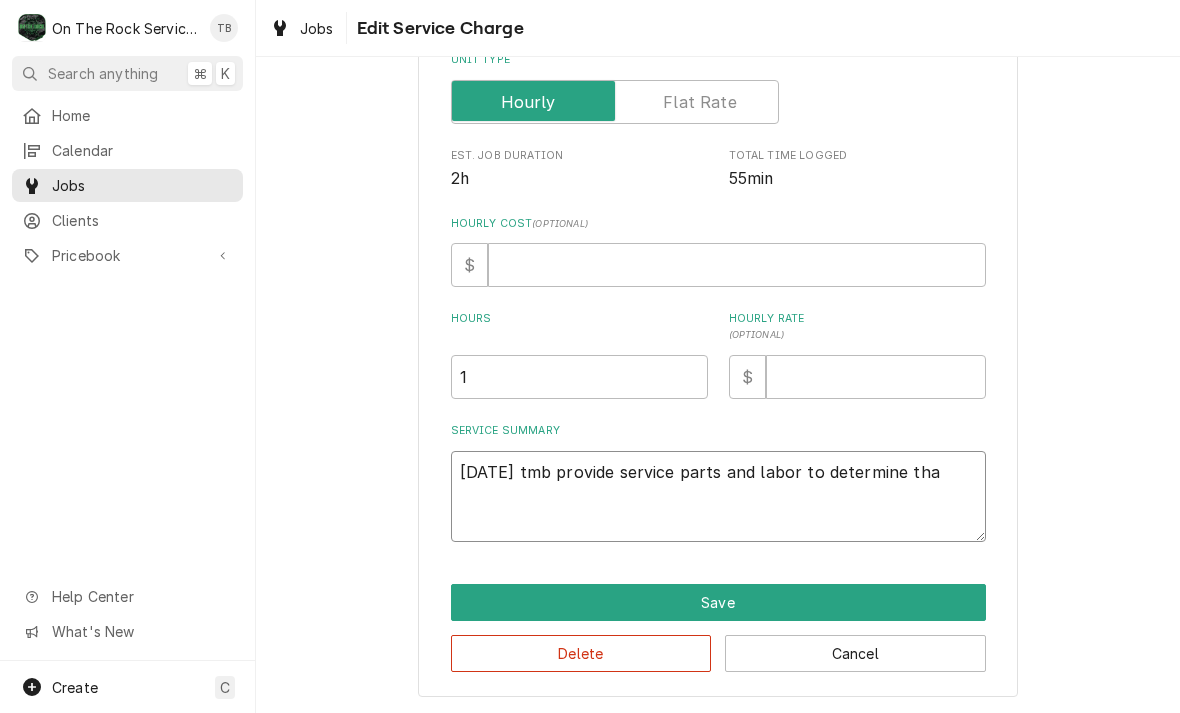 type on "8/7/25 tmb provide service parts and labor to determine that" 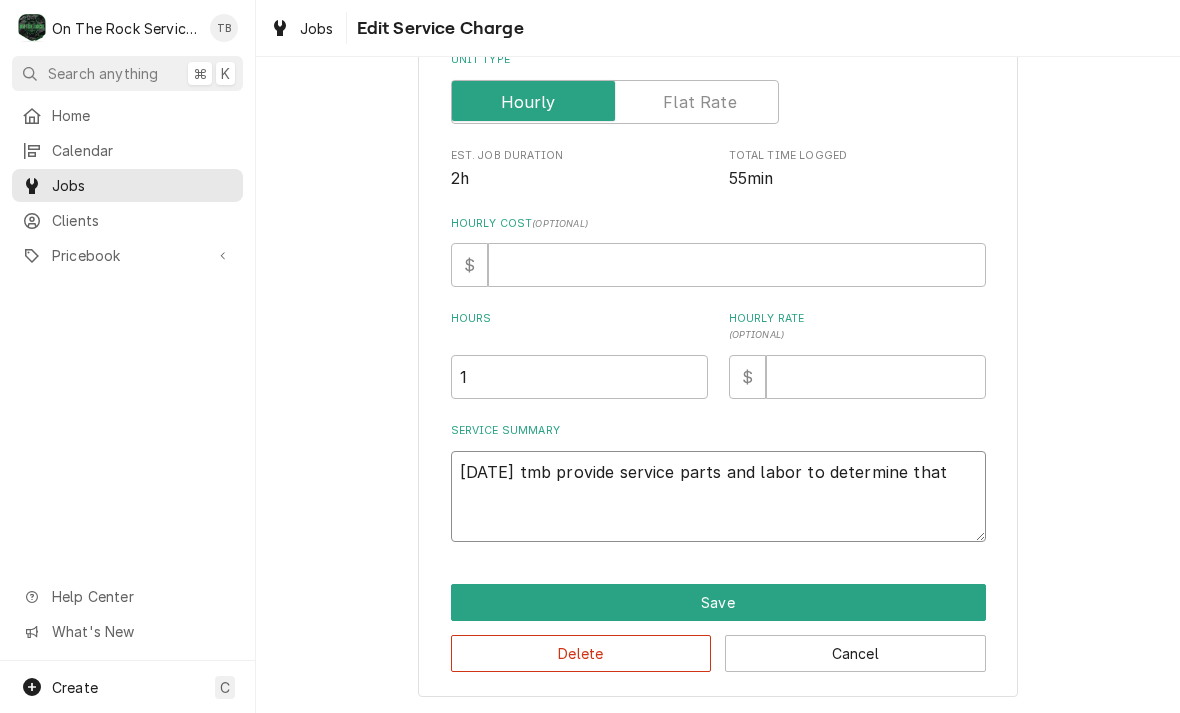 type on "x" 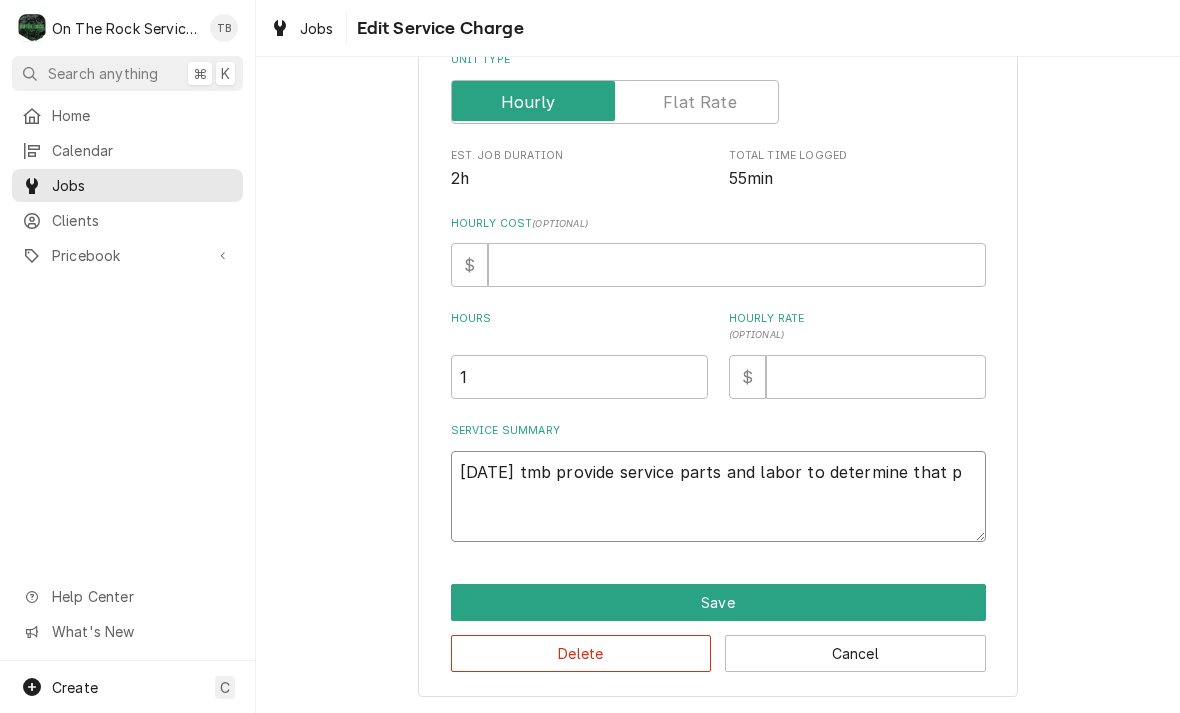 type on "8/7/25 tmb provide service parts and labor to determine that pe" 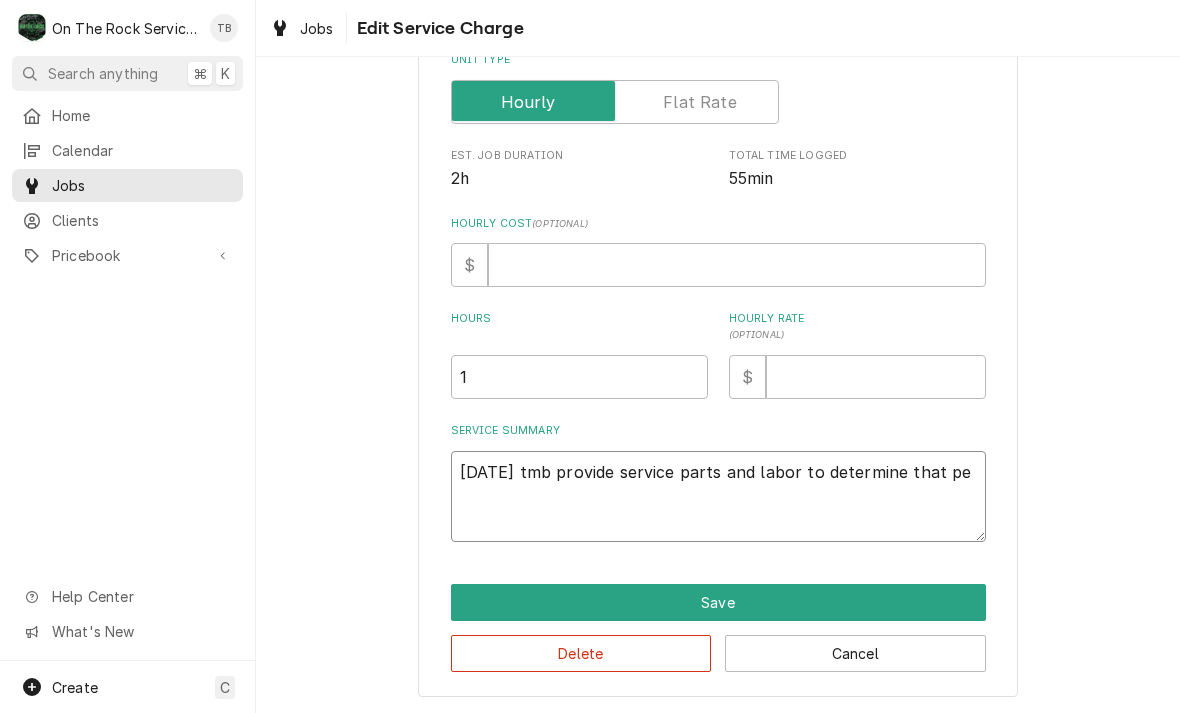 type on "x" 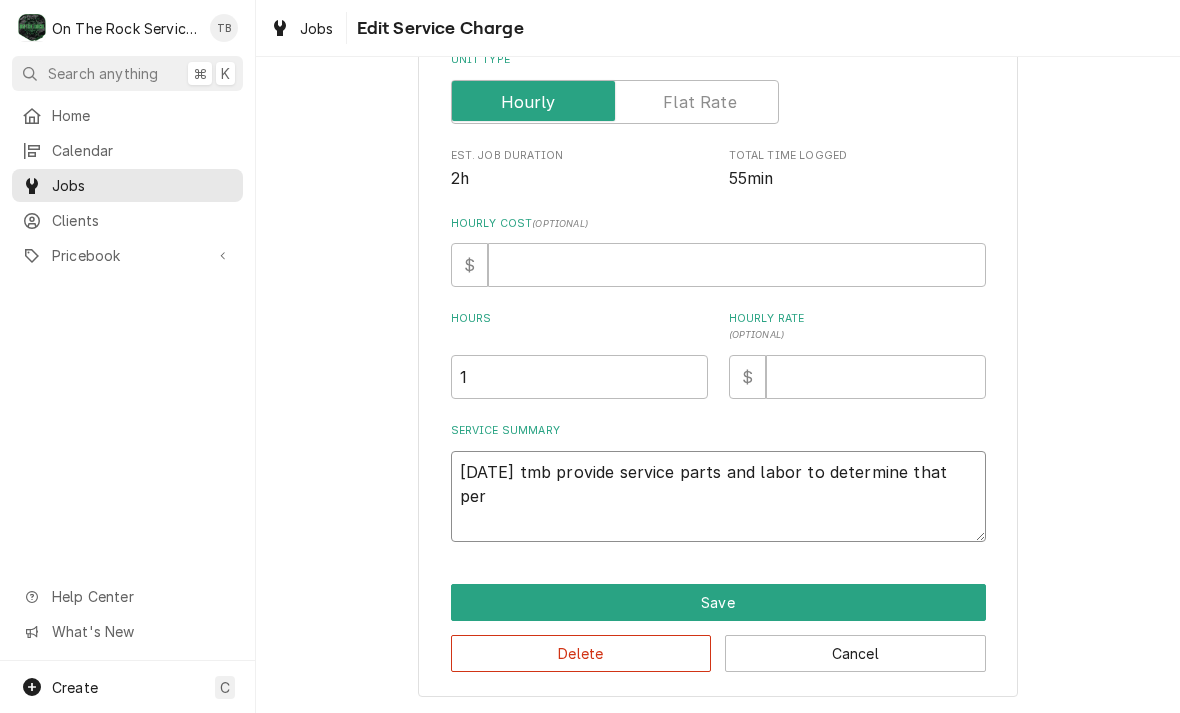 type on "x" 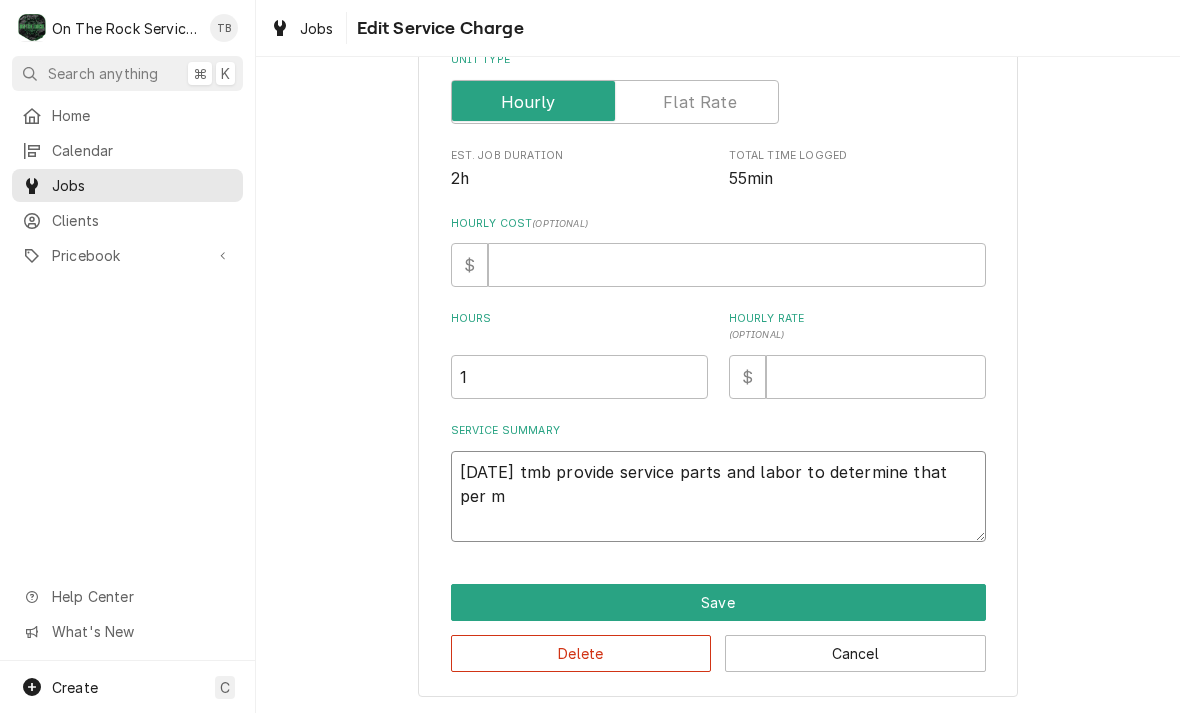 type on "x" 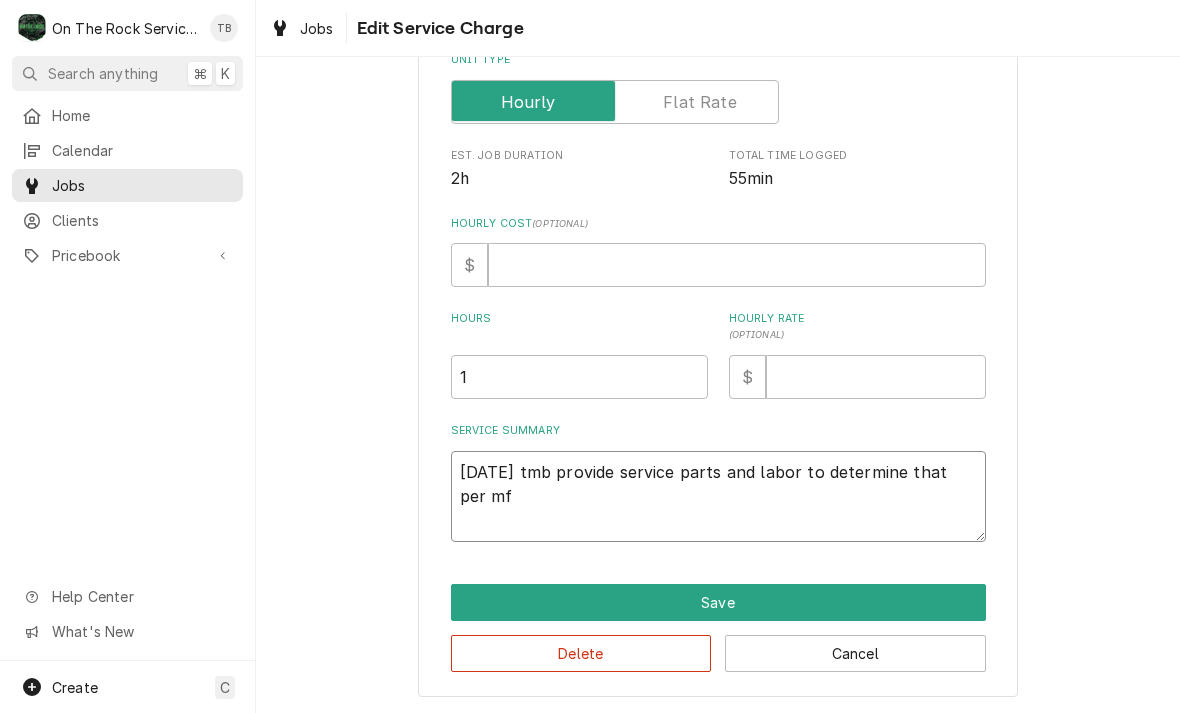 type on "x" 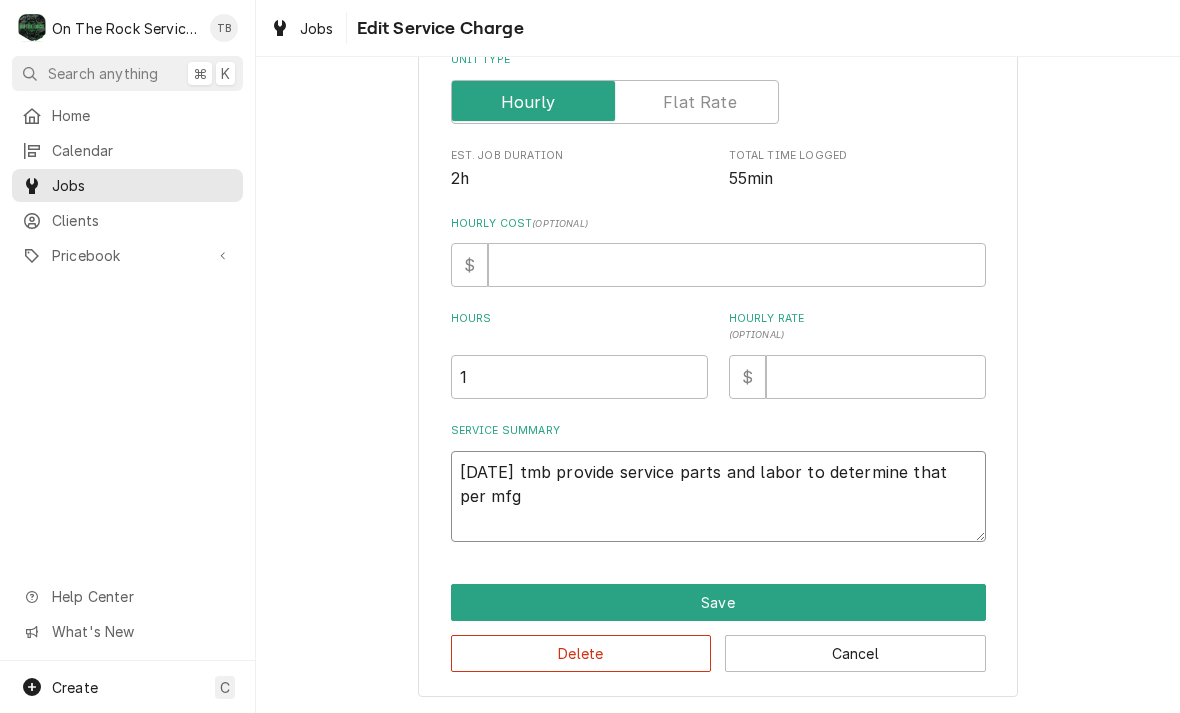 type on "x" 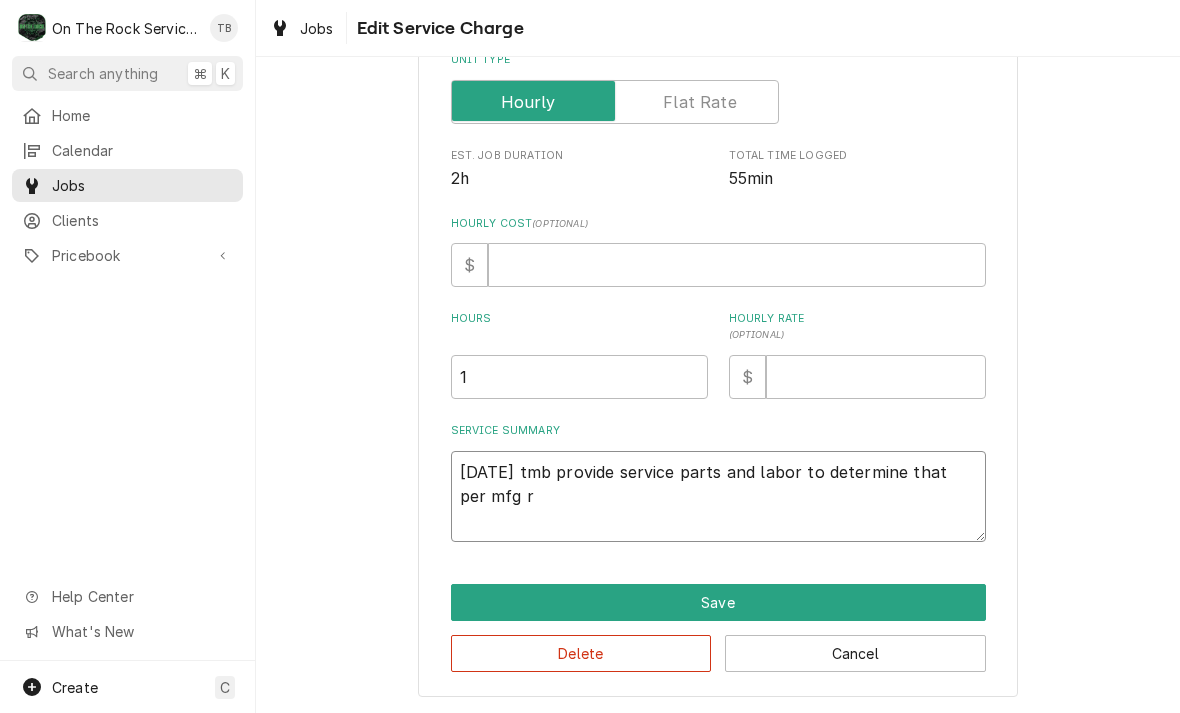 type on "x" 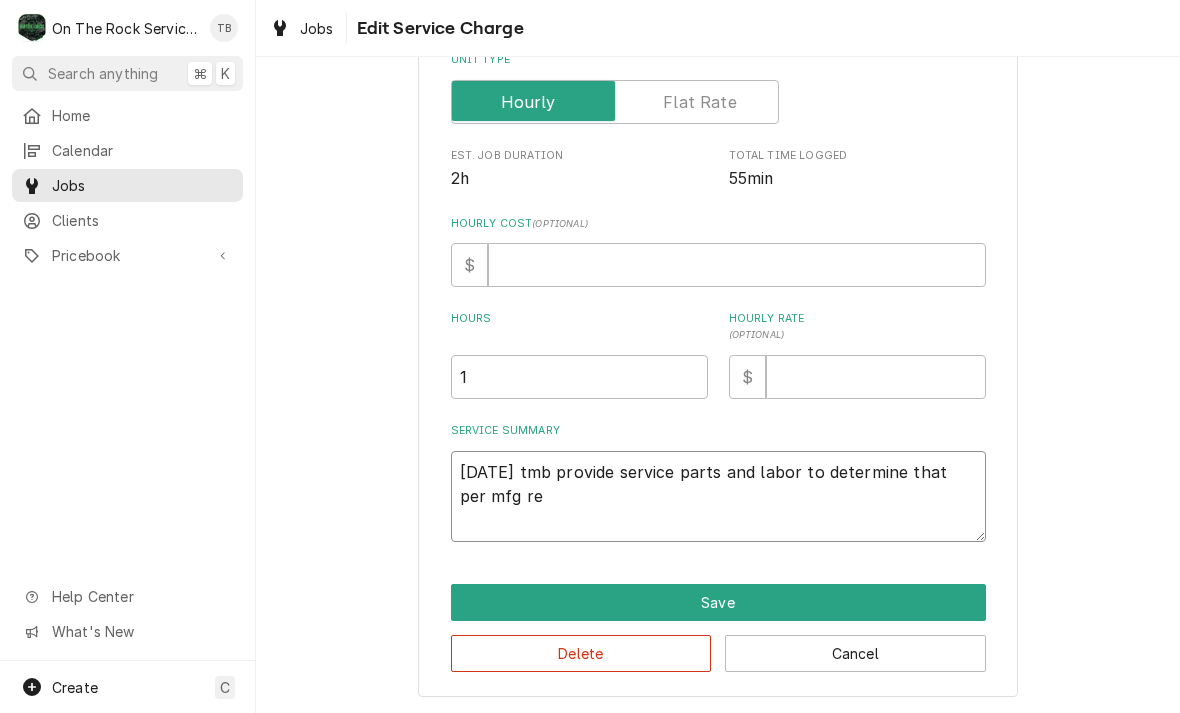 type on "x" 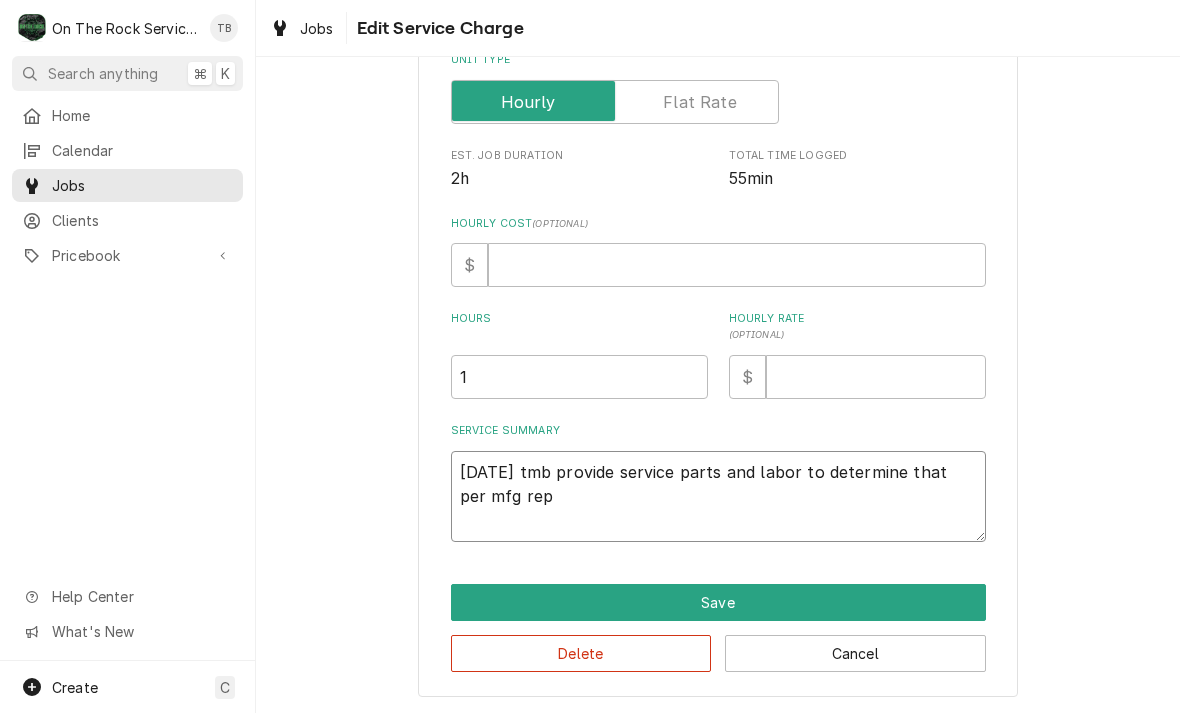 type on "x" 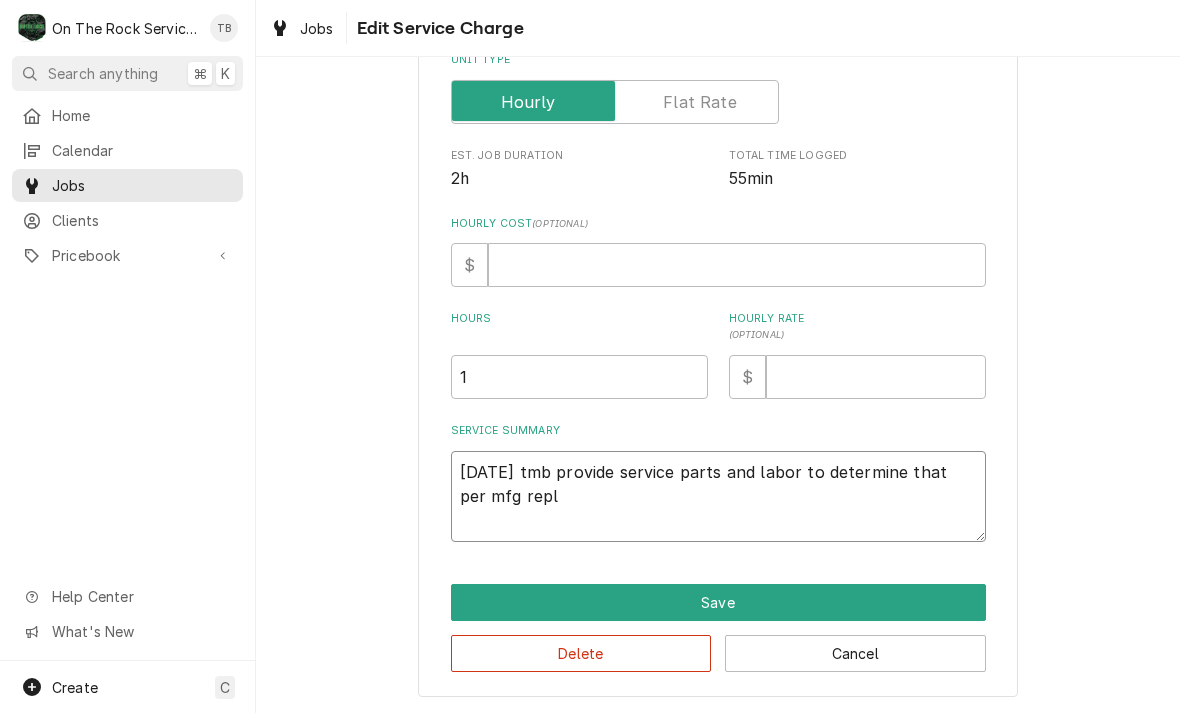 type on "x" 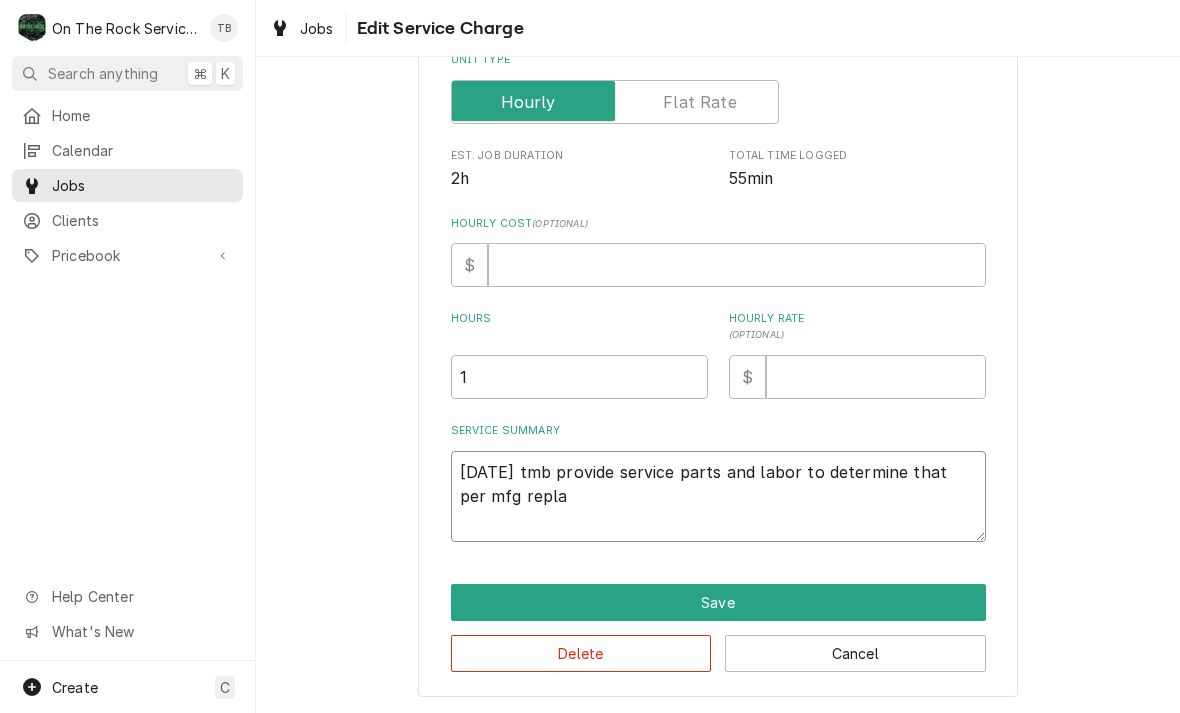 type on "x" 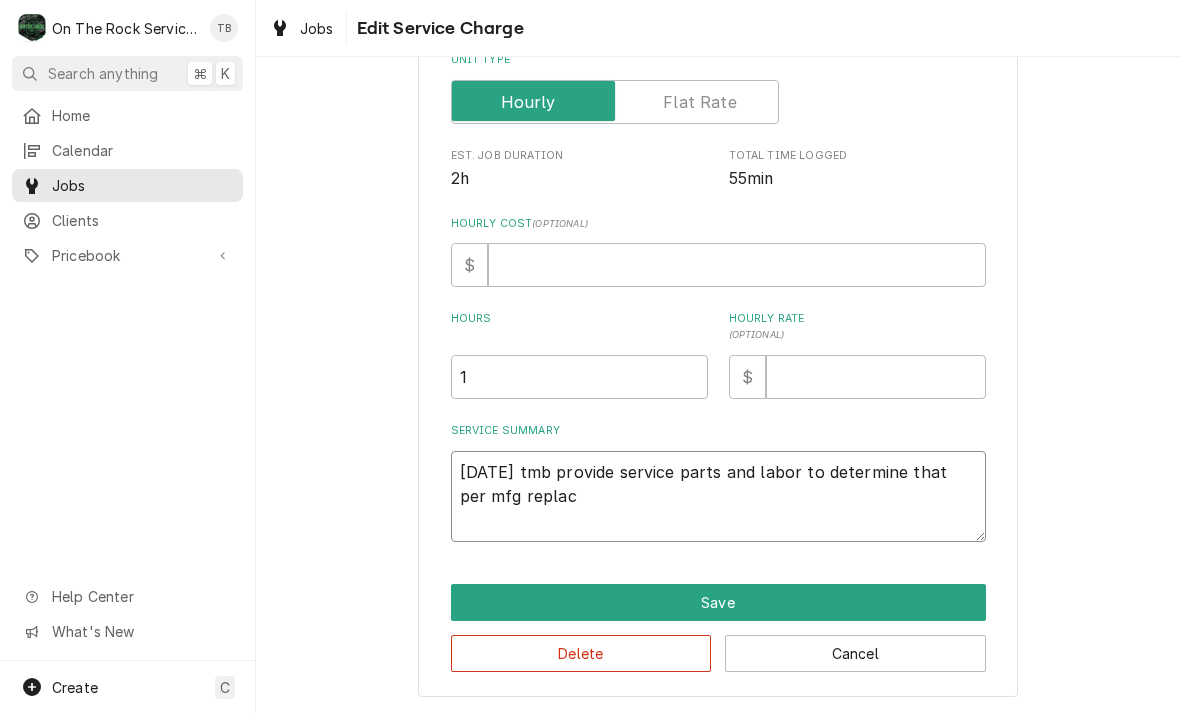 type on "x" 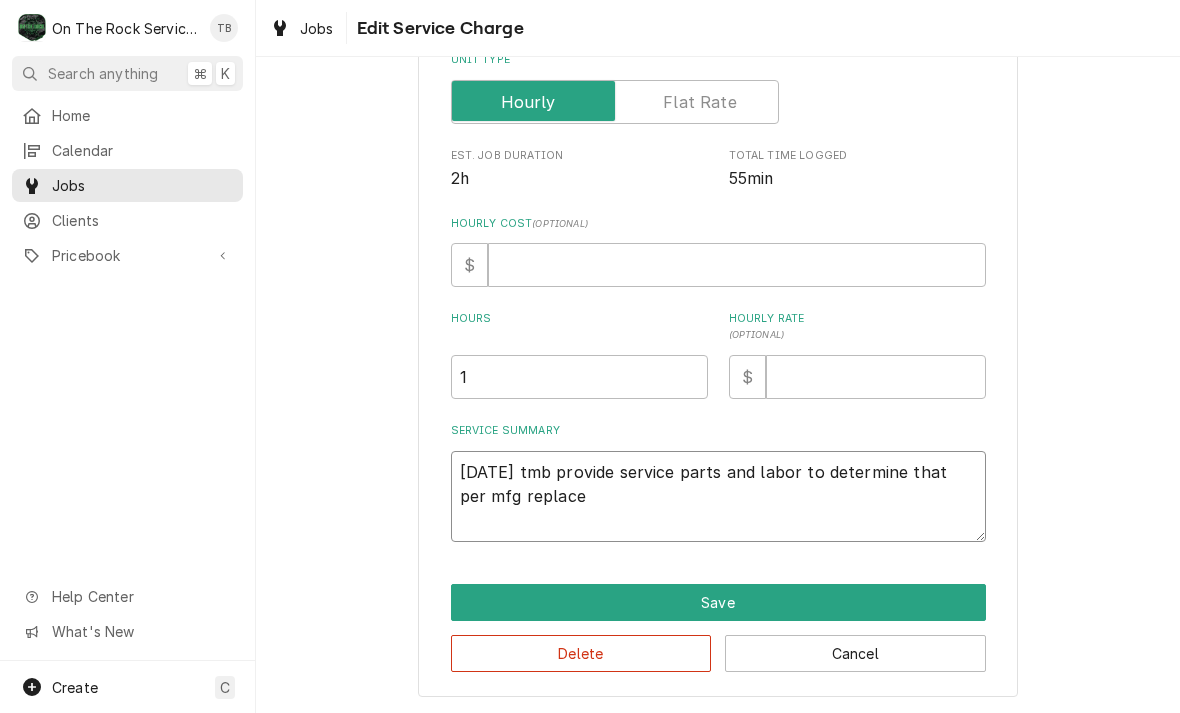 type on "x" 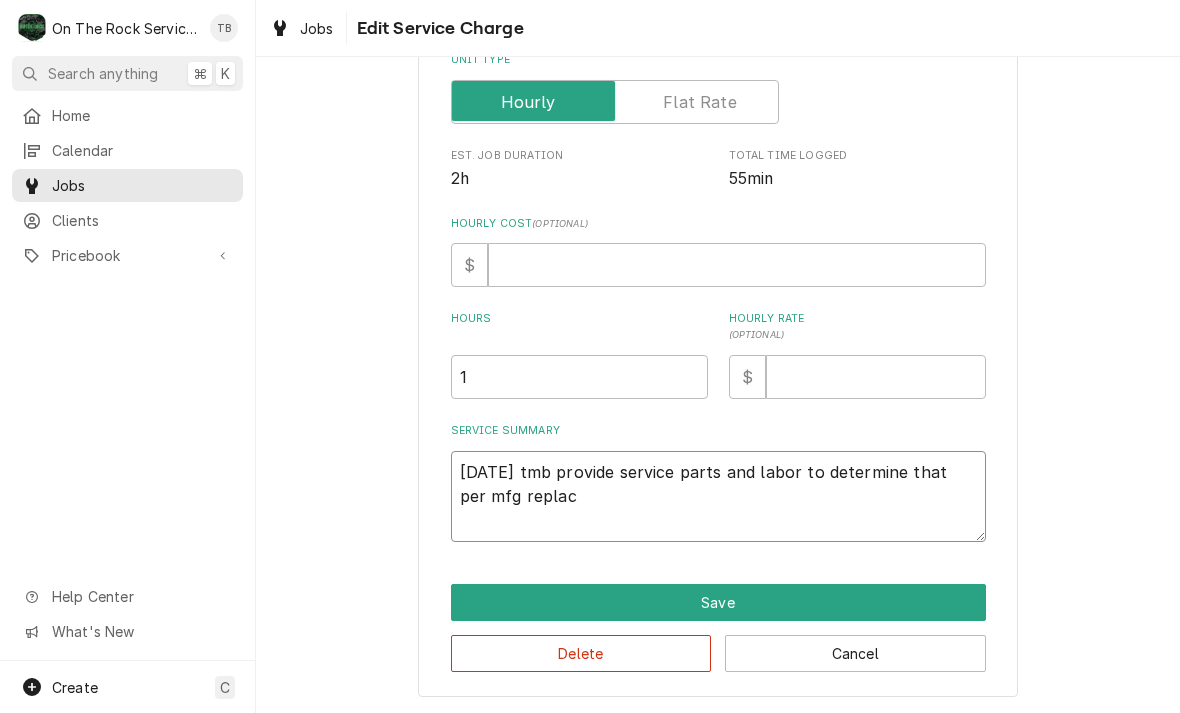type on "x" 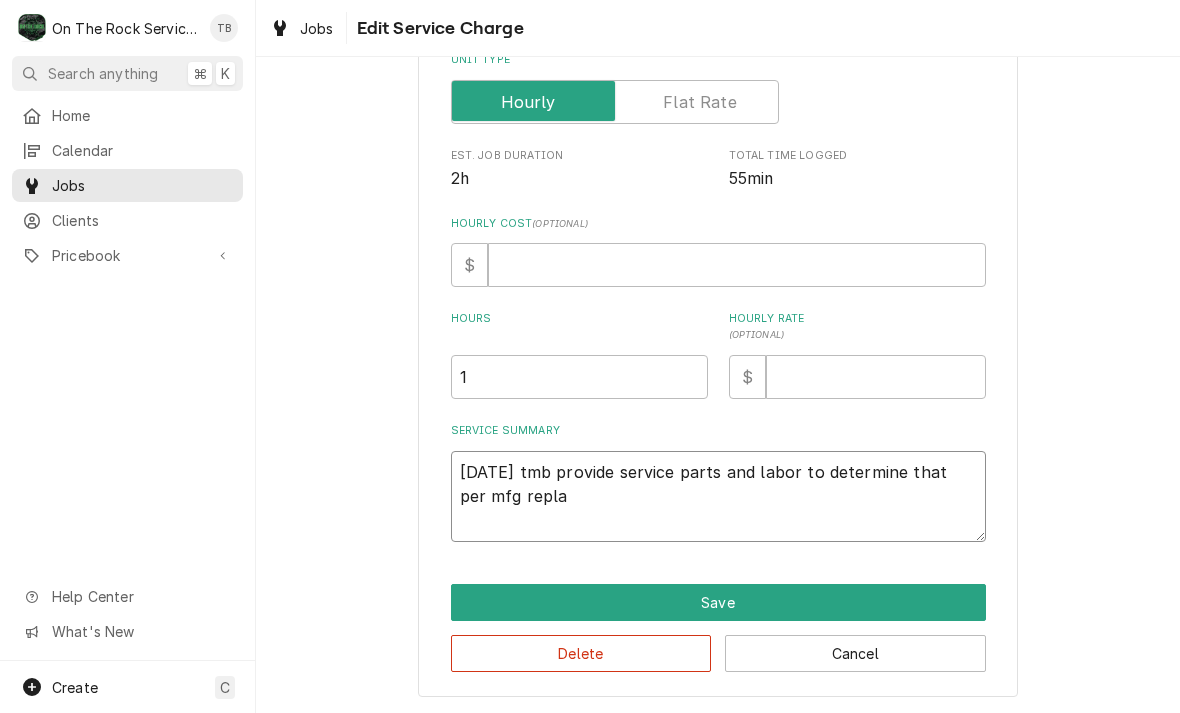 type on "x" 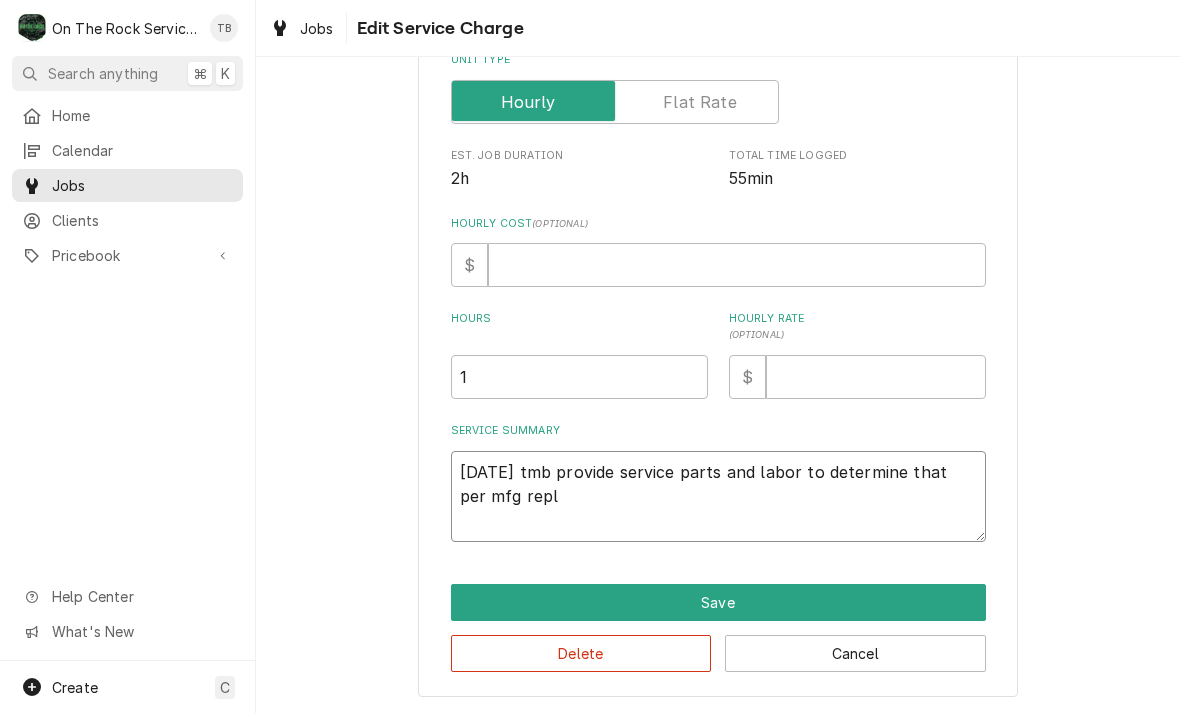 type on "x" 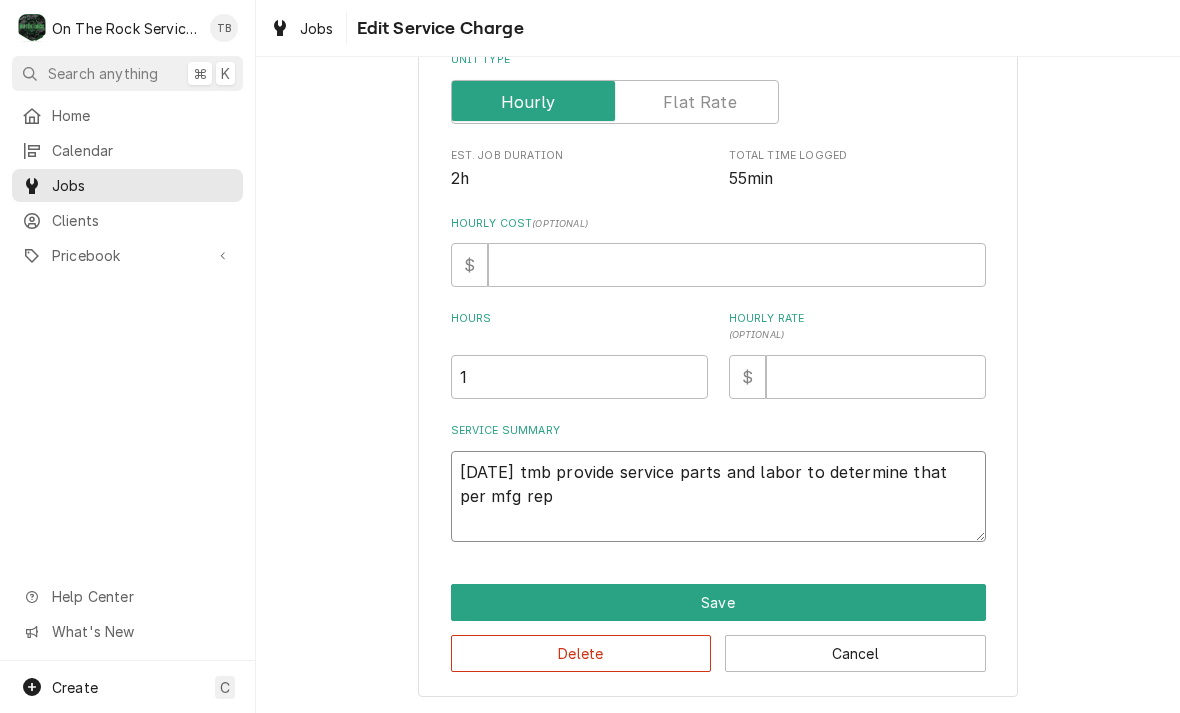 type on "x" 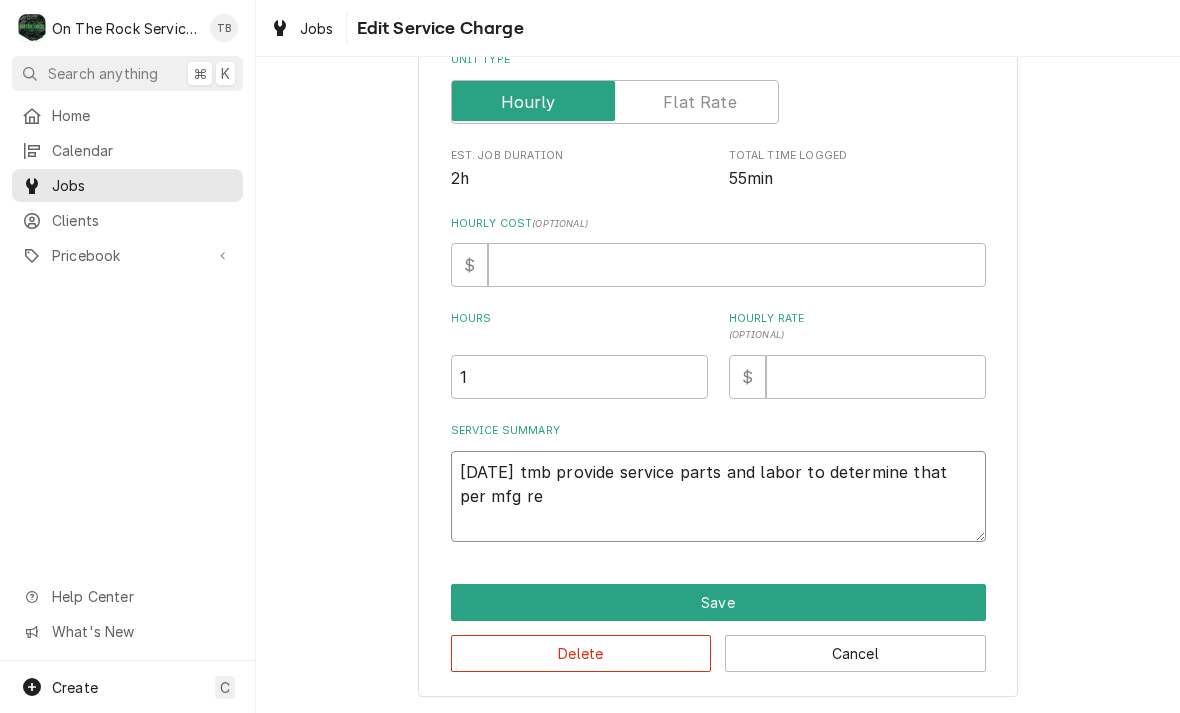 type on "x" 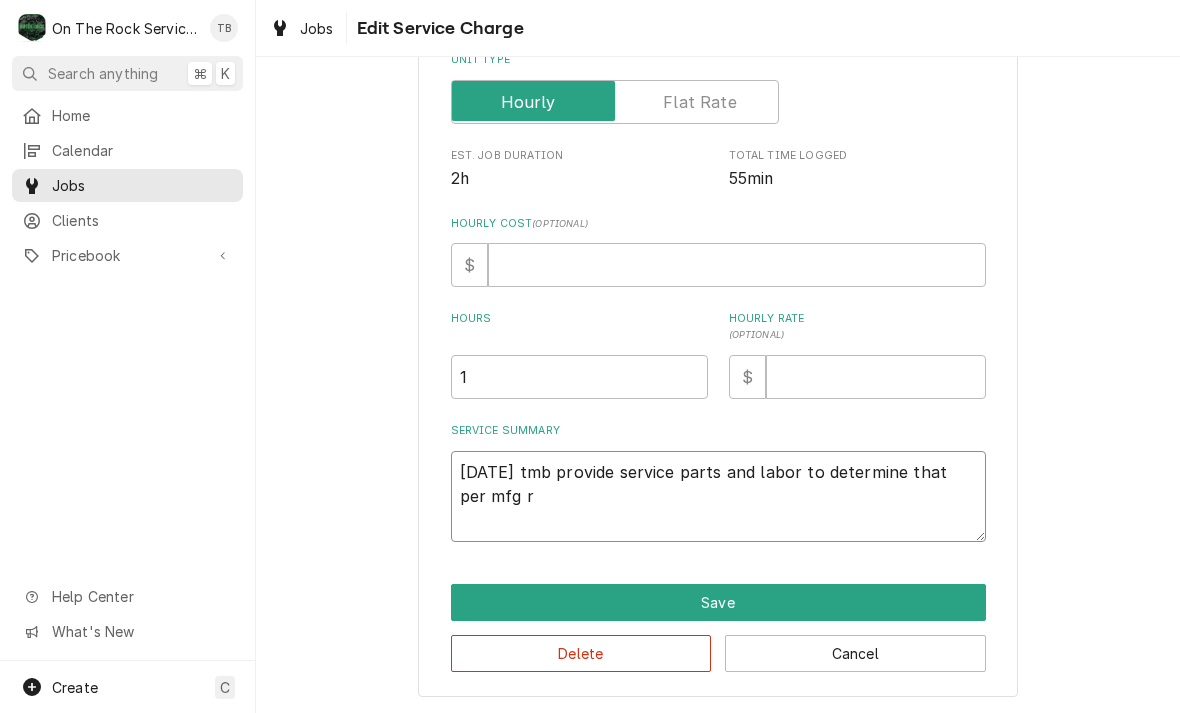 type on "x" 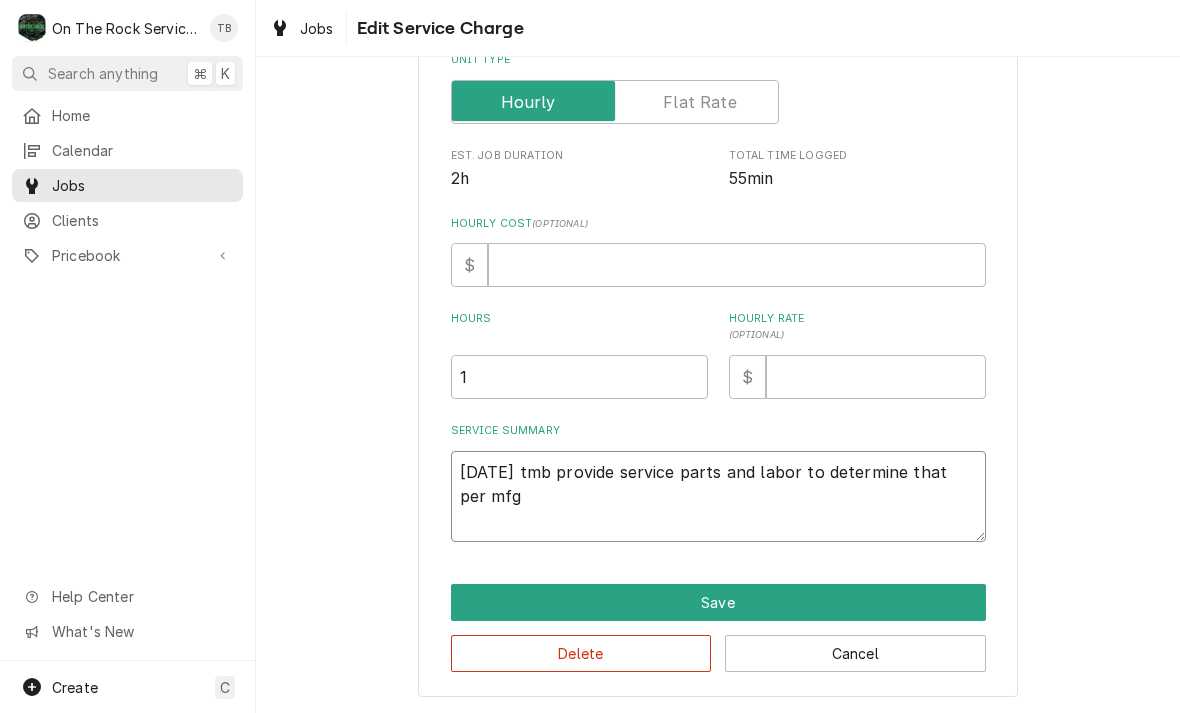 type on "x" 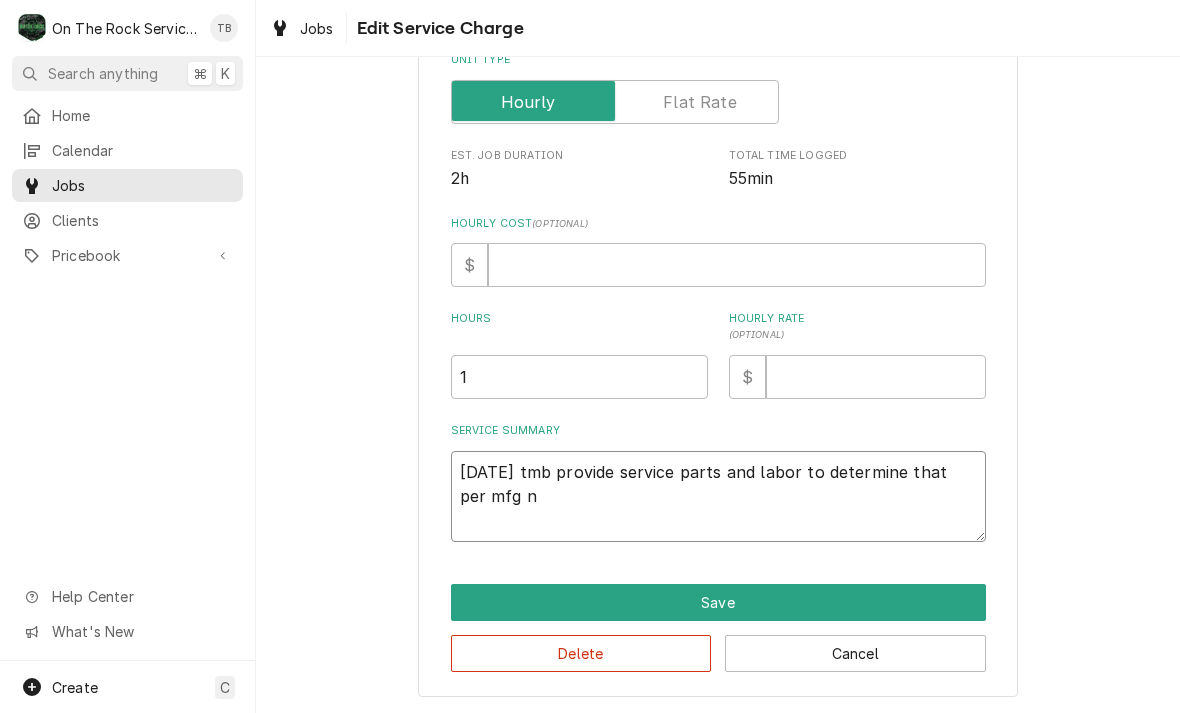 type on "x" 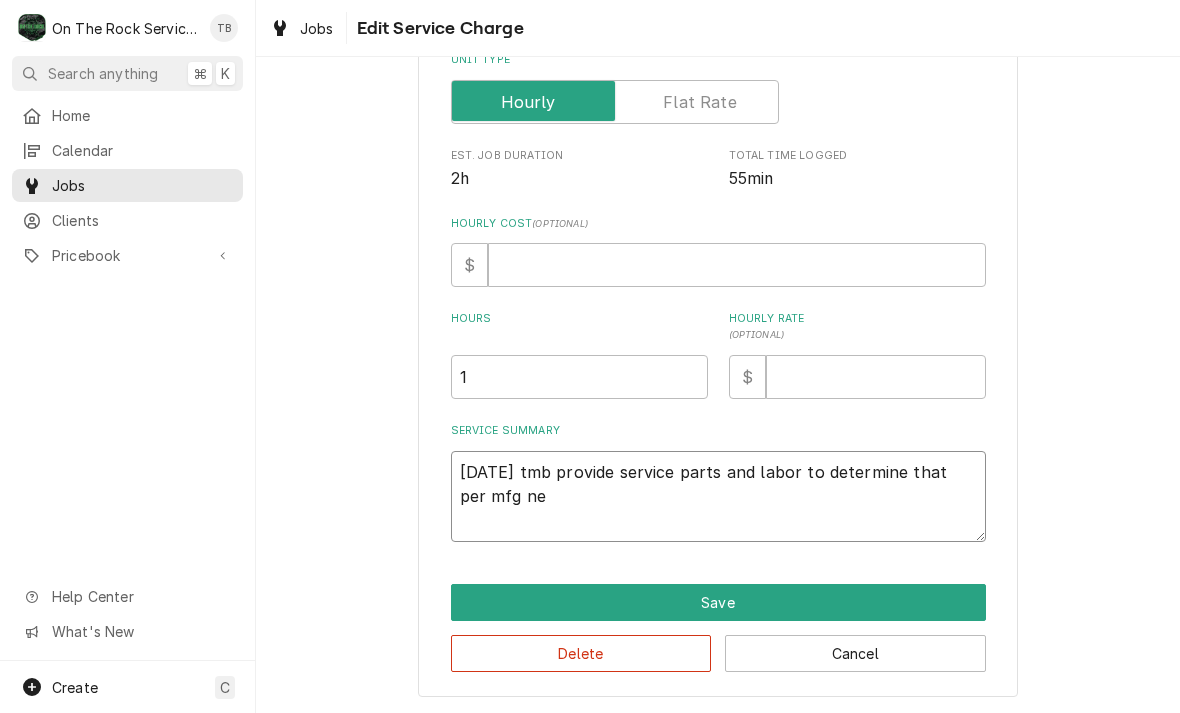 type on "x" 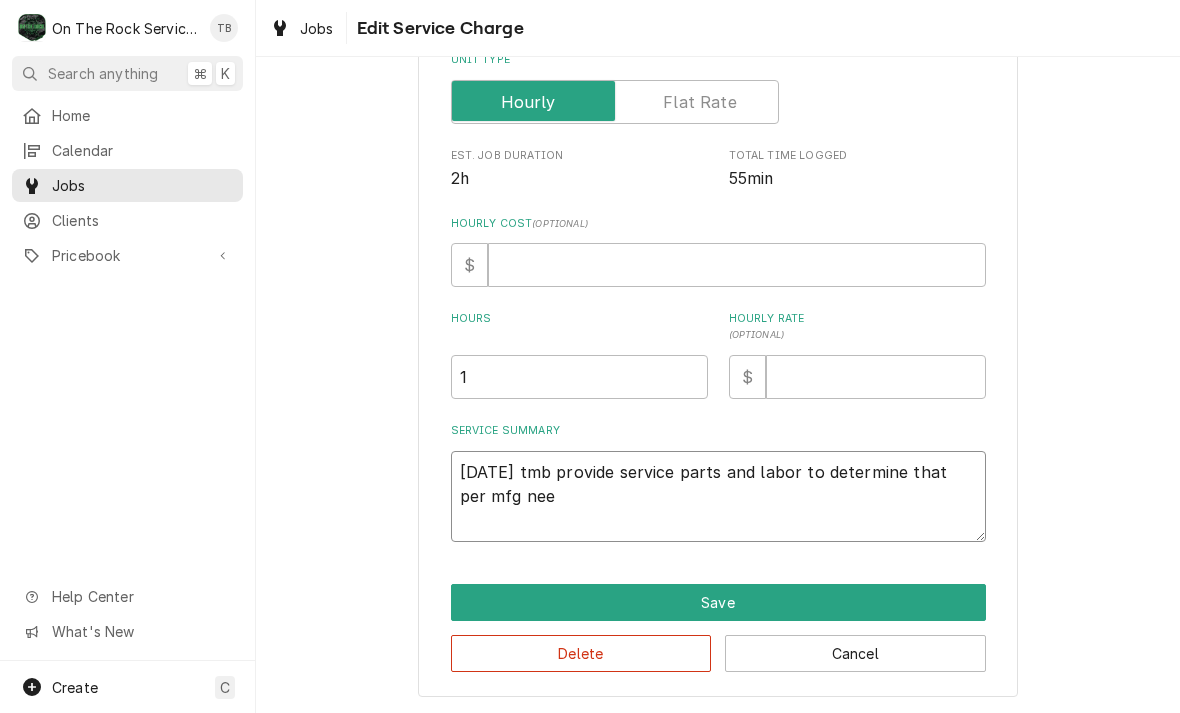type on "x" 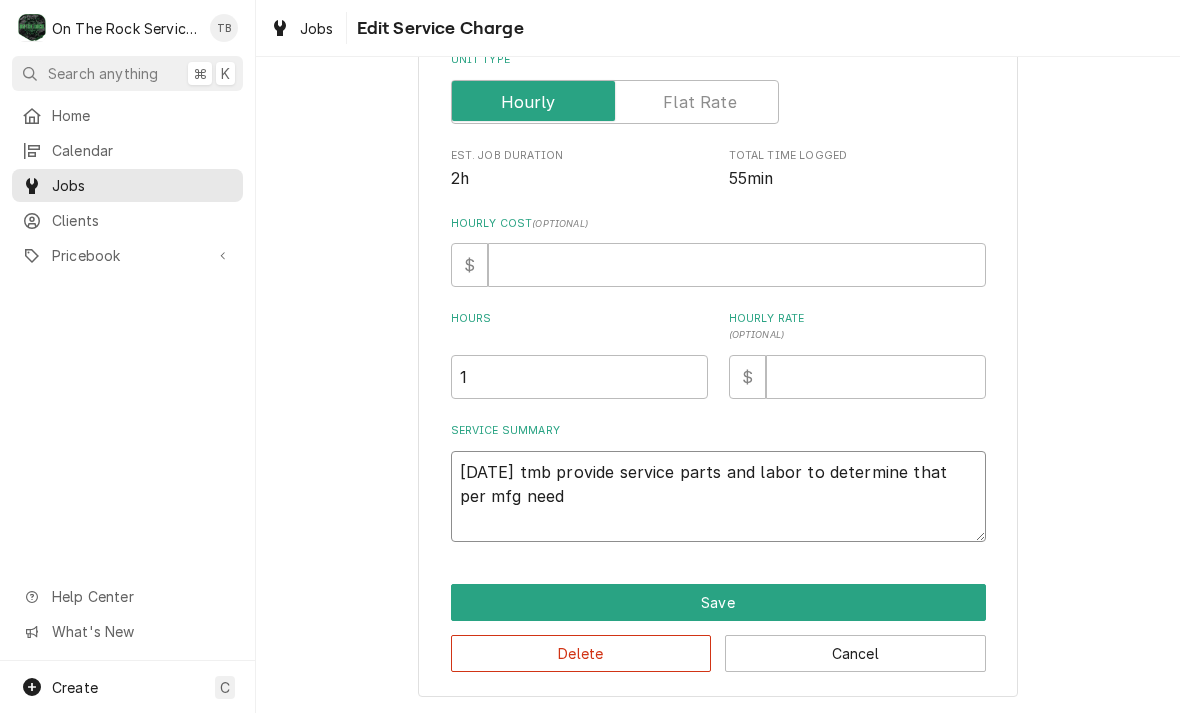 type on "x" 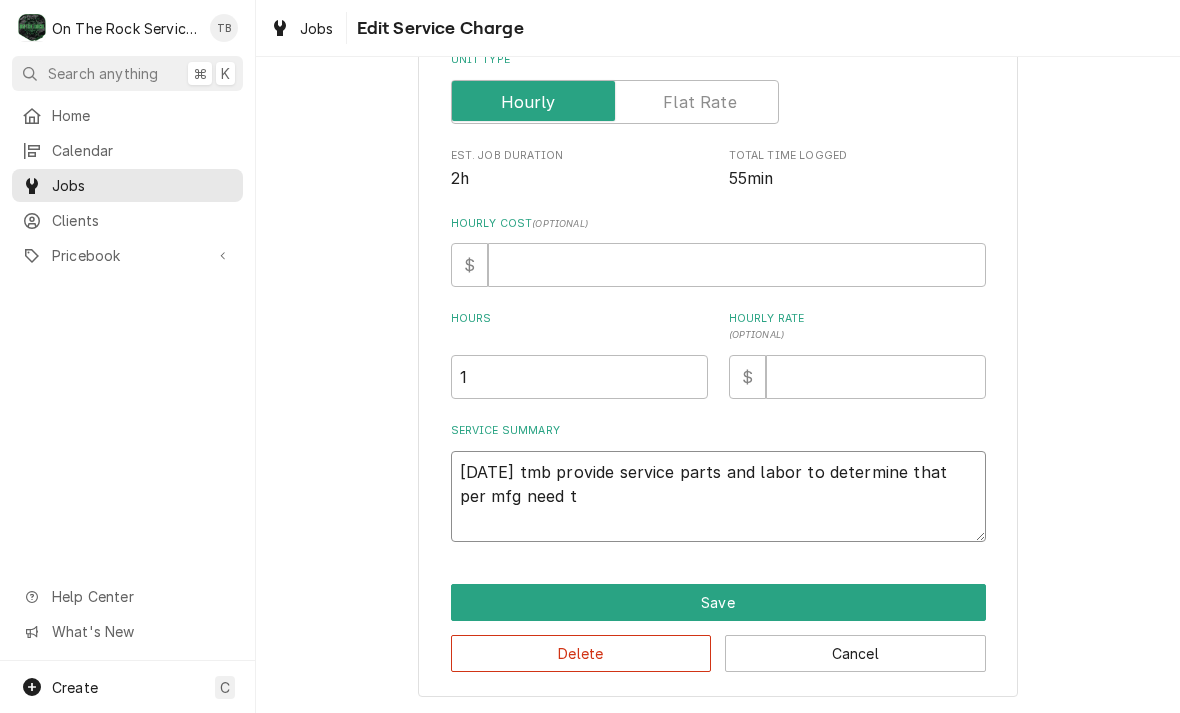 type on "x" 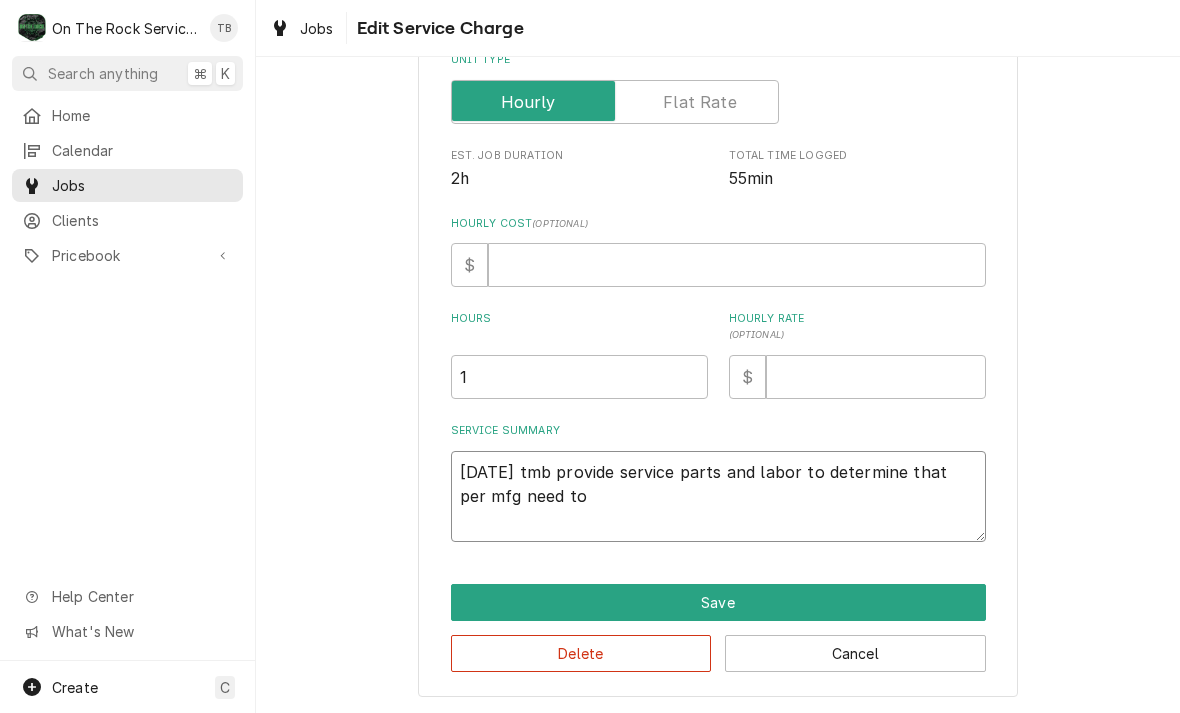 type on "8/7/25 tmb provide service parts and labor to determine that per mfg need to" 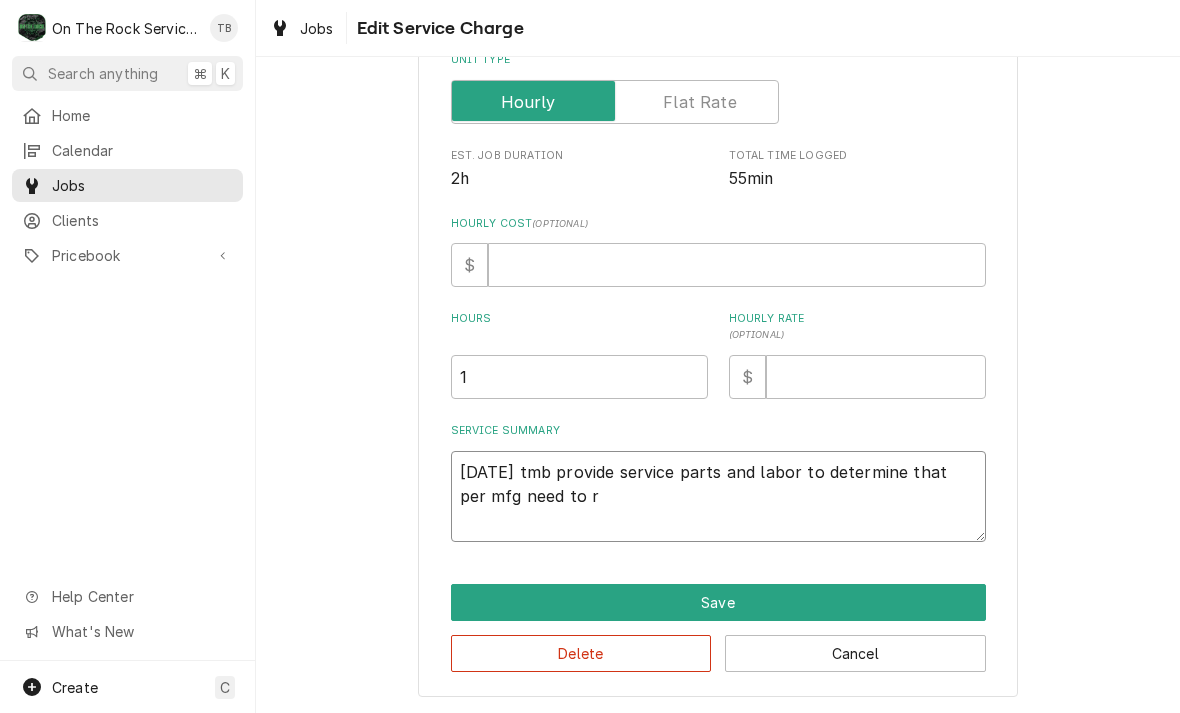 type on "x" 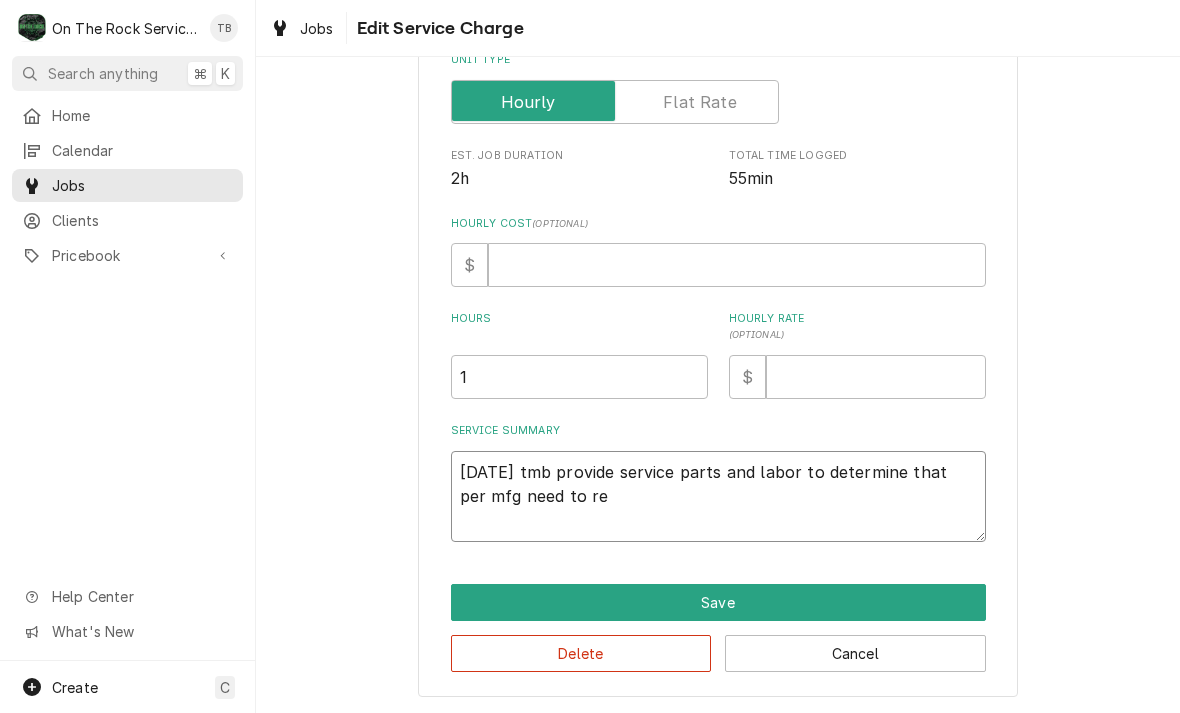 type on "8/7/25 tmb provide service parts and labor to determine that per mfg need to rep" 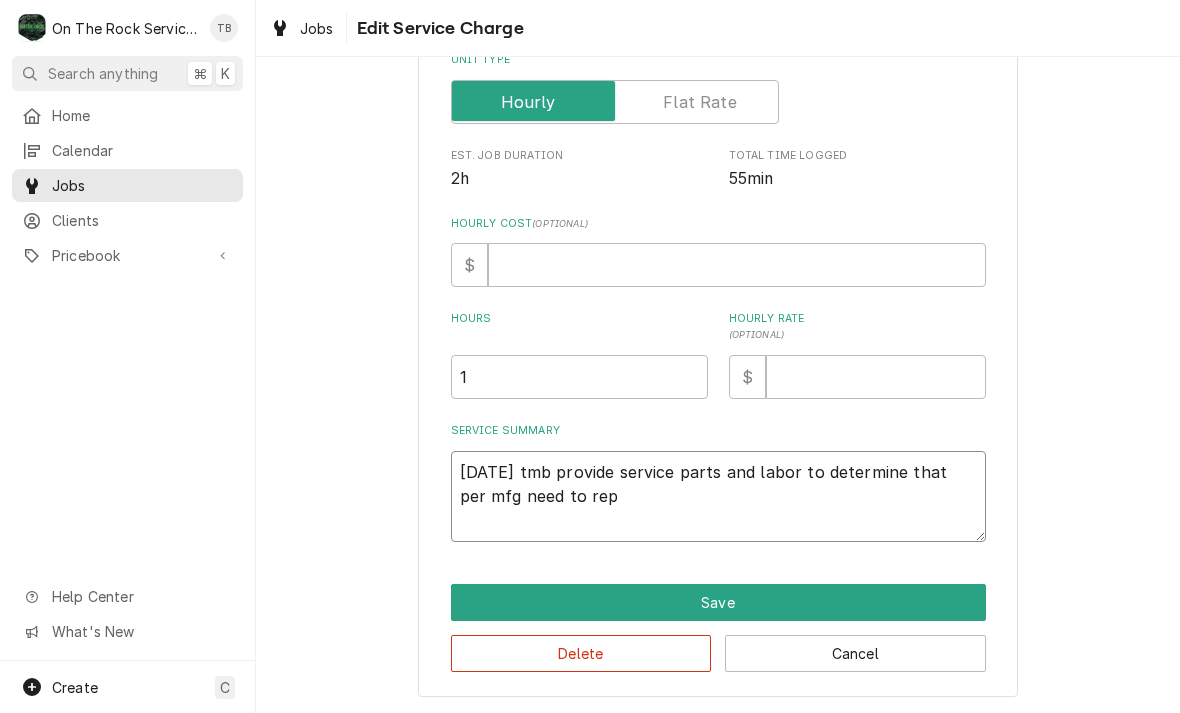 type on "x" 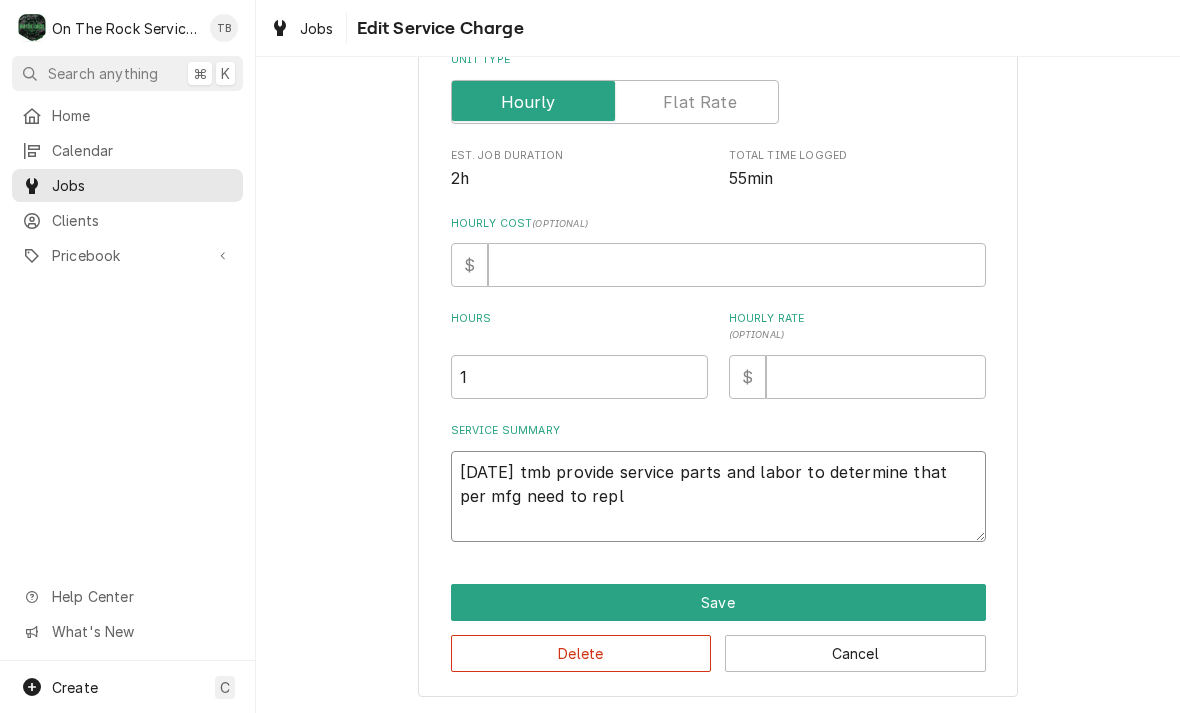 type 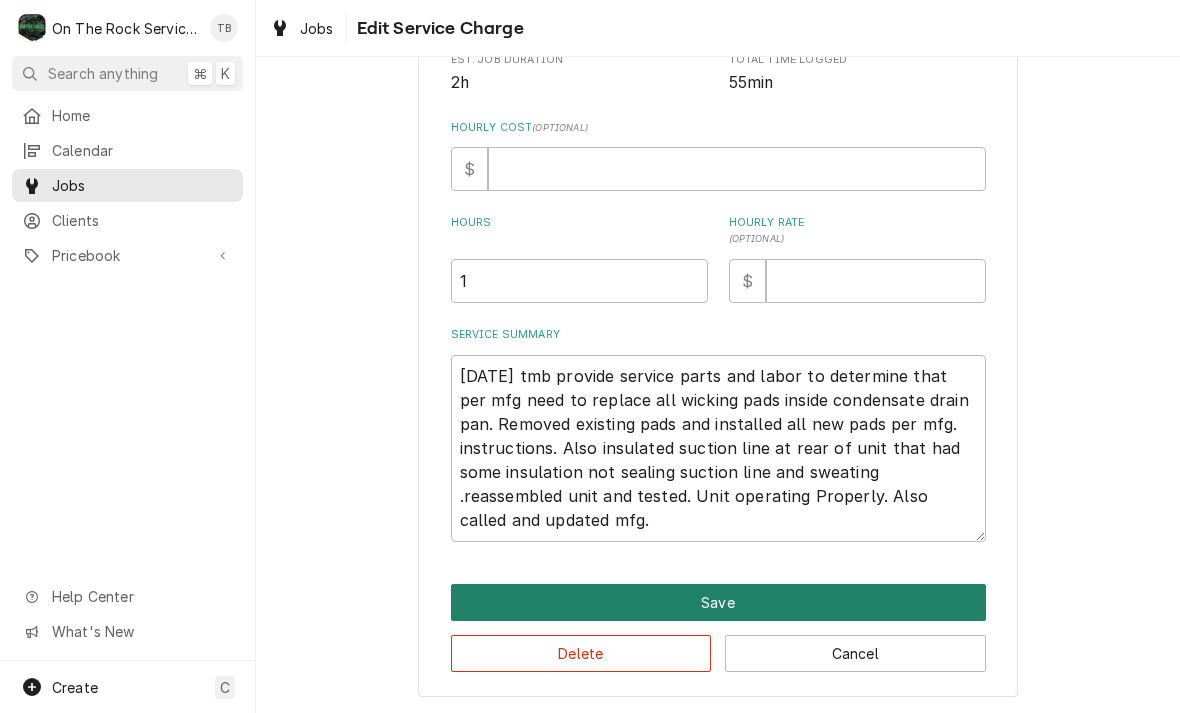 click on "Save" at bounding box center (718, 602) 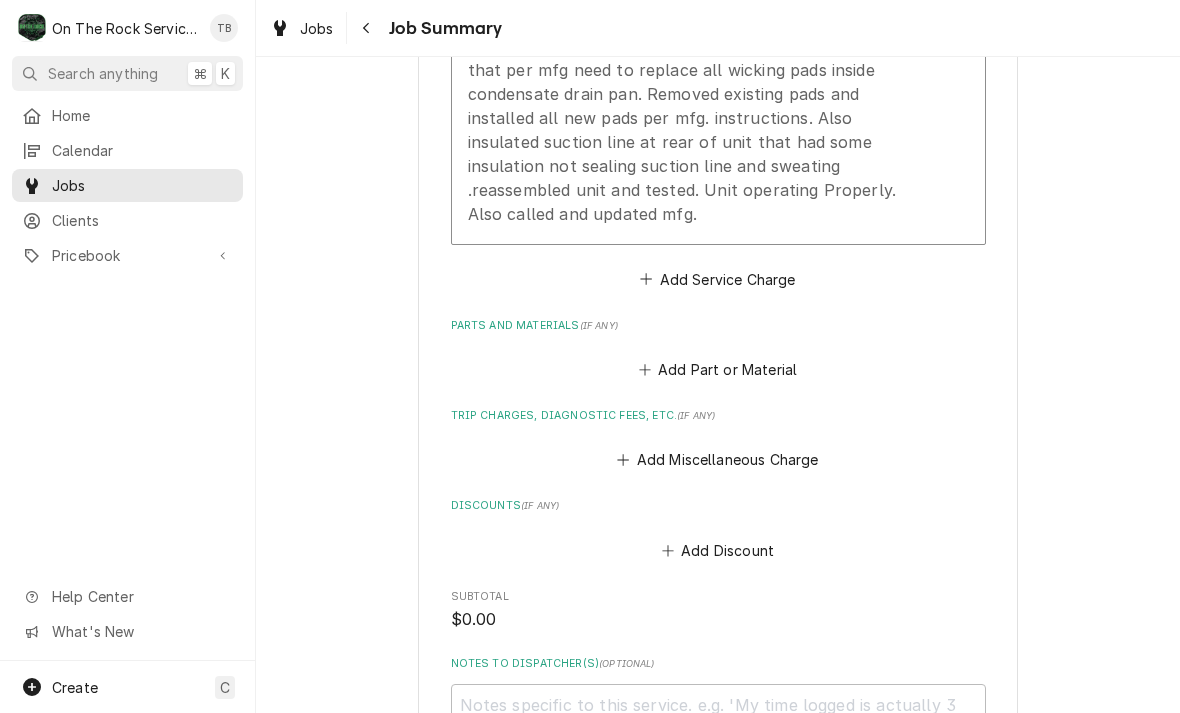 scroll, scrollTop: 895, scrollLeft: 0, axis: vertical 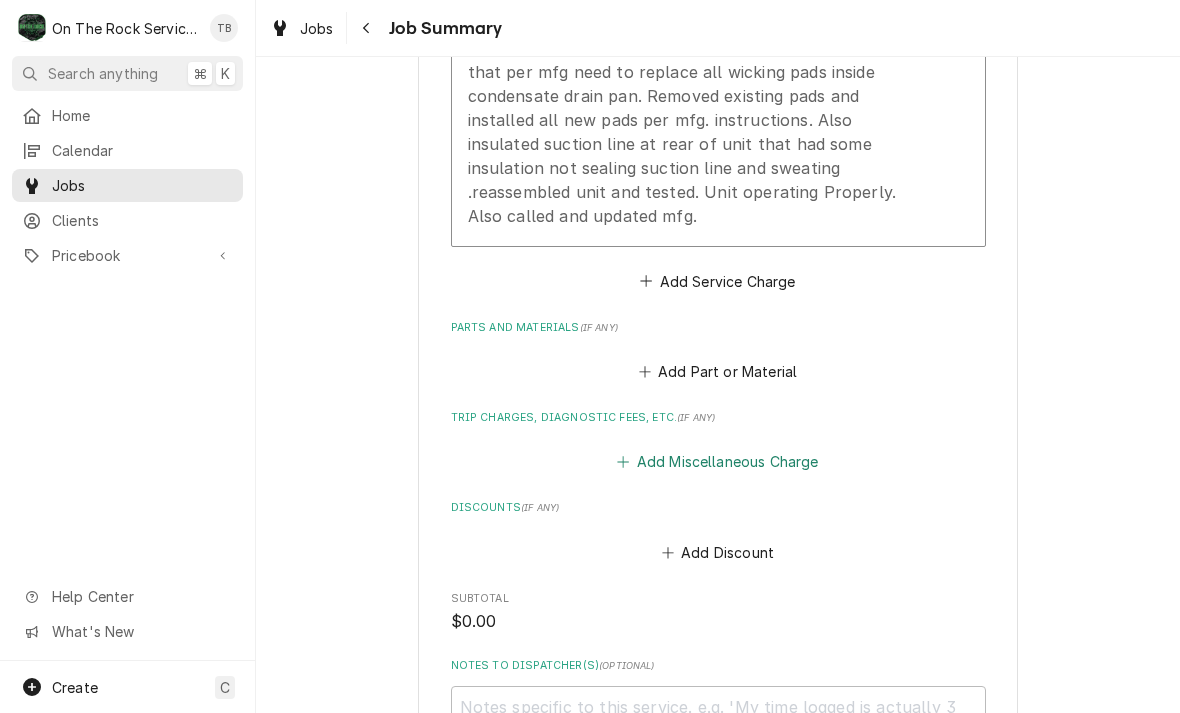 click on "Add Miscellaneous Charge" at bounding box center (718, 462) 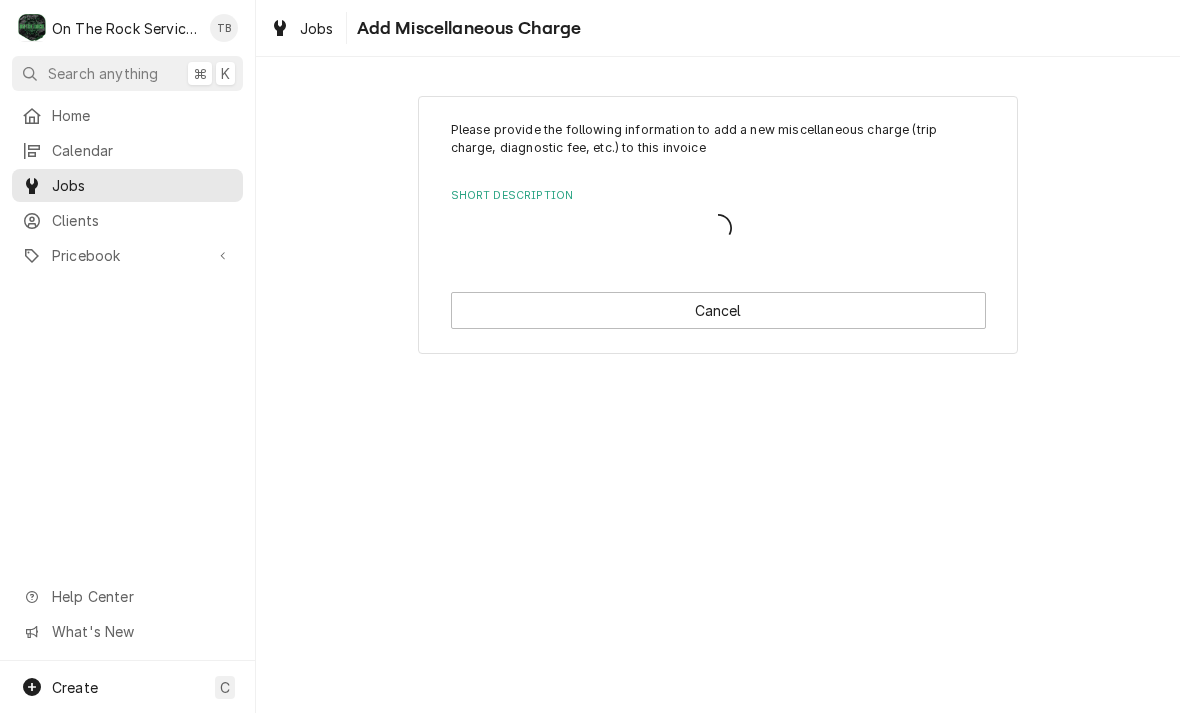 scroll, scrollTop: 0, scrollLeft: 0, axis: both 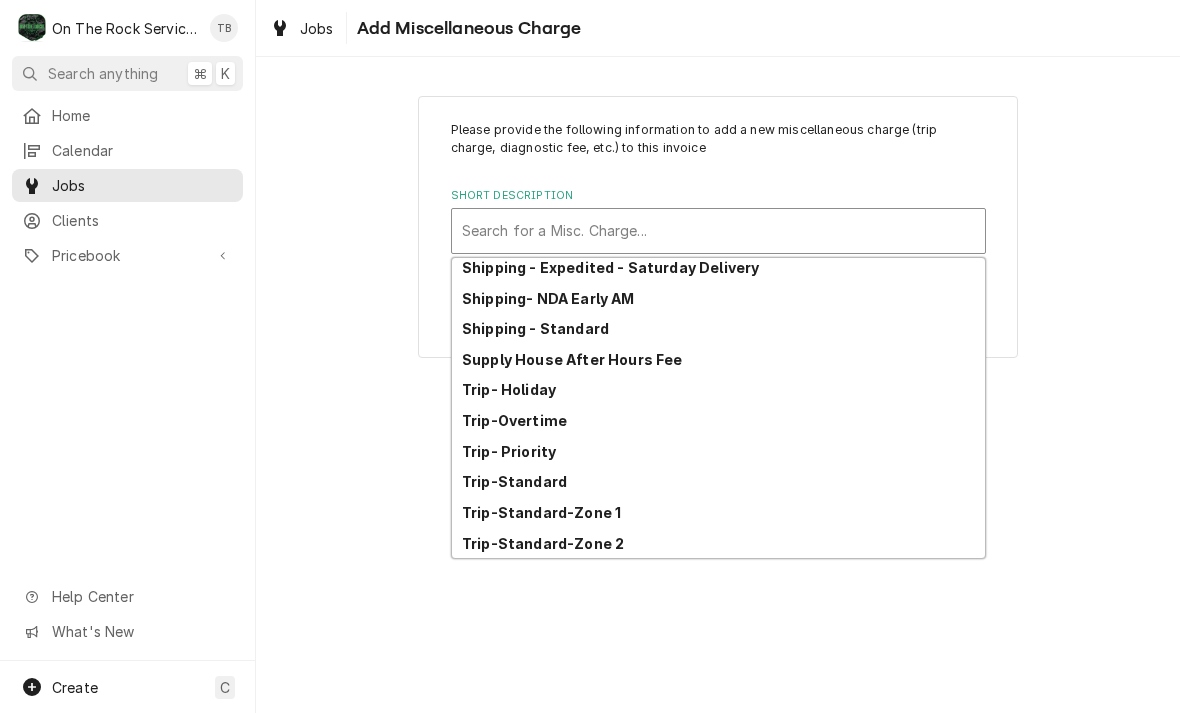 click on "Trip-Standard-Zone 1" at bounding box center [718, 512] 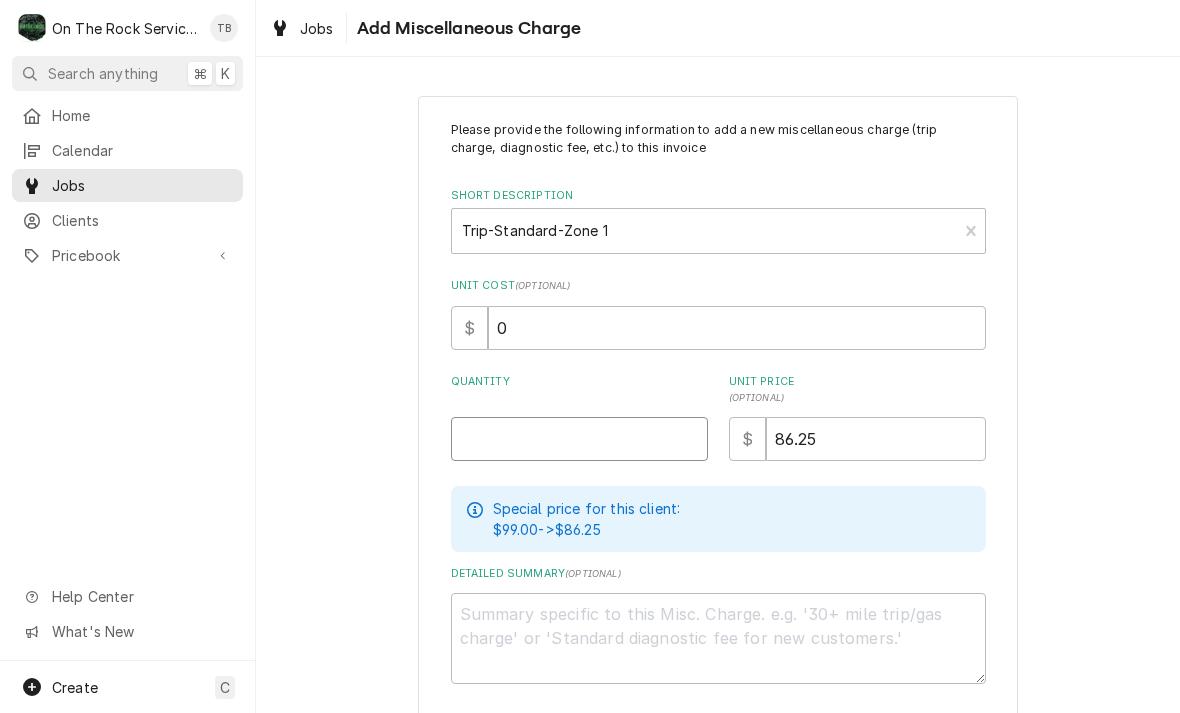 click on "Quantity" at bounding box center (579, 439) 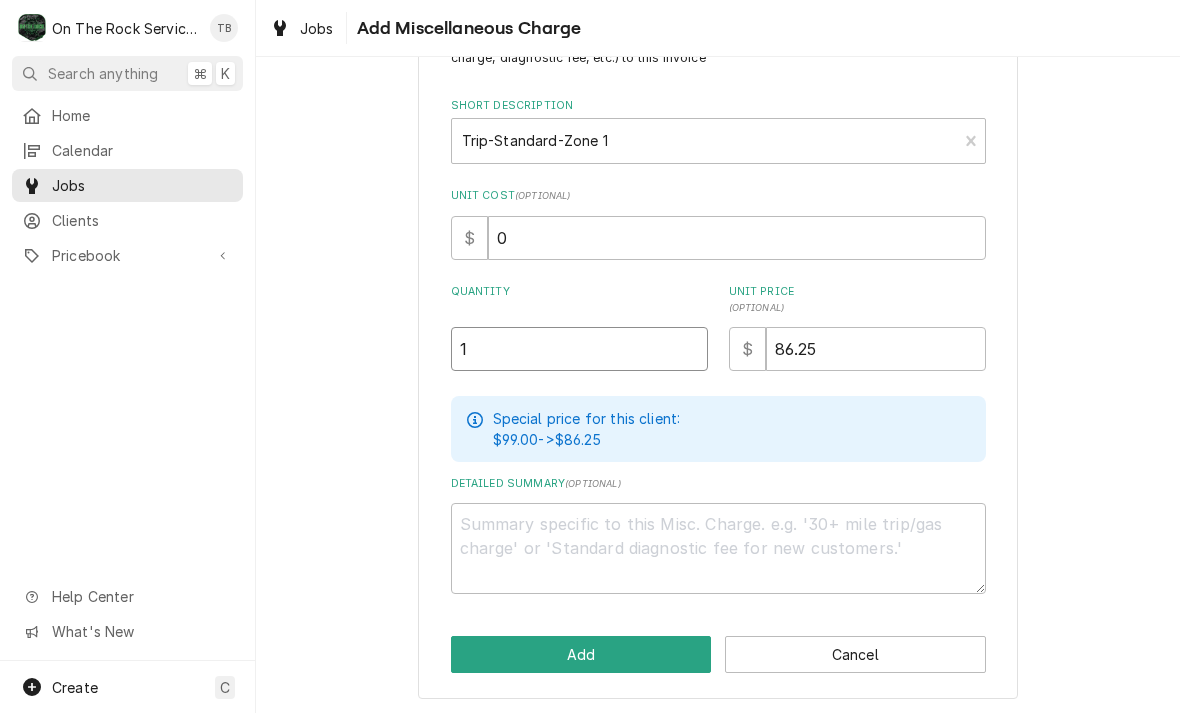 scroll, scrollTop: 89, scrollLeft: 0, axis: vertical 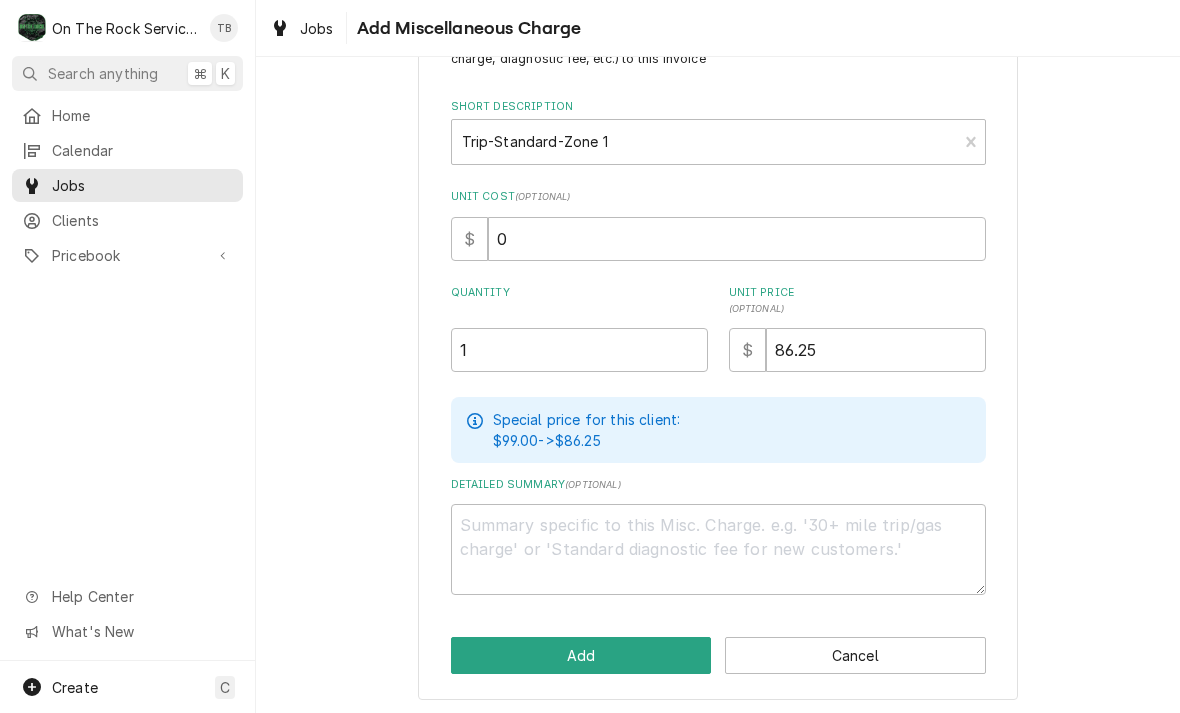 click on "Please provide the following information to add a new miscellaneous charge (trip charge, diagnostic fee, etc.) to this invoice Short Description Trip-Standard-Zone 1 Unit Cost  ( optional ) $ 0 Quantity 1 Unit Price  ( optional ) $ 86.25 Special price for this client: $99.00  ->  $86.25 Detailed Summary  ( optional ) Add Cancel" at bounding box center (718, 353) 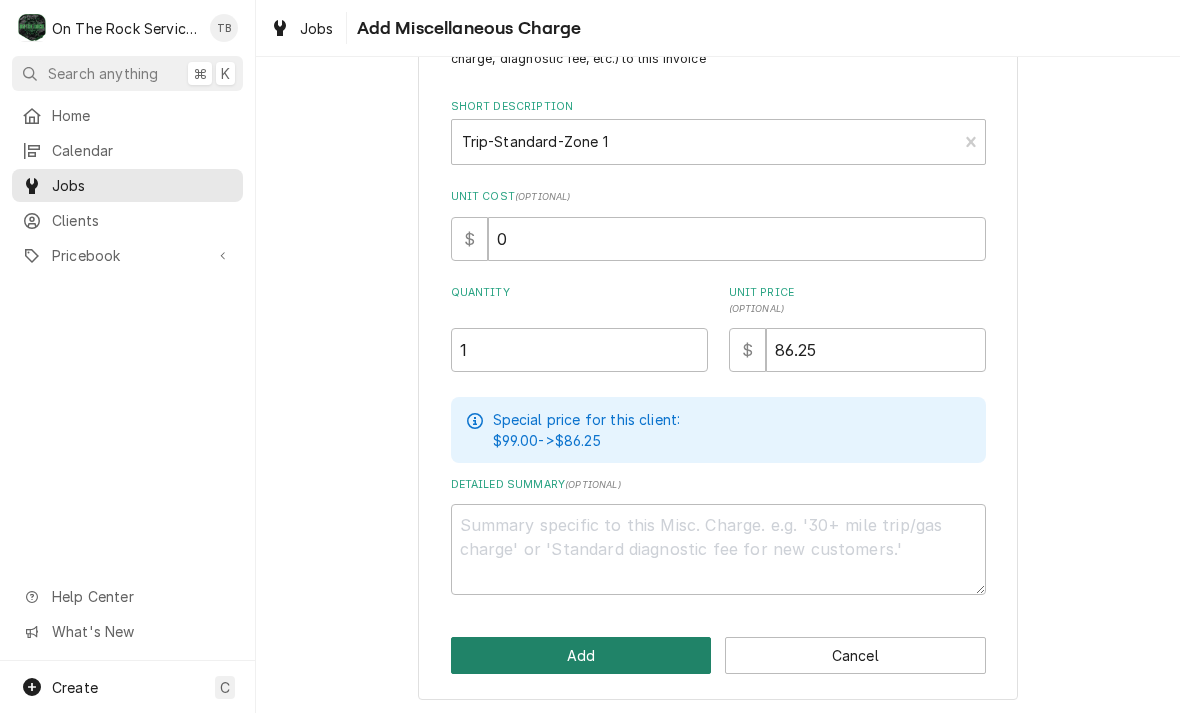 click on "Add" at bounding box center (581, 655) 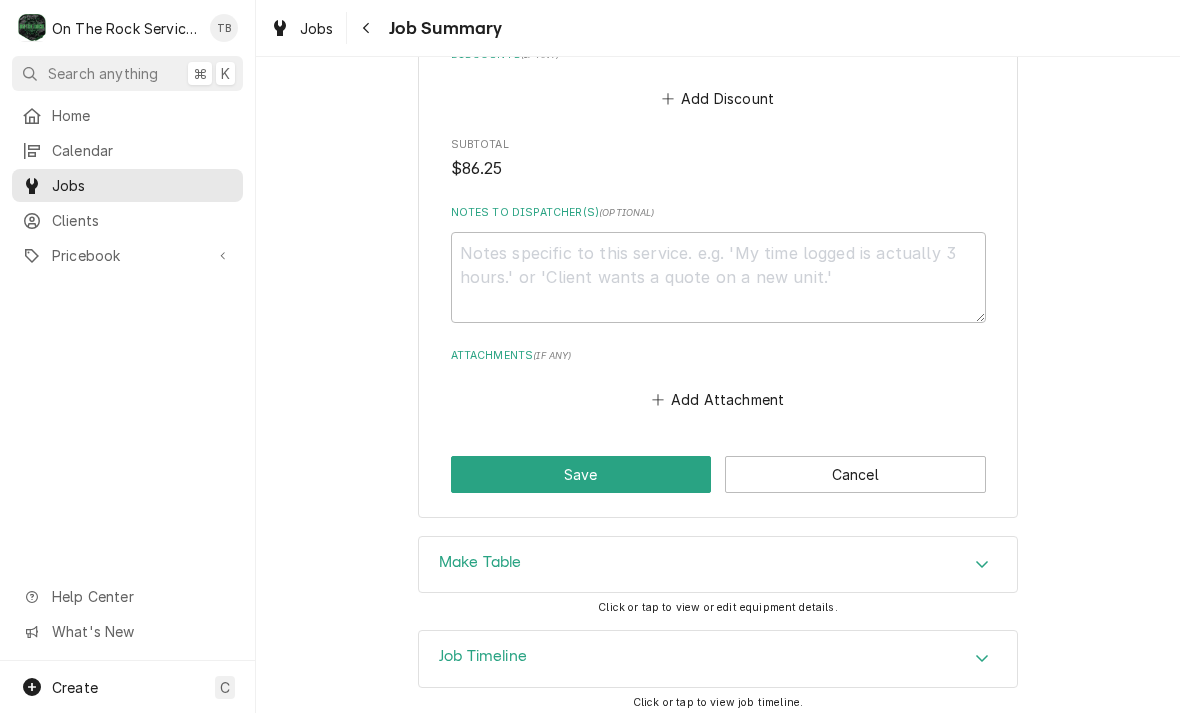 scroll, scrollTop: 1504, scrollLeft: 0, axis: vertical 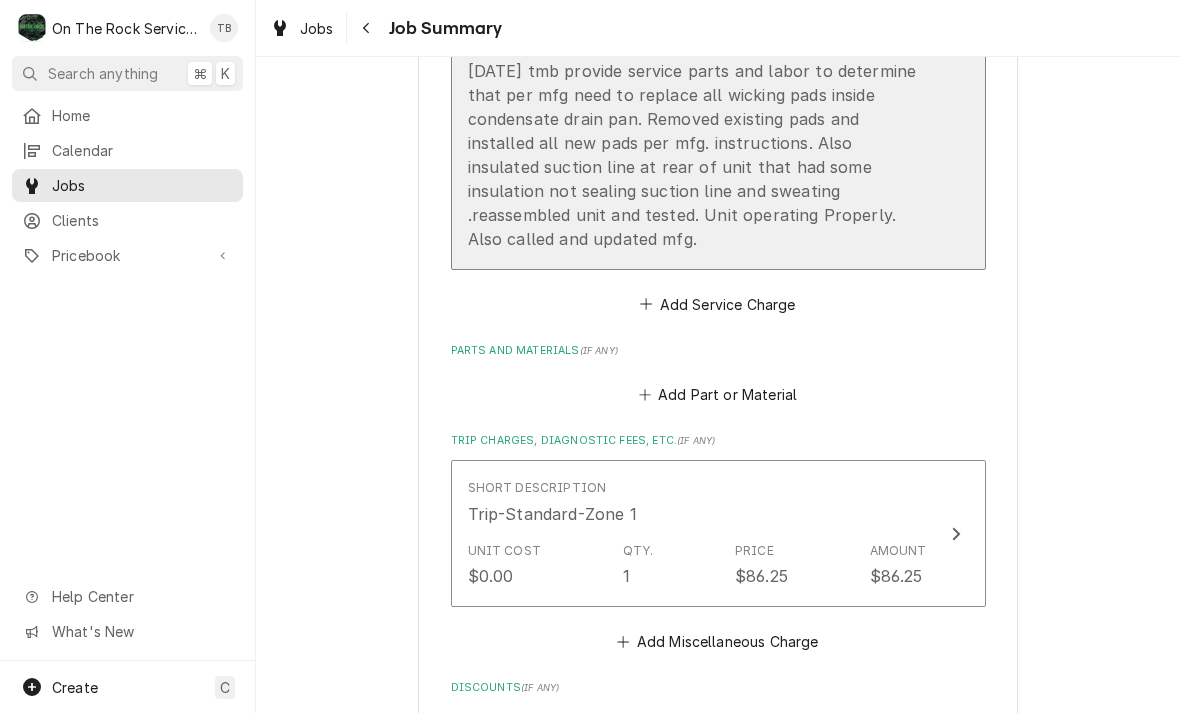 click on "8/7/25 tmb provide service parts and labor to determine that per mfg need to replace all wicking pads inside condensate drain pan. Removed existing pads and installed all new pads per mfg. instructions. Also insulated suction line at rear of unit that had some insulation not sealing suction line and sweating .reassembled unit and tested. Unit operating Properly. Also called and updated mfg." at bounding box center (697, 155) 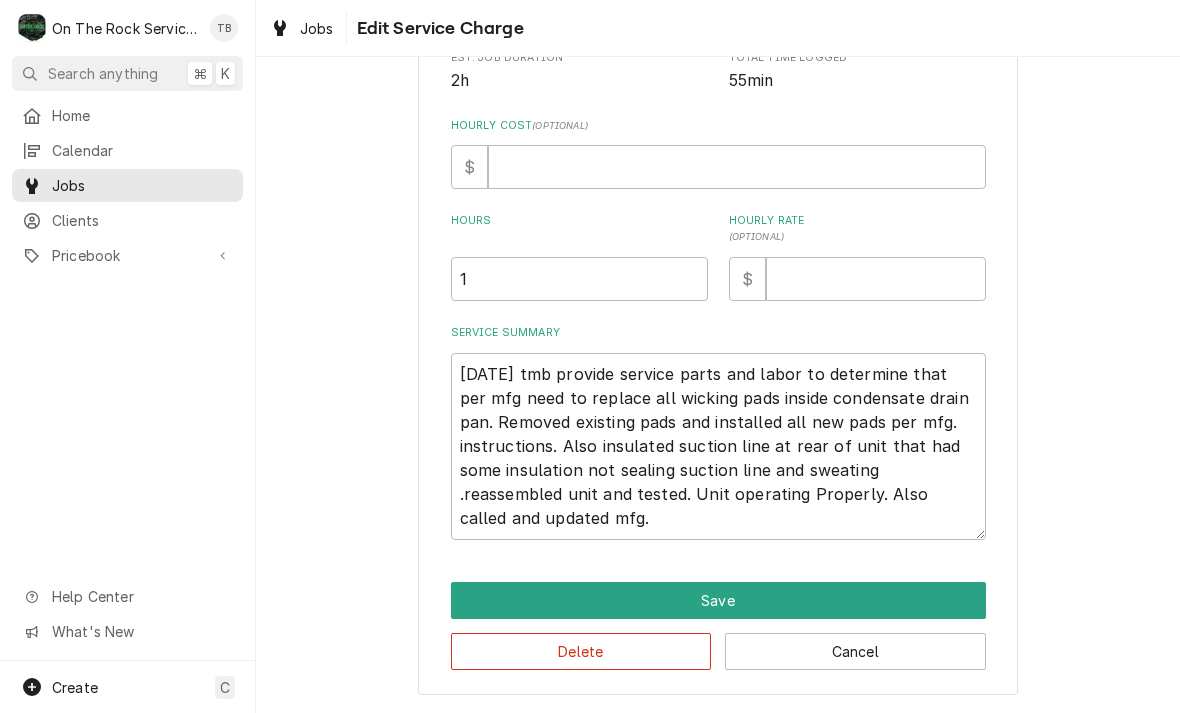 scroll, scrollTop: 485, scrollLeft: 0, axis: vertical 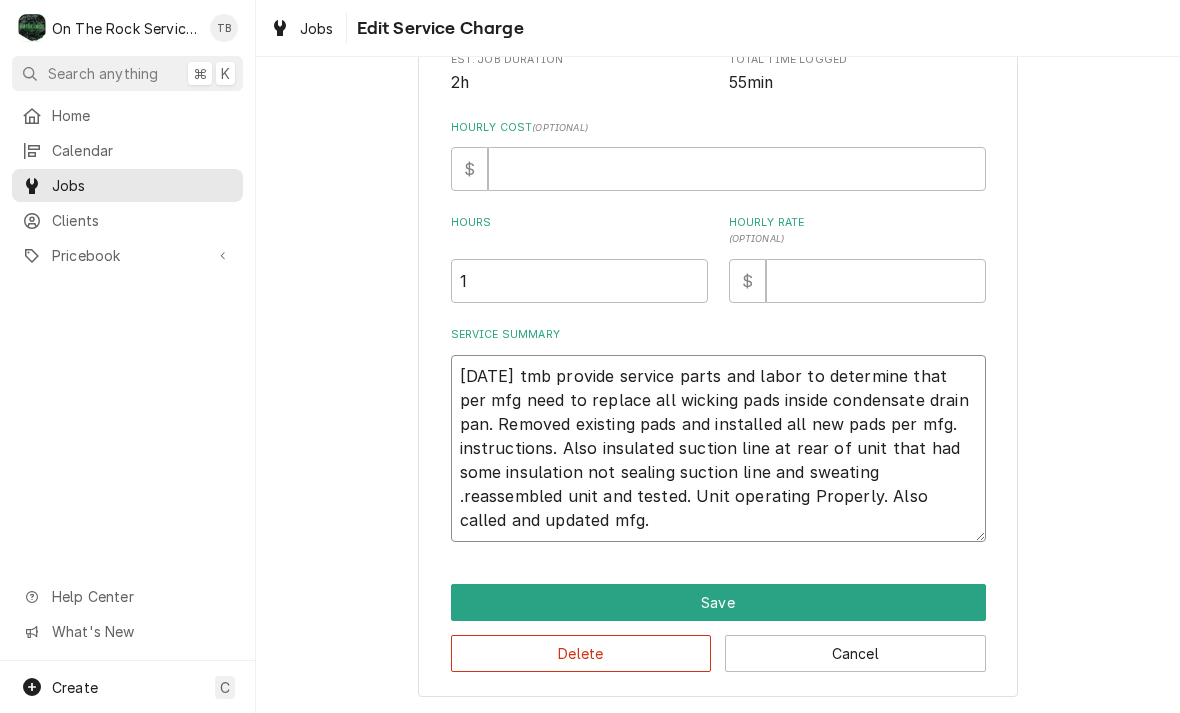 click on "8/7/25 tmb provide service parts and labor to determine that per mfg need to replace all wicking pads inside condensate drain pan. Removed existing pads and installed all new pads per mfg. instructions. Also insulated suction line at rear of unit that had some insulation not sealing suction line and sweating .reassembled unit and tested. Unit operating Properly. Also called and updated mfg." at bounding box center (718, 448) 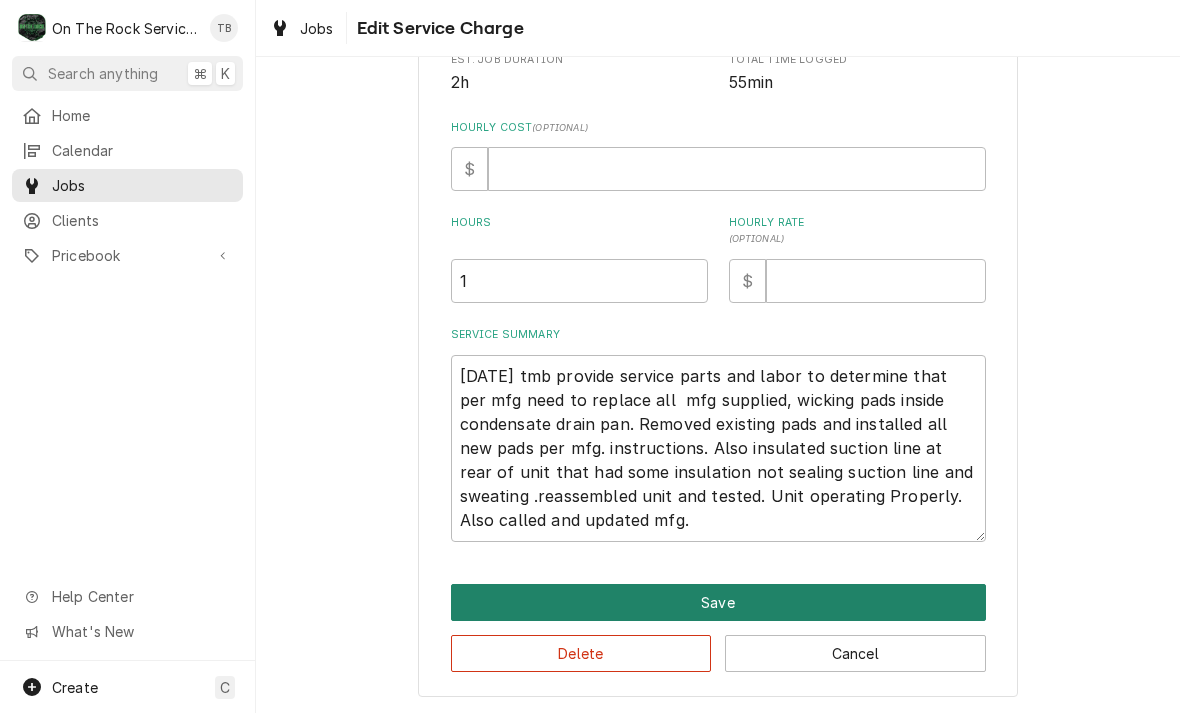 click on "Save" at bounding box center [718, 602] 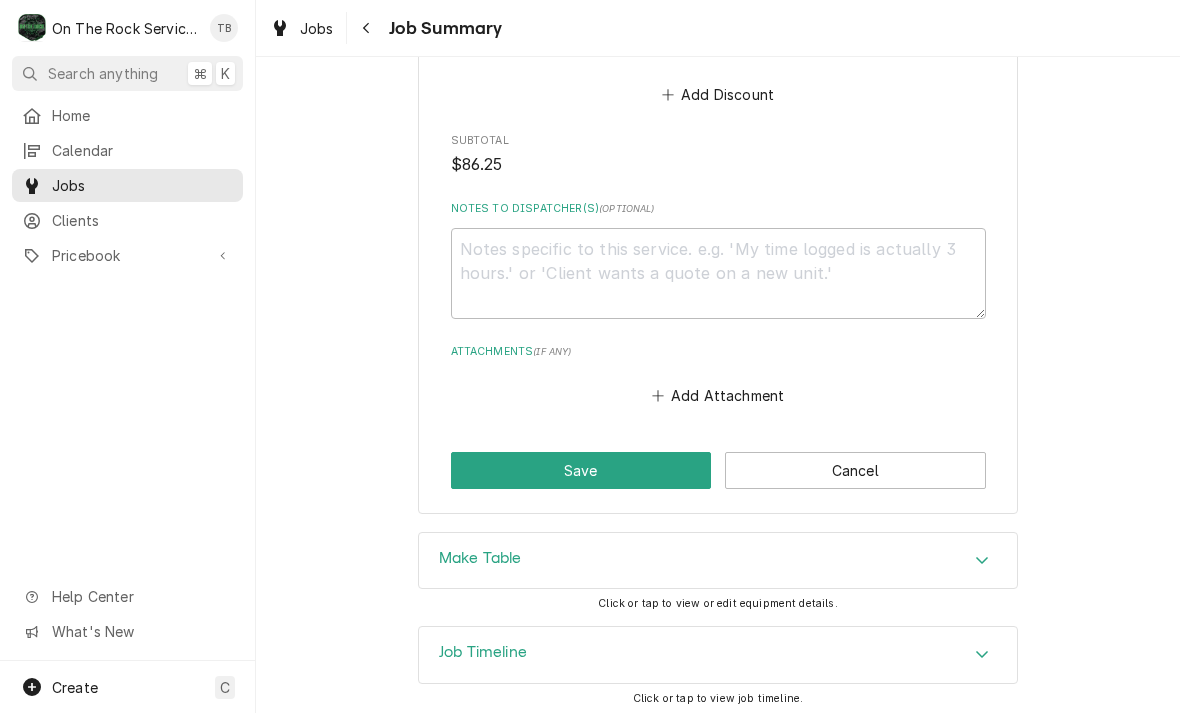 scroll, scrollTop: 1504, scrollLeft: 0, axis: vertical 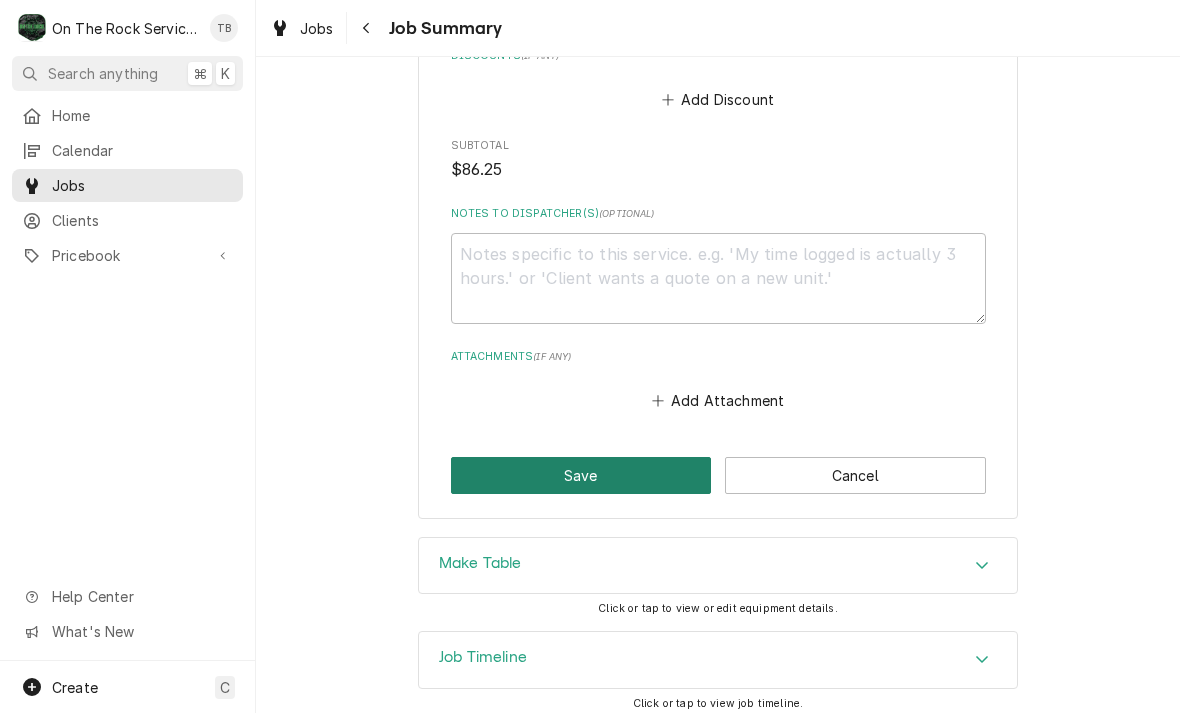 click on "Save" at bounding box center (581, 475) 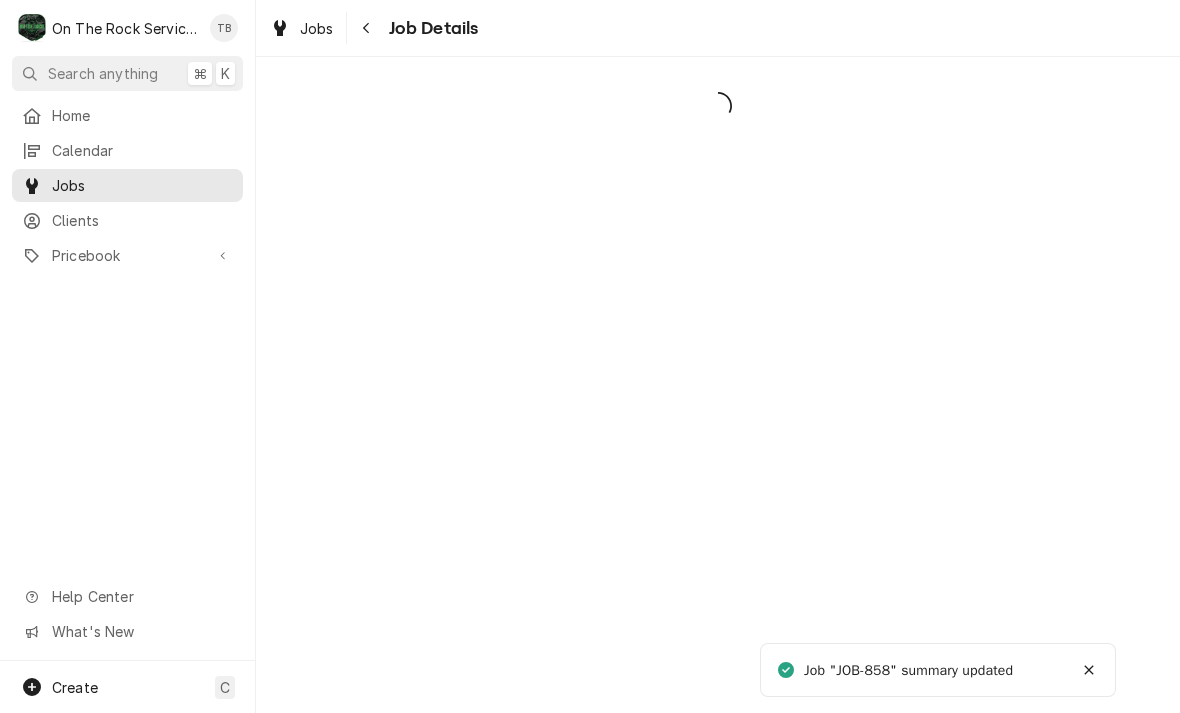 scroll, scrollTop: 0, scrollLeft: 0, axis: both 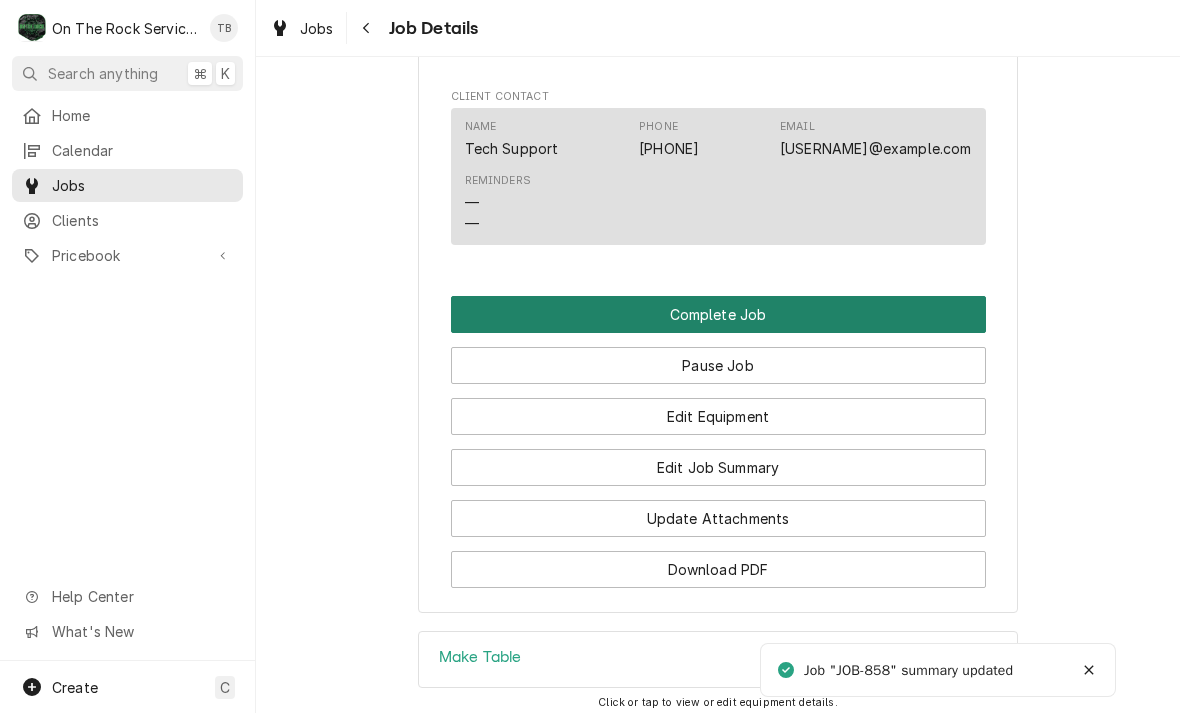 click on "Complete Job" at bounding box center (718, 314) 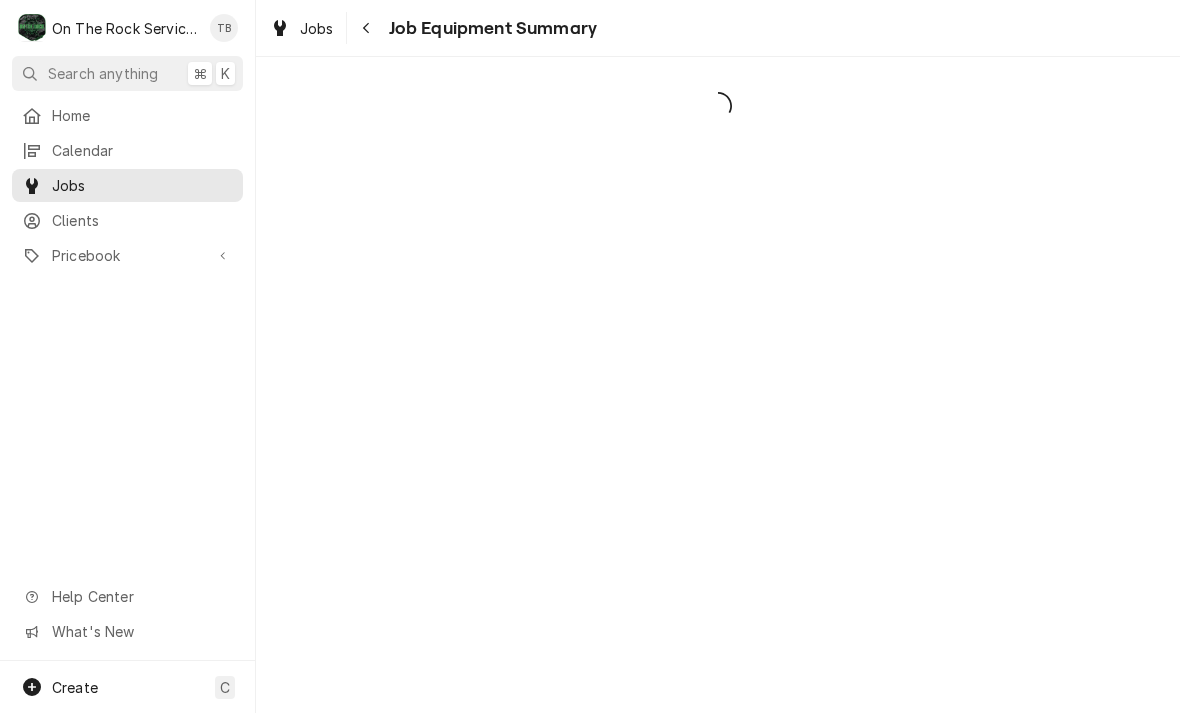 scroll, scrollTop: 0, scrollLeft: 0, axis: both 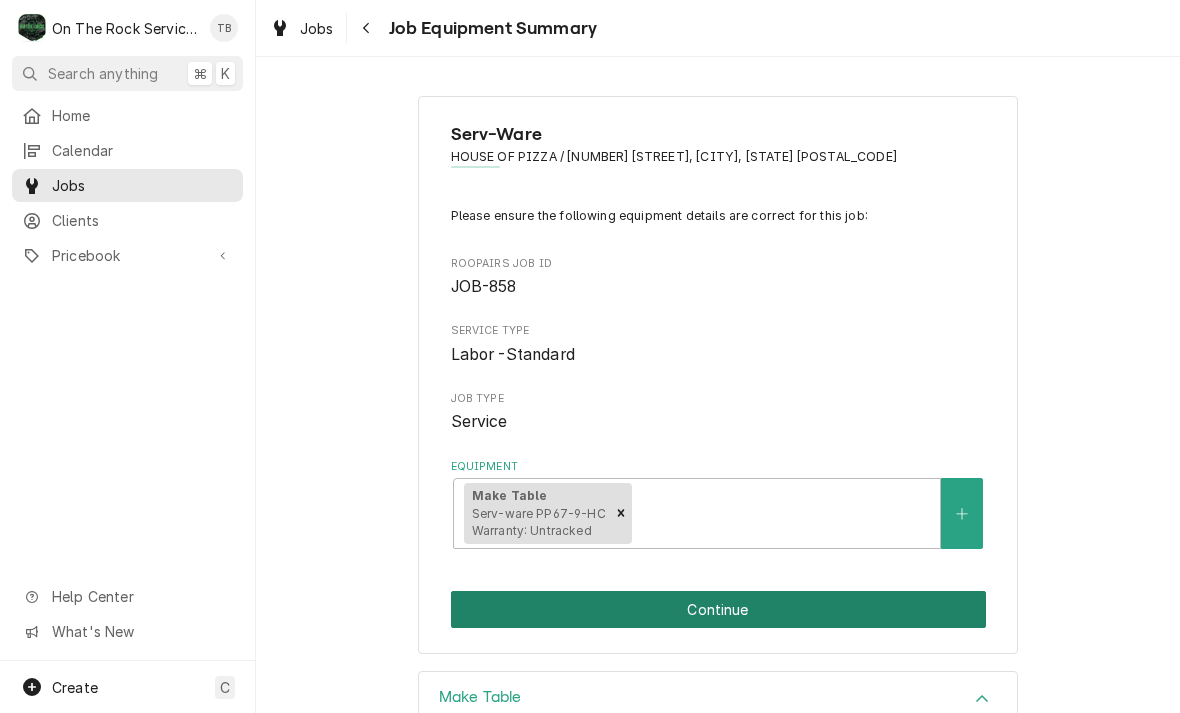 click on "Continue" at bounding box center [718, 609] 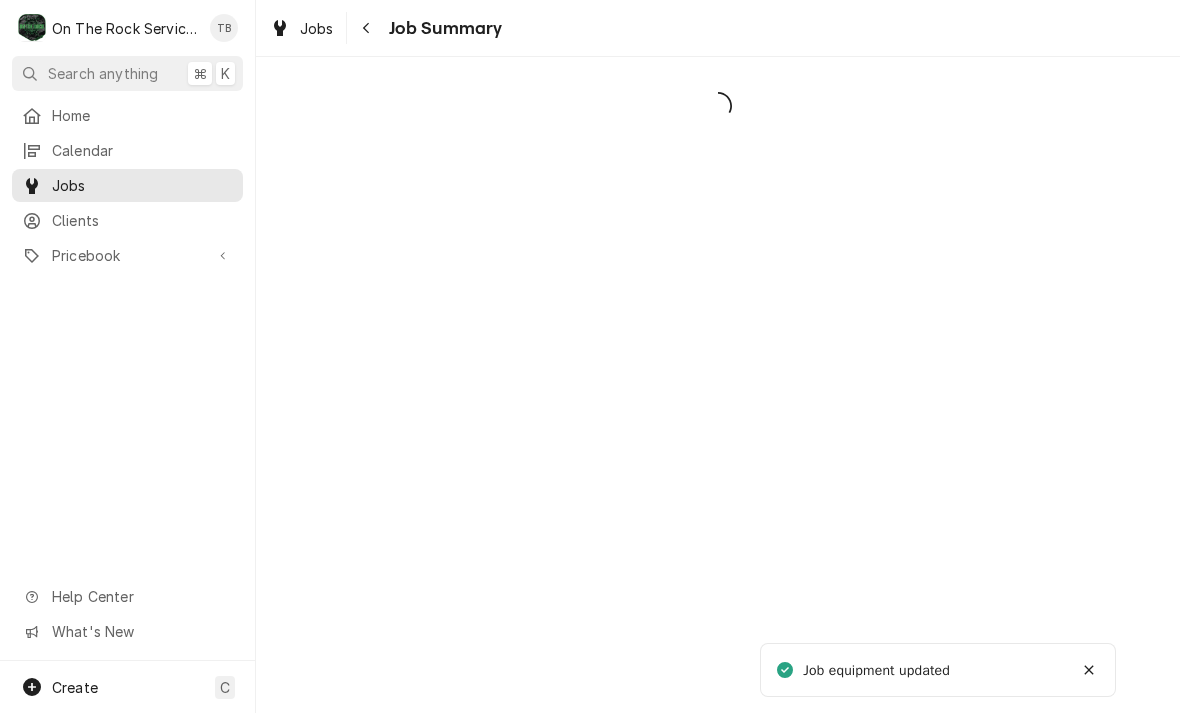 scroll, scrollTop: 0, scrollLeft: 0, axis: both 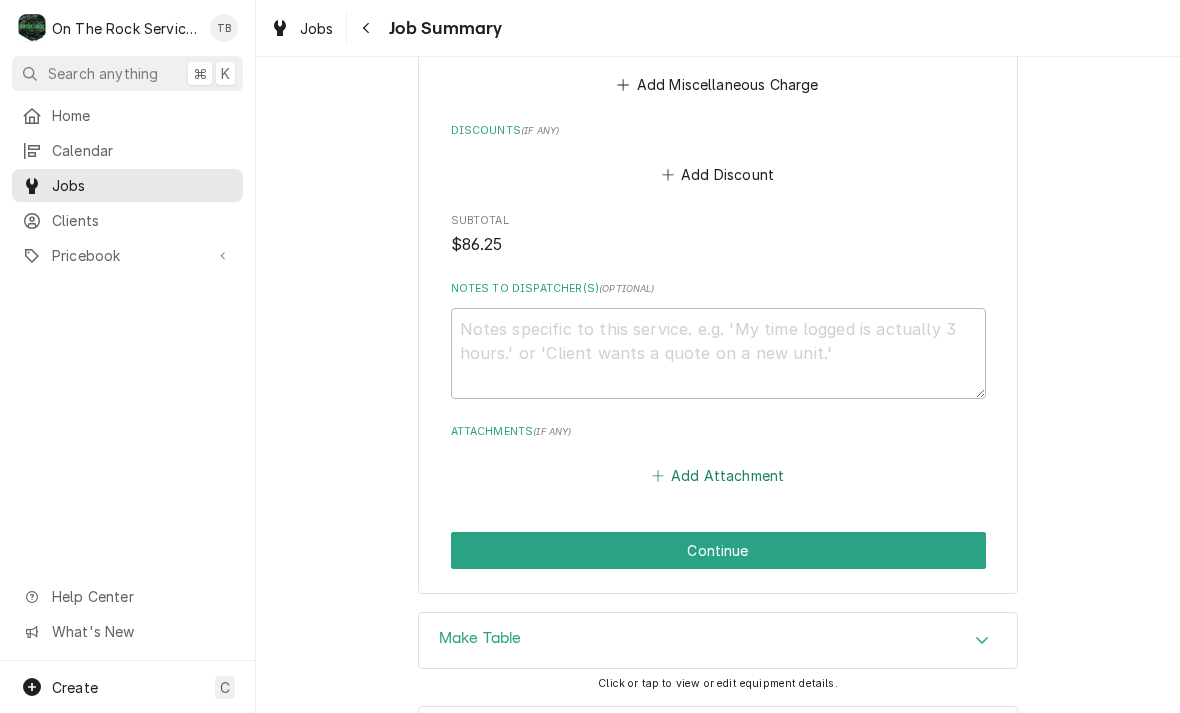 click on "Add Attachment" at bounding box center (718, 476) 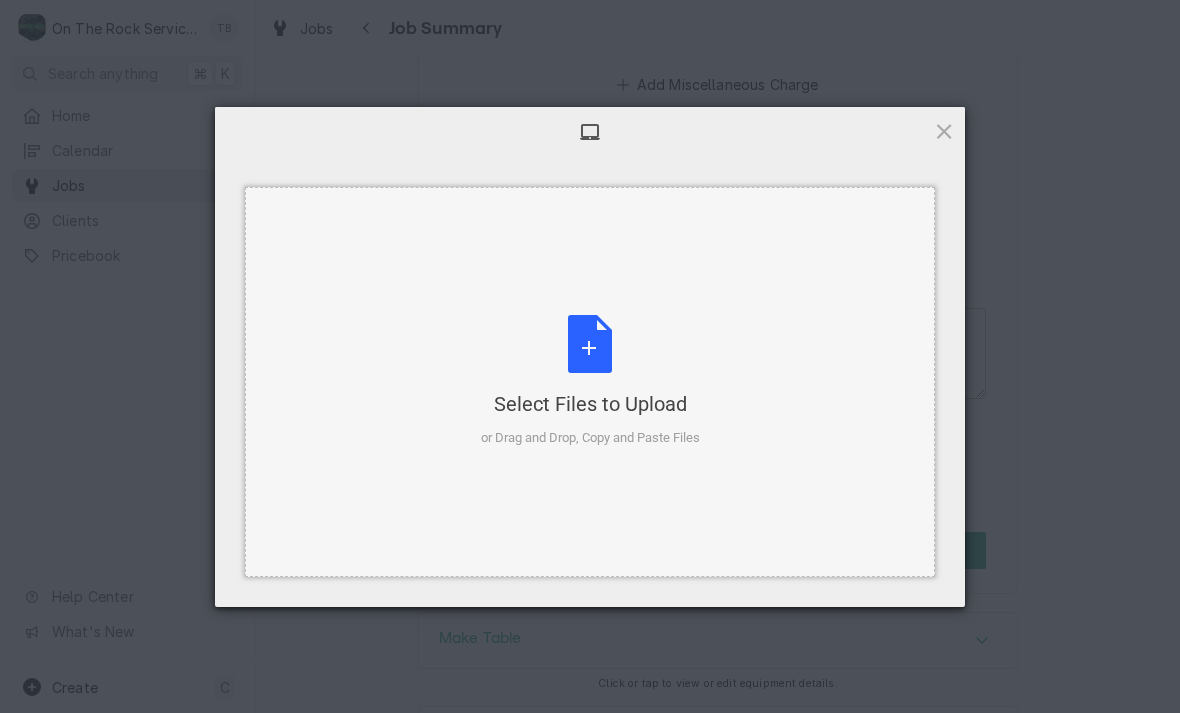click on "Select Files to Upload
or Drag and Drop, Copy and Paste Files" at bounding box center (590, 381) 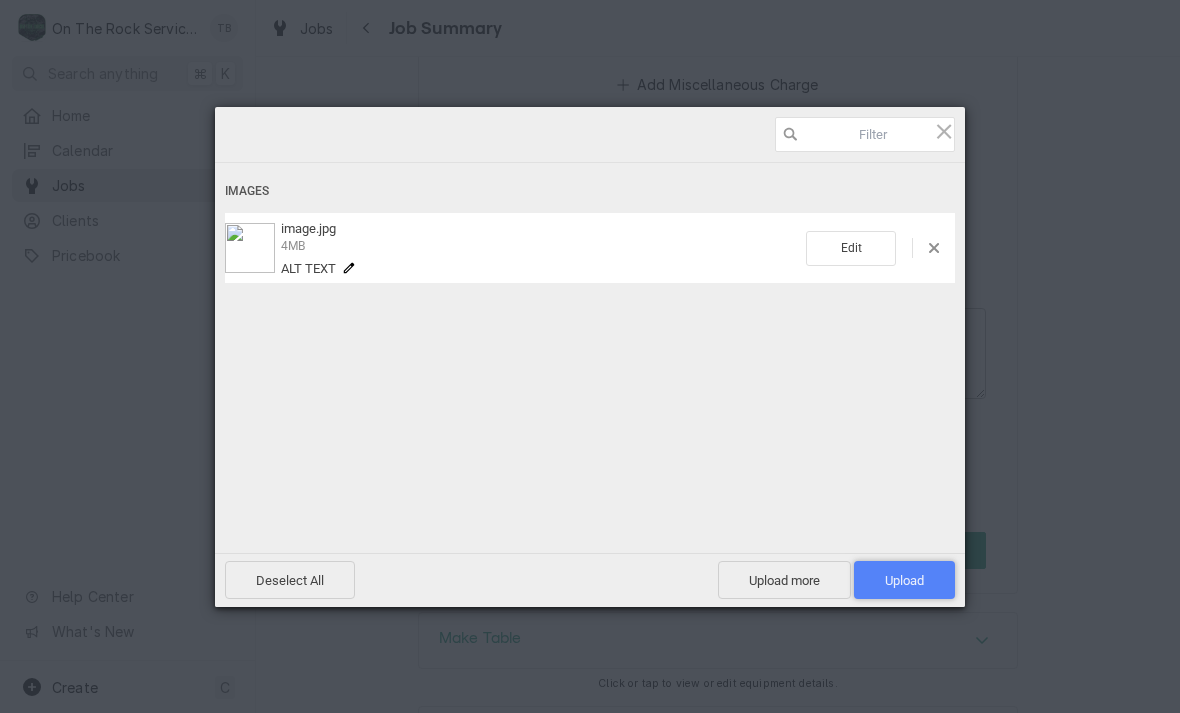 click on "Upload
1" at bounding box center (904, 580) 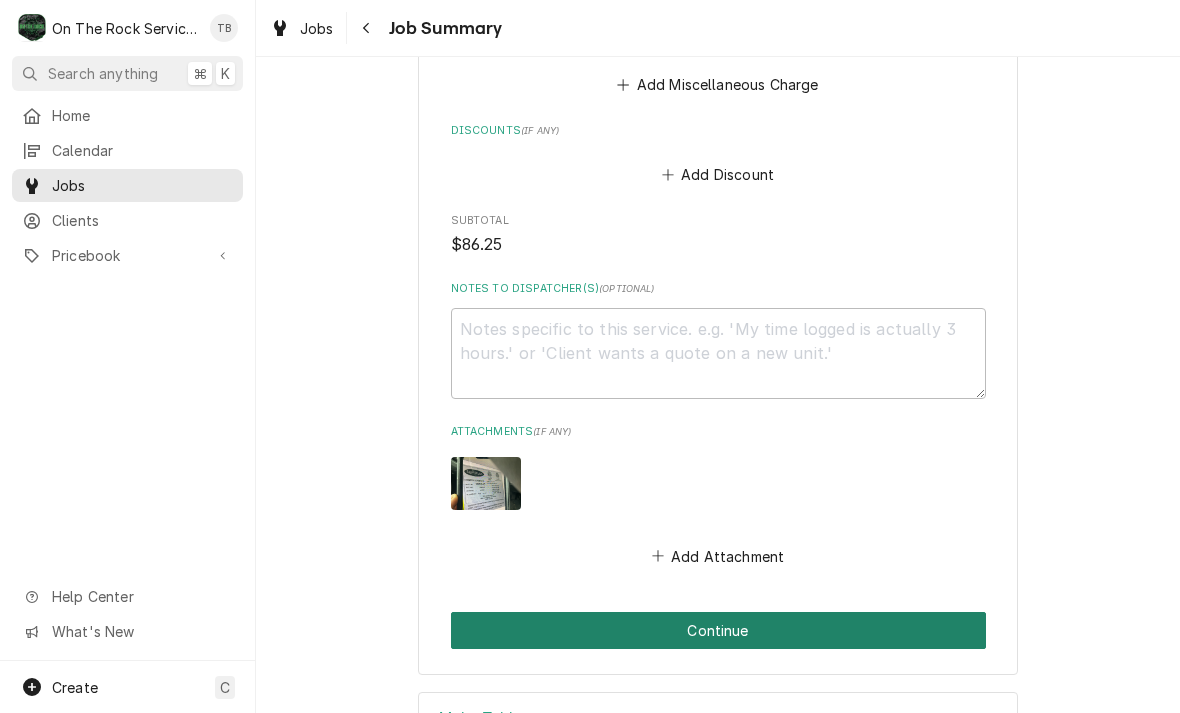 click on "Continue" at bounding box center [718, 630] 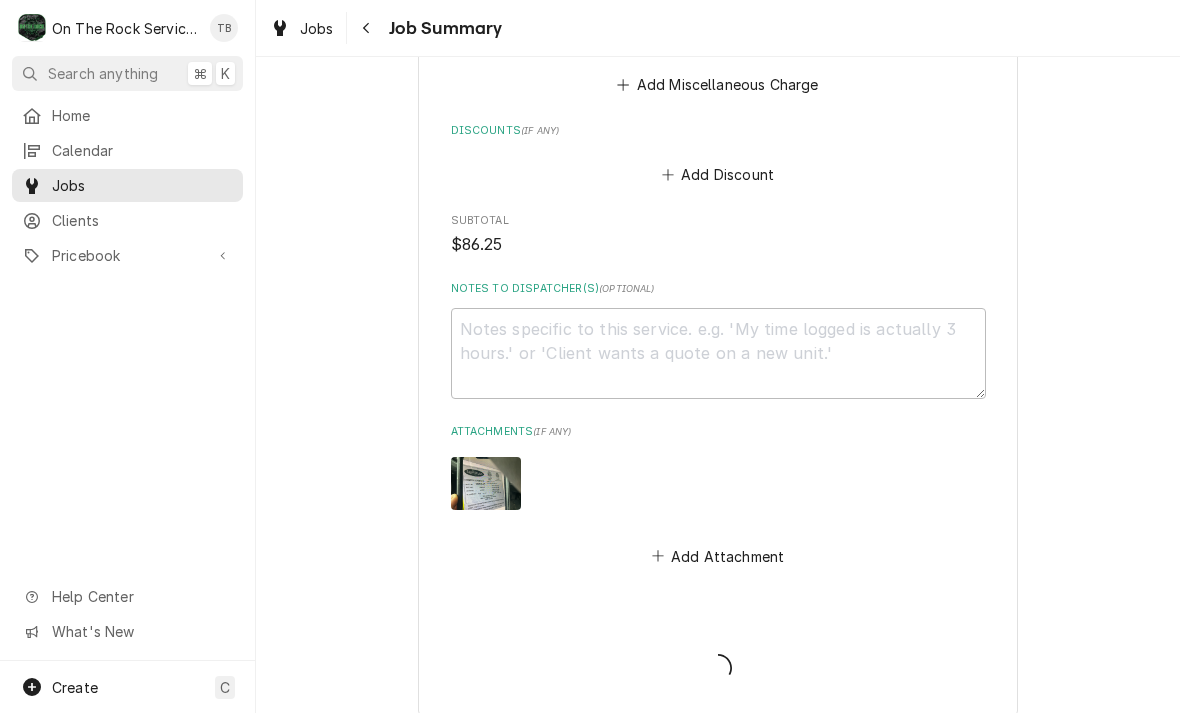 type on "x" 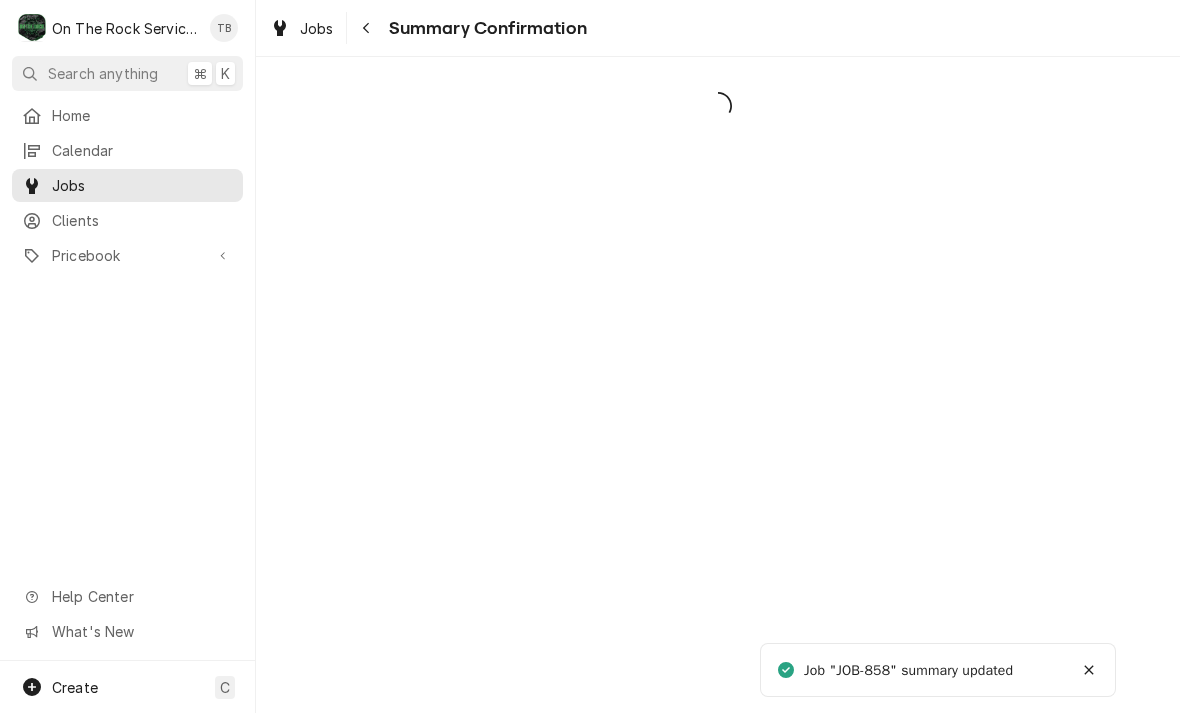 scroll, scrollTop: 0, scrollLeft: 0, axis: both 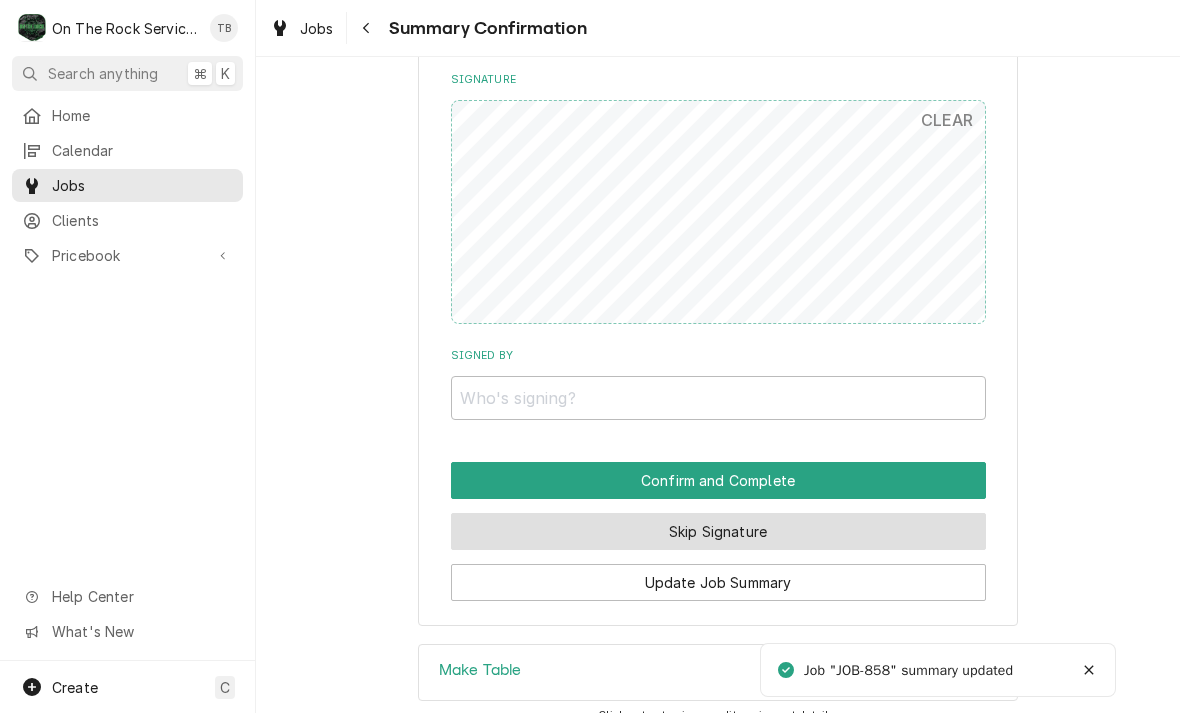 click on "Skip Signature" at bounding box center [718, 531] 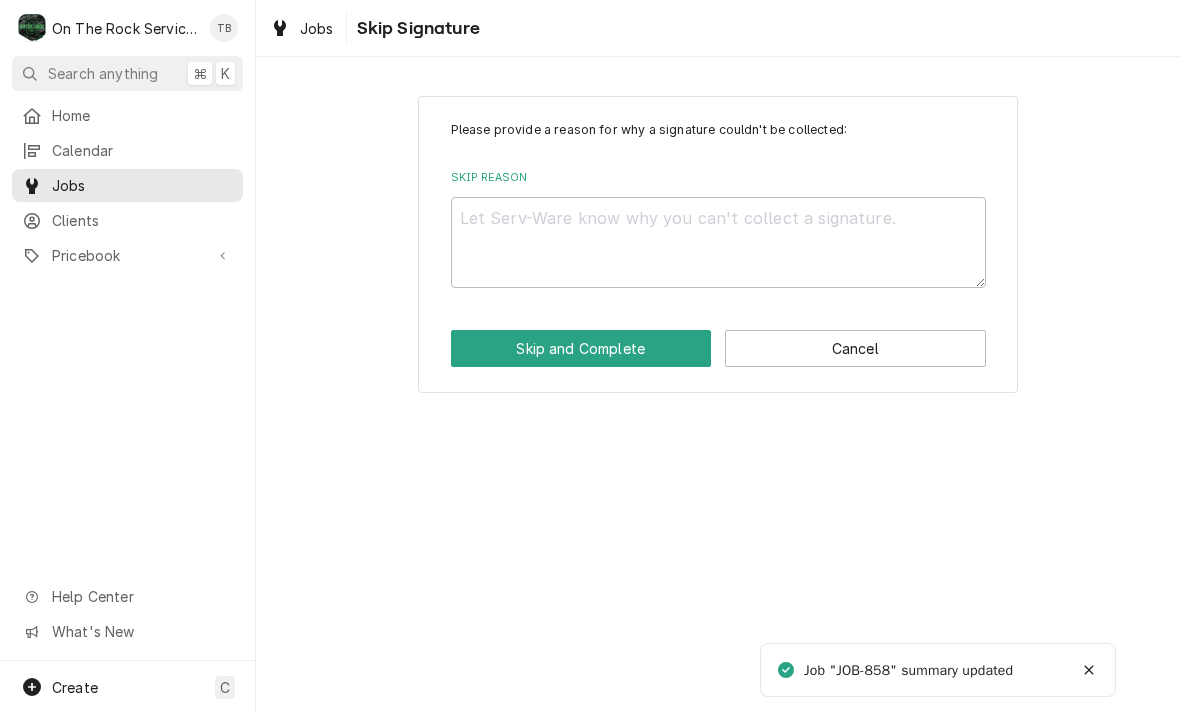 scroll, scrollTop: 0, scrollLeft: 0, axis: both 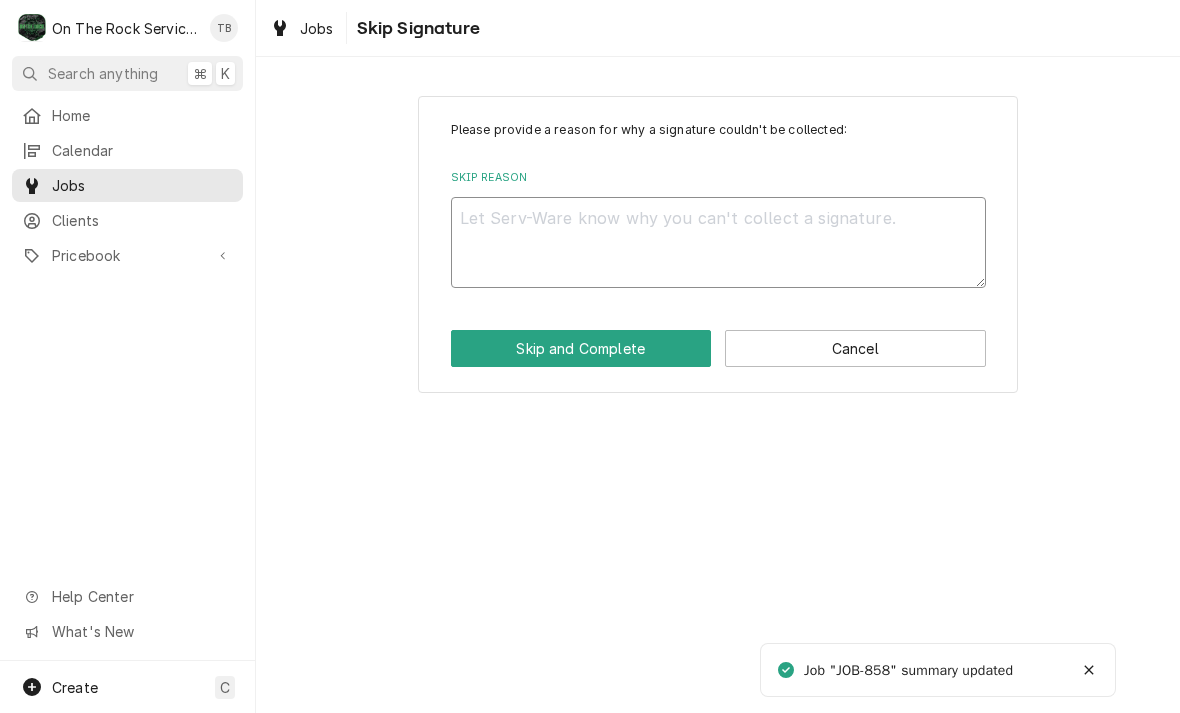 click on "Skip Reason" at bounding box center (718, 242) 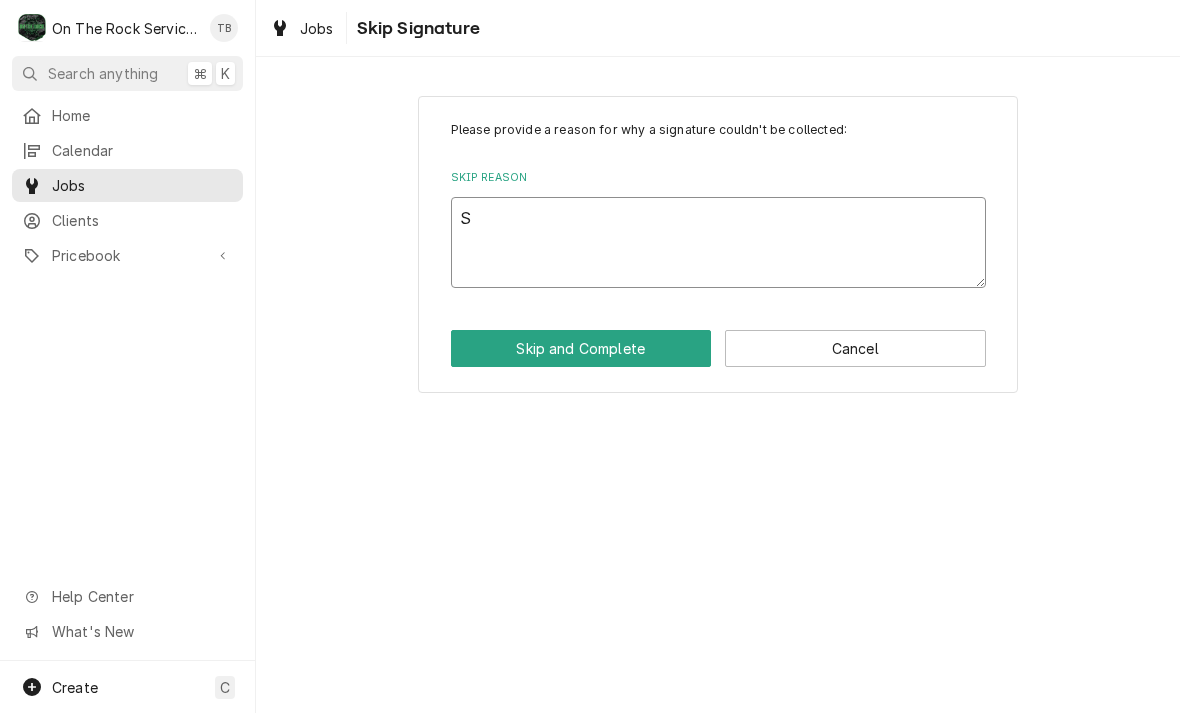 type on "Sk" 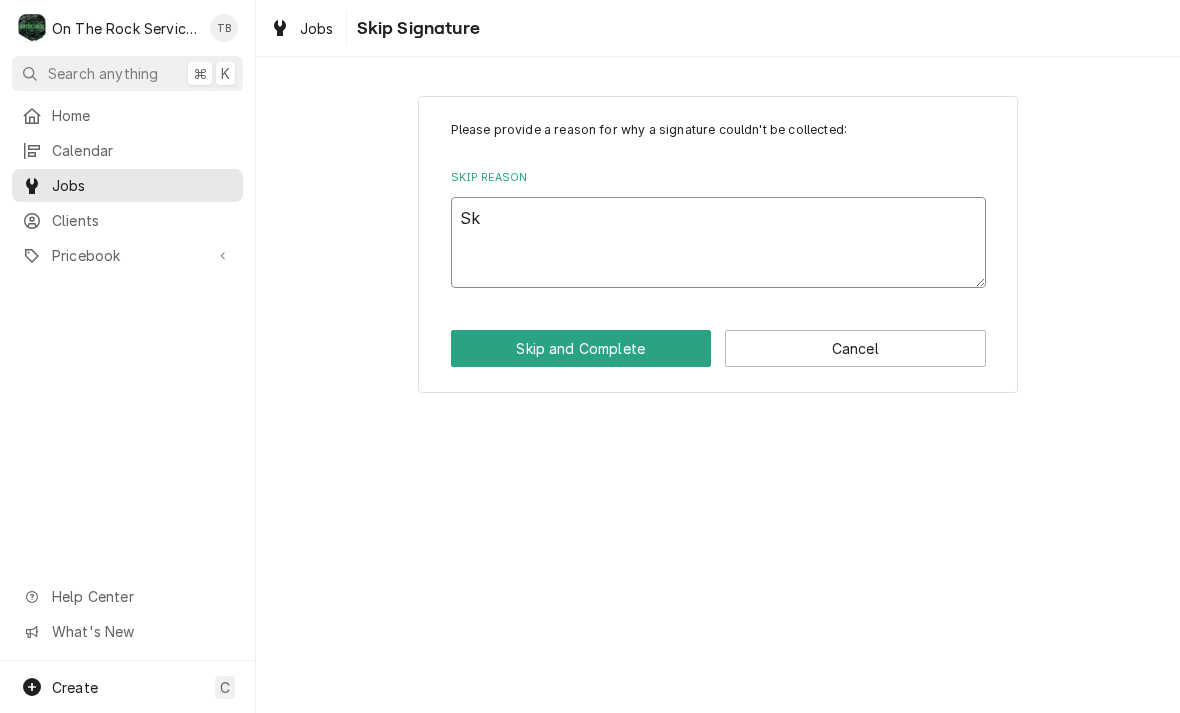 type on "x" 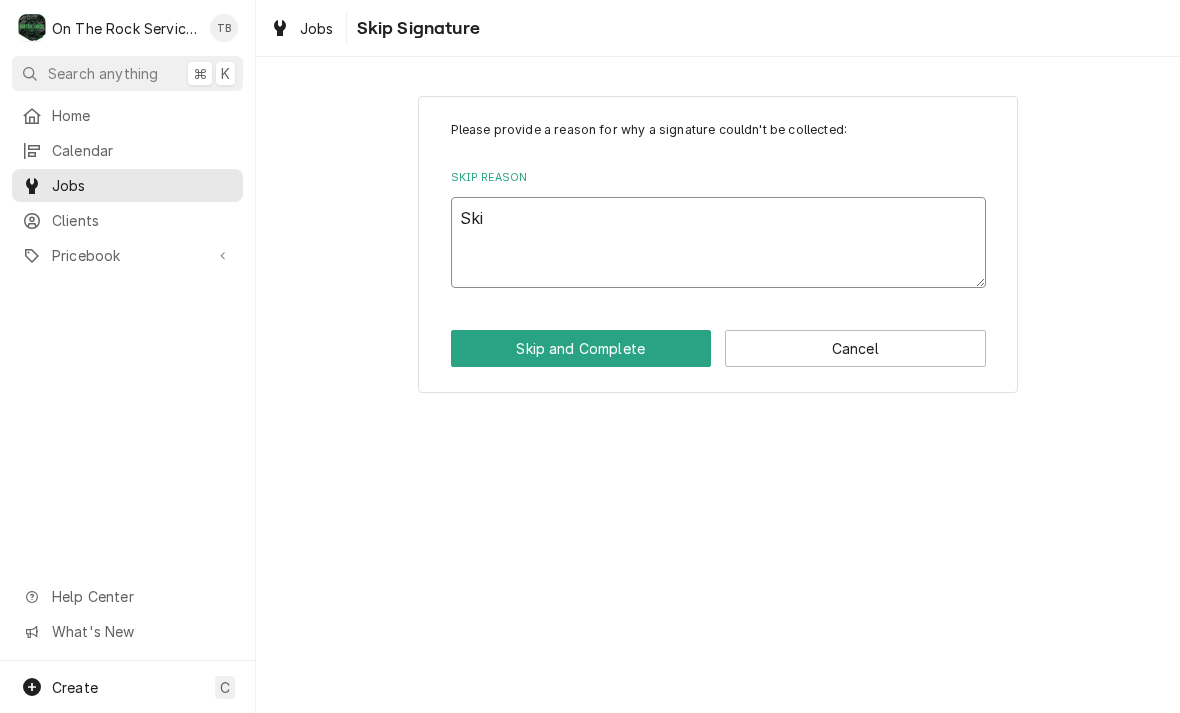 type on "x" 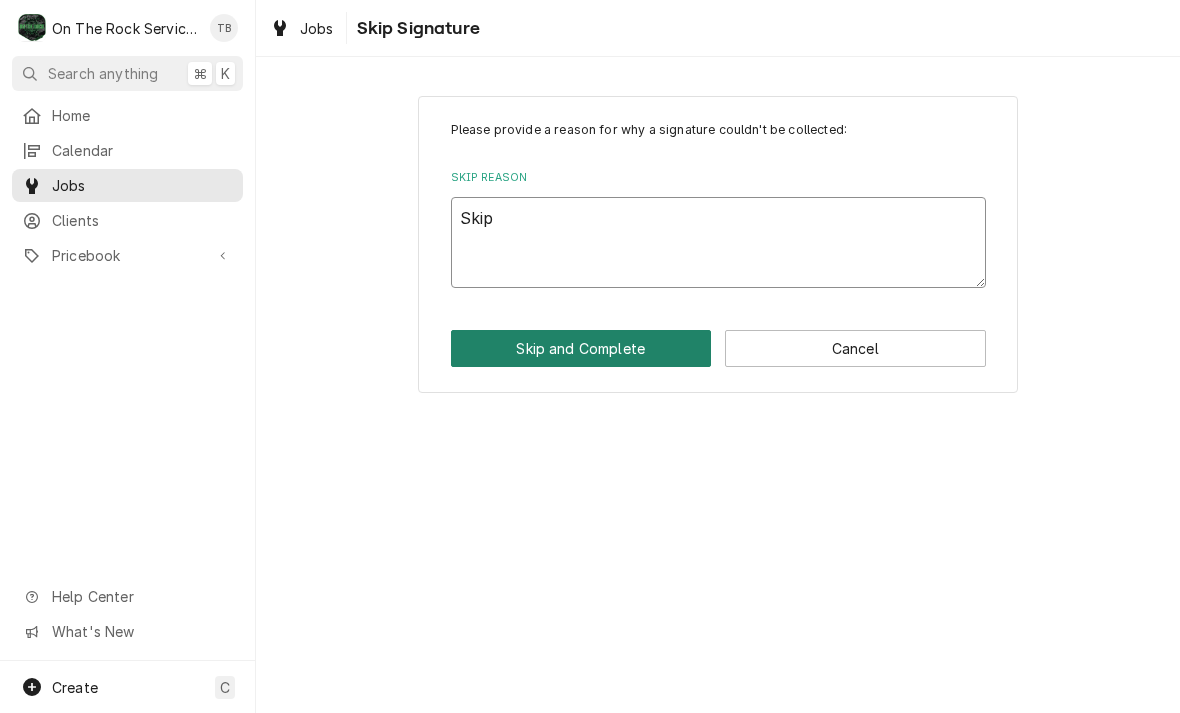type on "Skip" 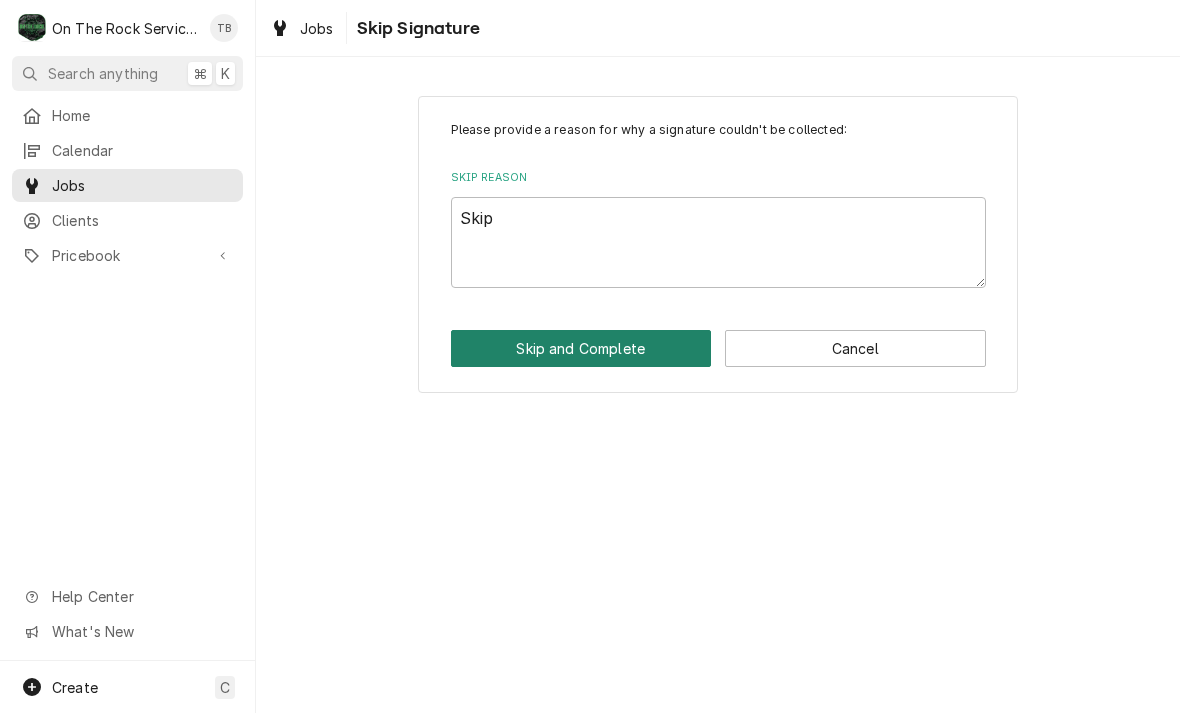 click on "Skip and Complete" at bounding box center [581, 348] 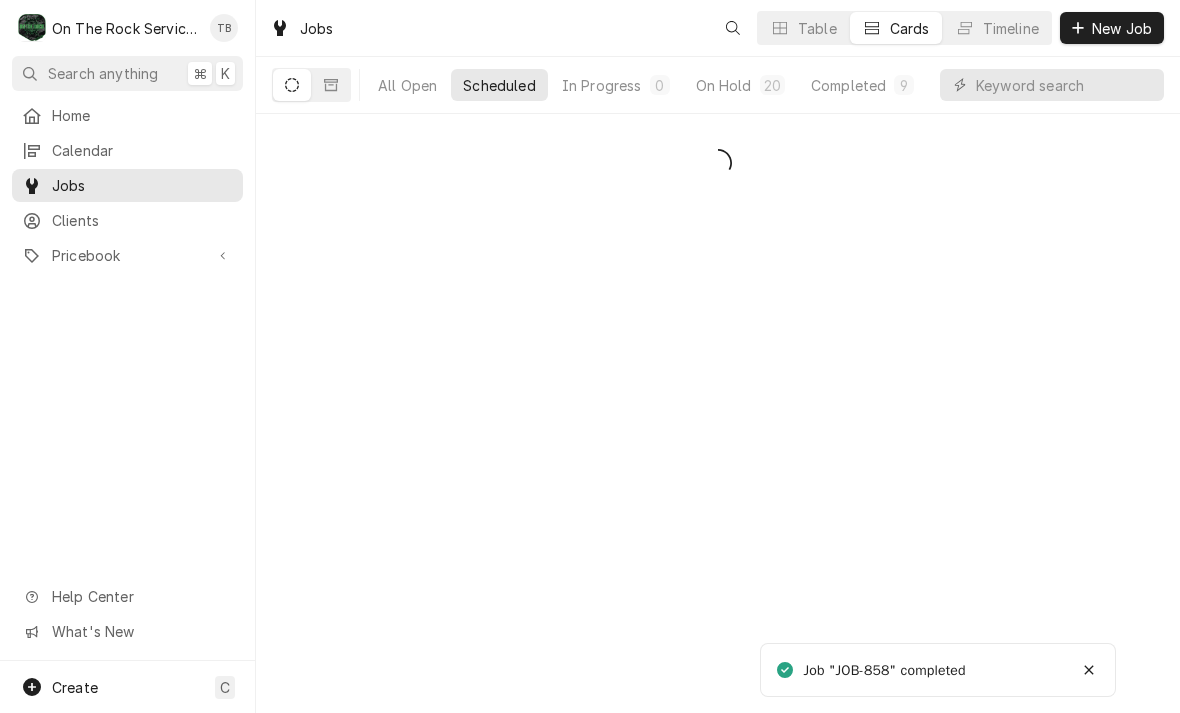 scroll, scrollTop: 0, scrollLeft: 0, axis: both 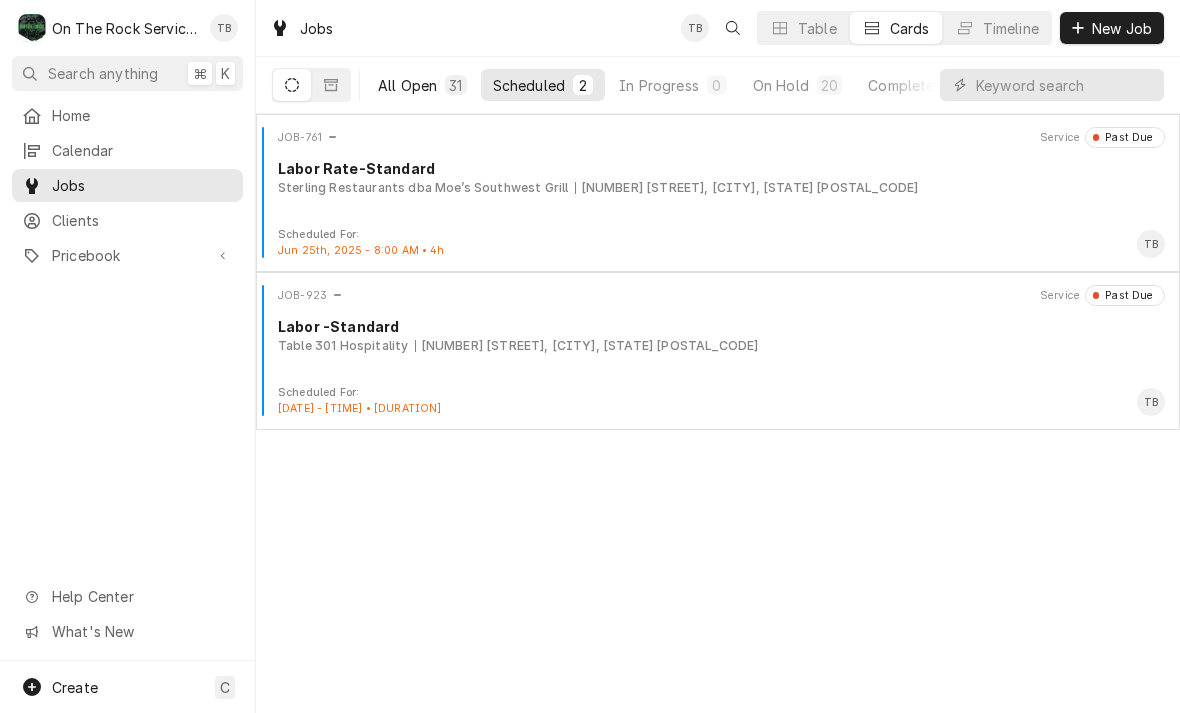 click on "All Open" at bounding box center [407, 85] 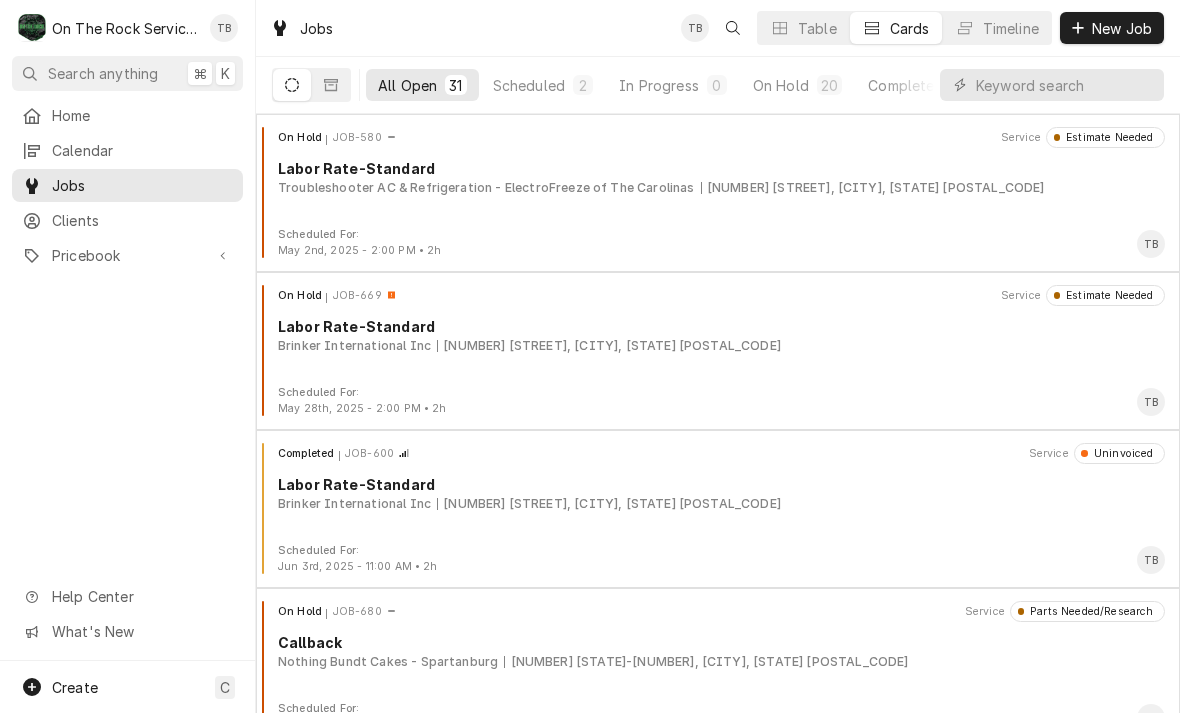 scroll, scrollTop: 0, scrollLeft: 0, axis: both 